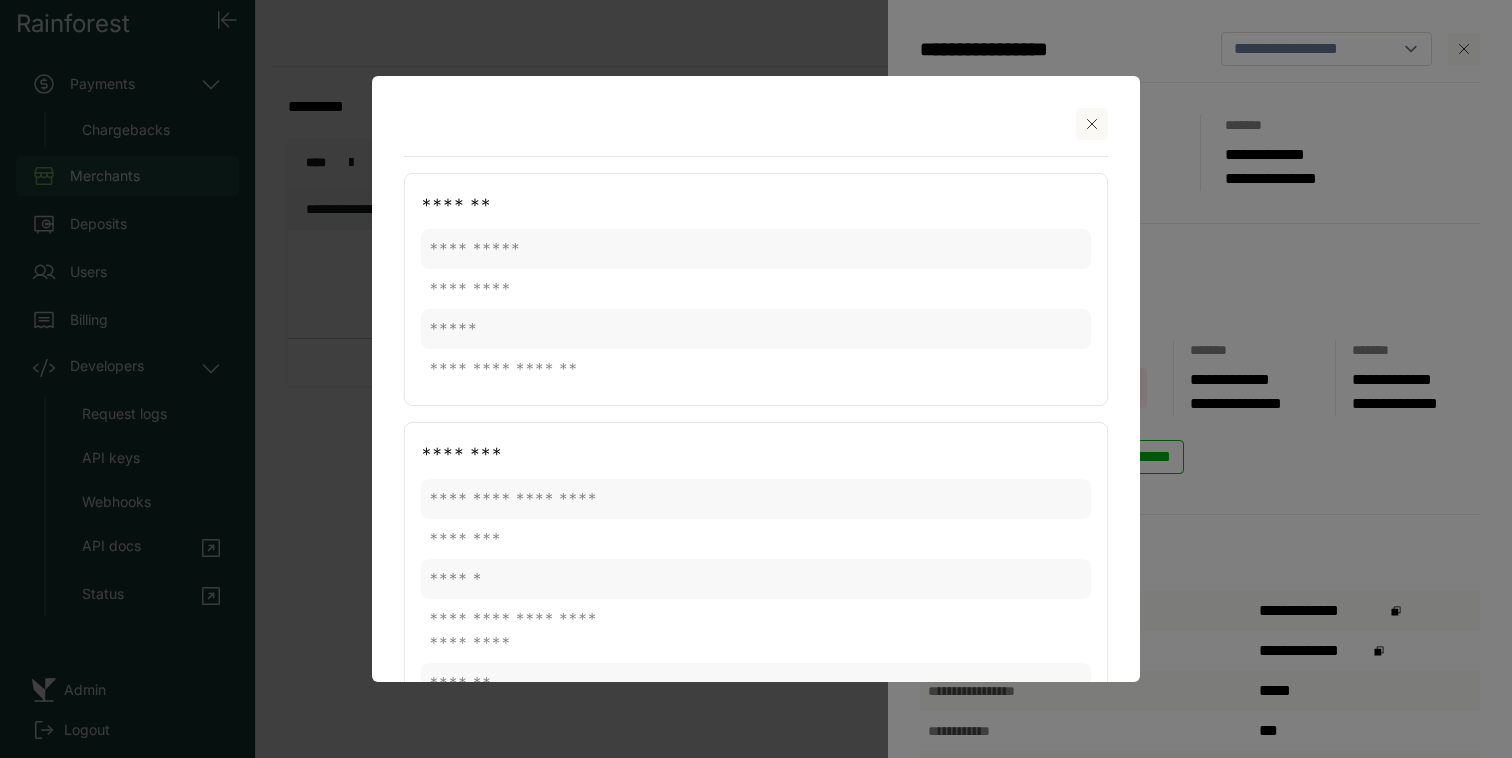 scroll, scrollTop: 0, scrollLeft: 0, axis: both 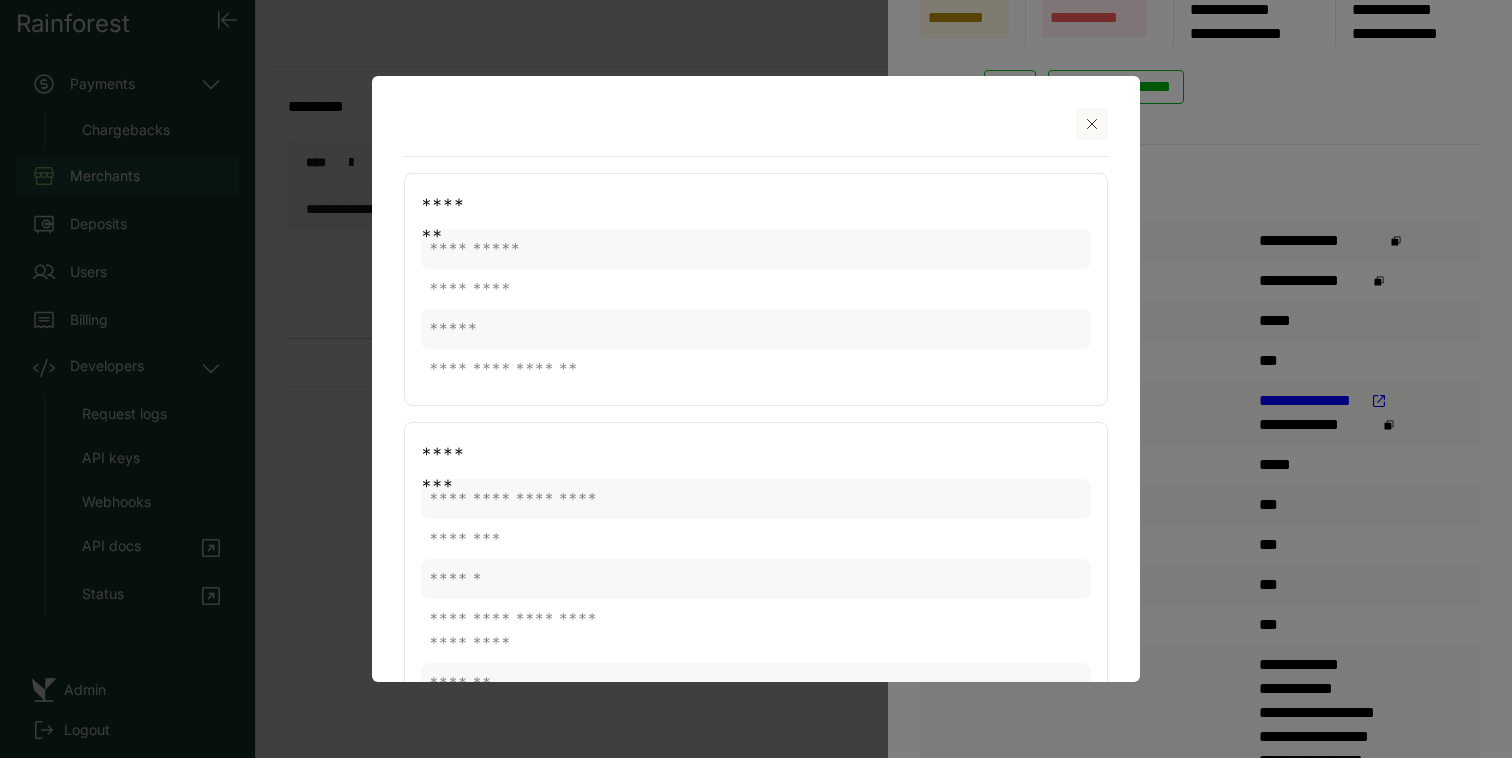 click at bounding box center [1092, 124] 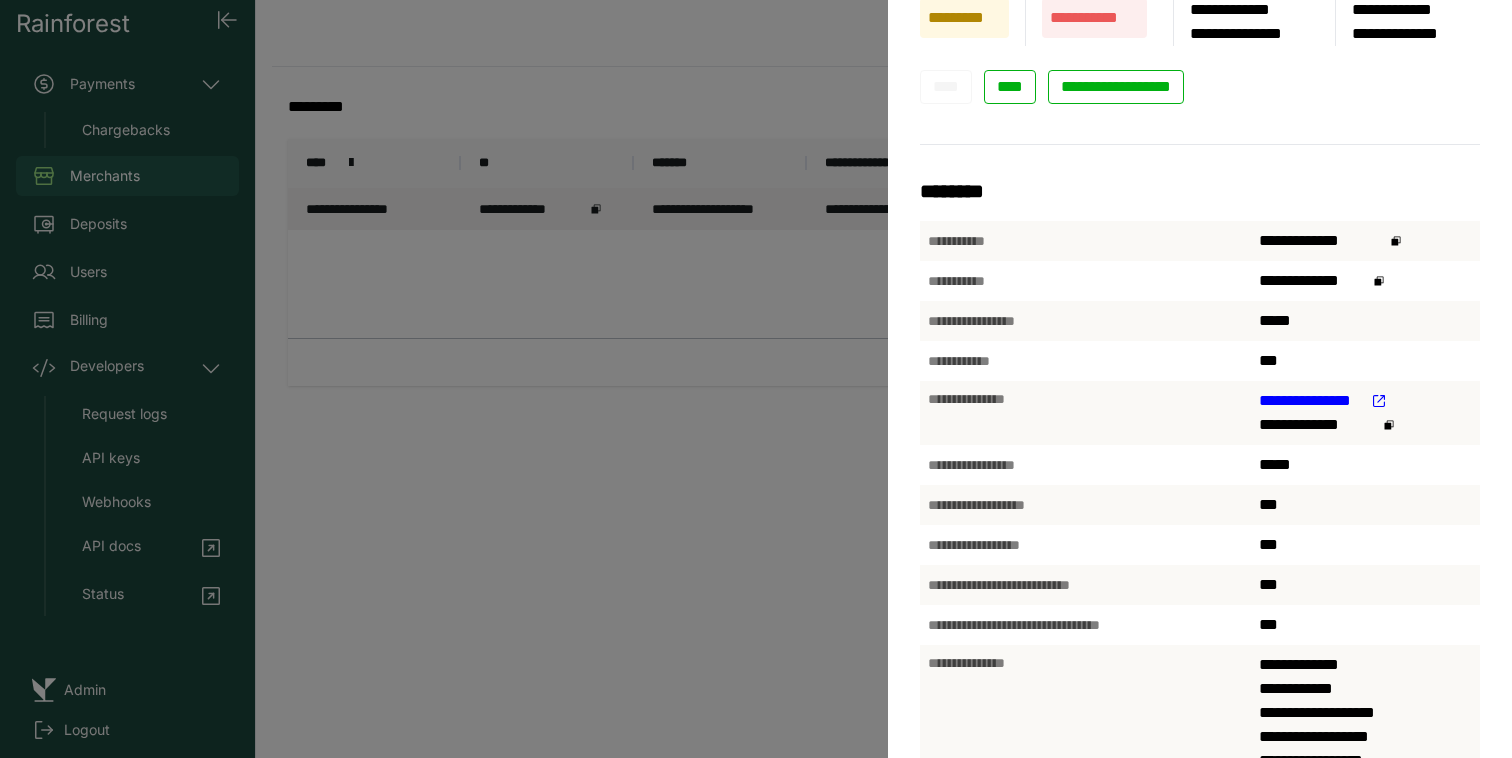 click on "**********" at bounding box center [756, 379] 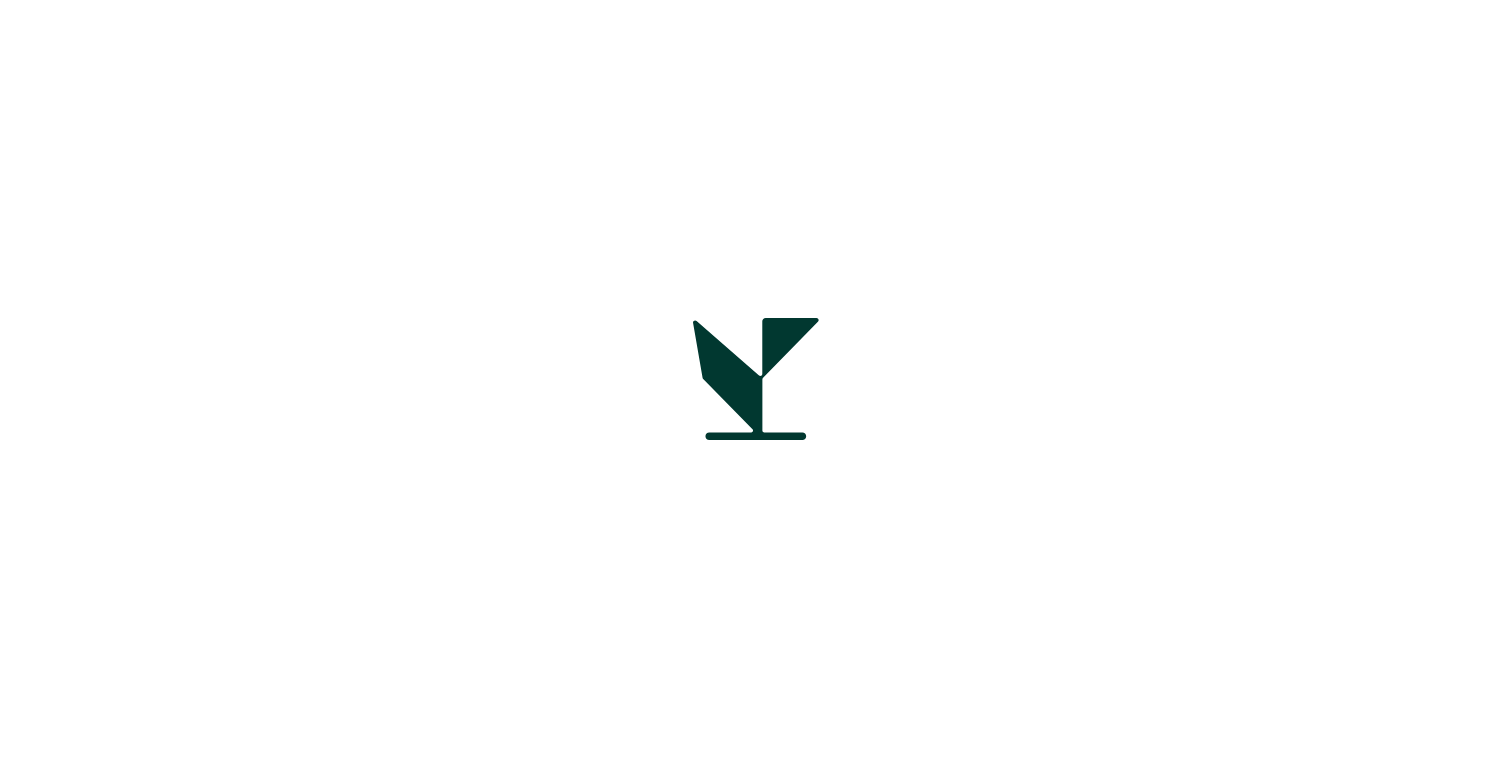 scroll, scrollTop: 0, scrollLeft: 0, axis: both 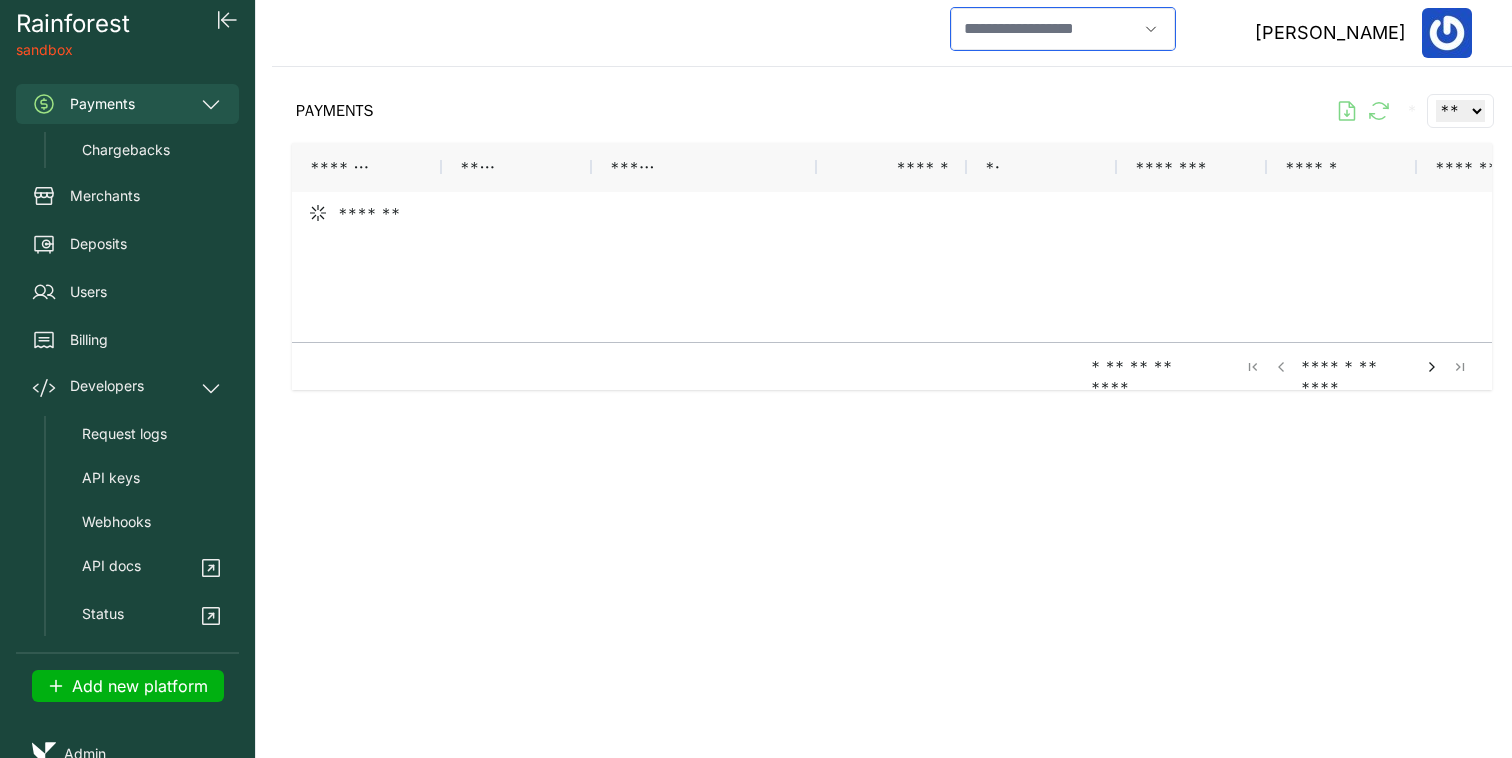 click at bounding box center (1044, 29) 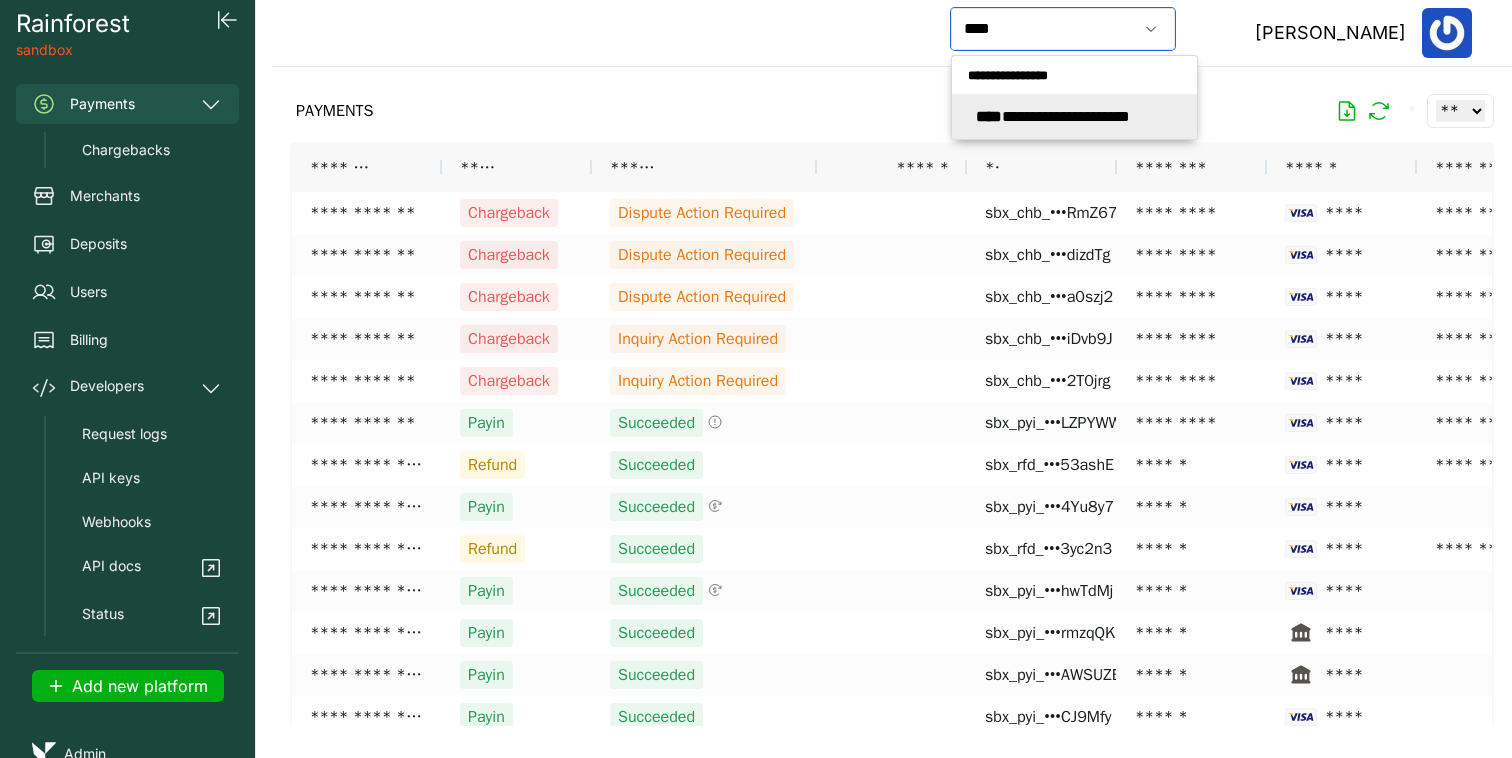 click on "**********" 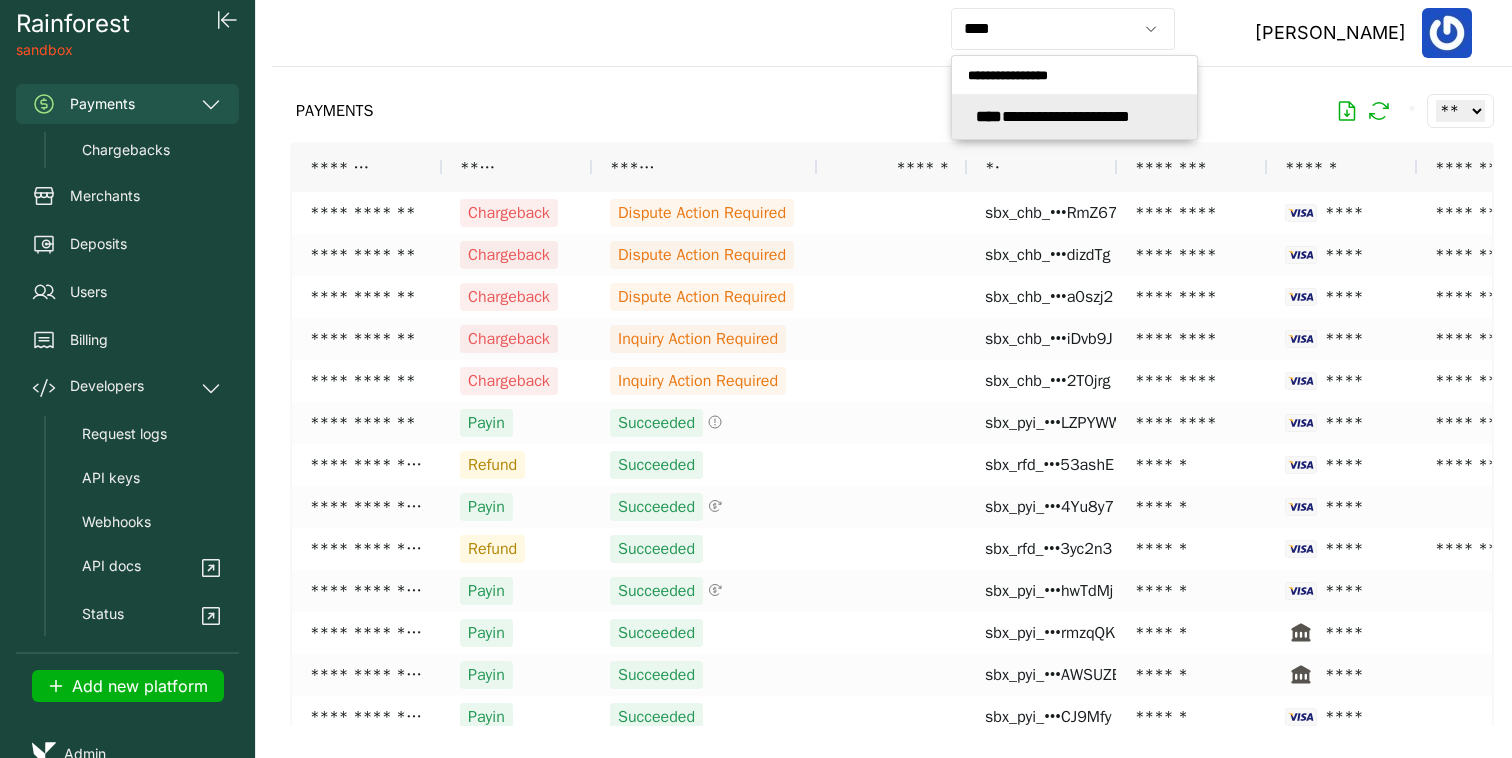 type on "**********" 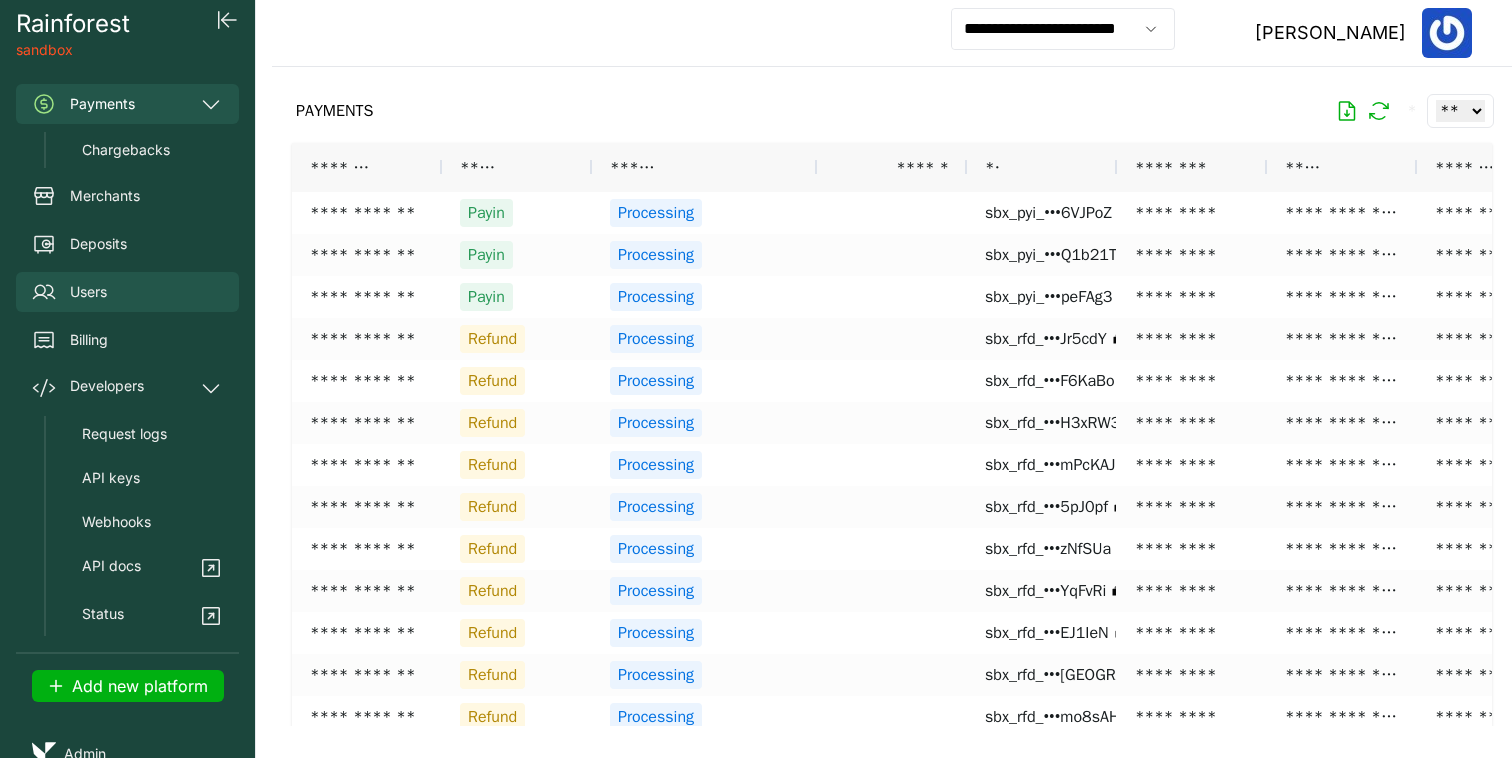 click on "Users" at bounding box center (127, 292) 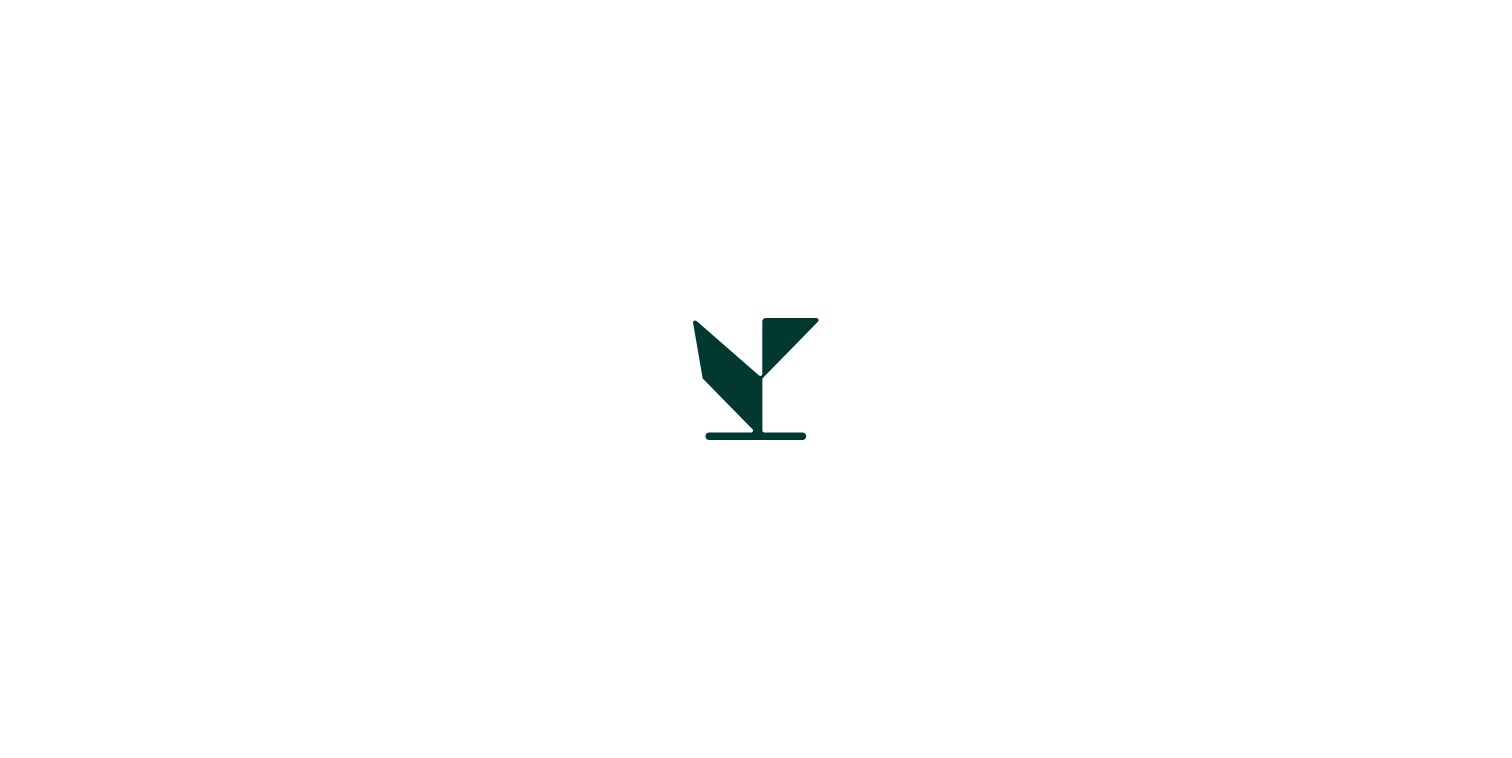 scroll, scrollTop: 0, scrollLeft: 0, axis: both 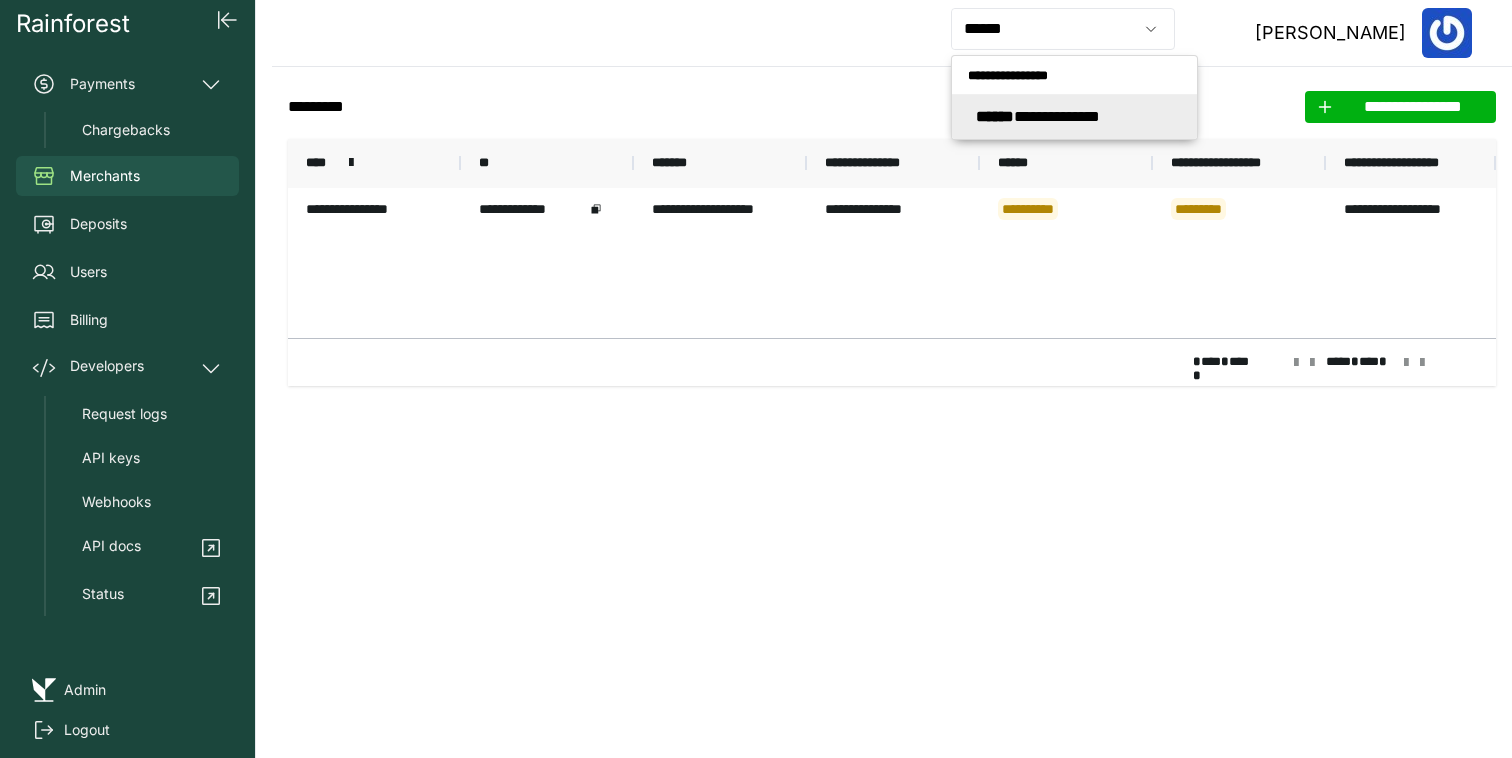 type on "**********" 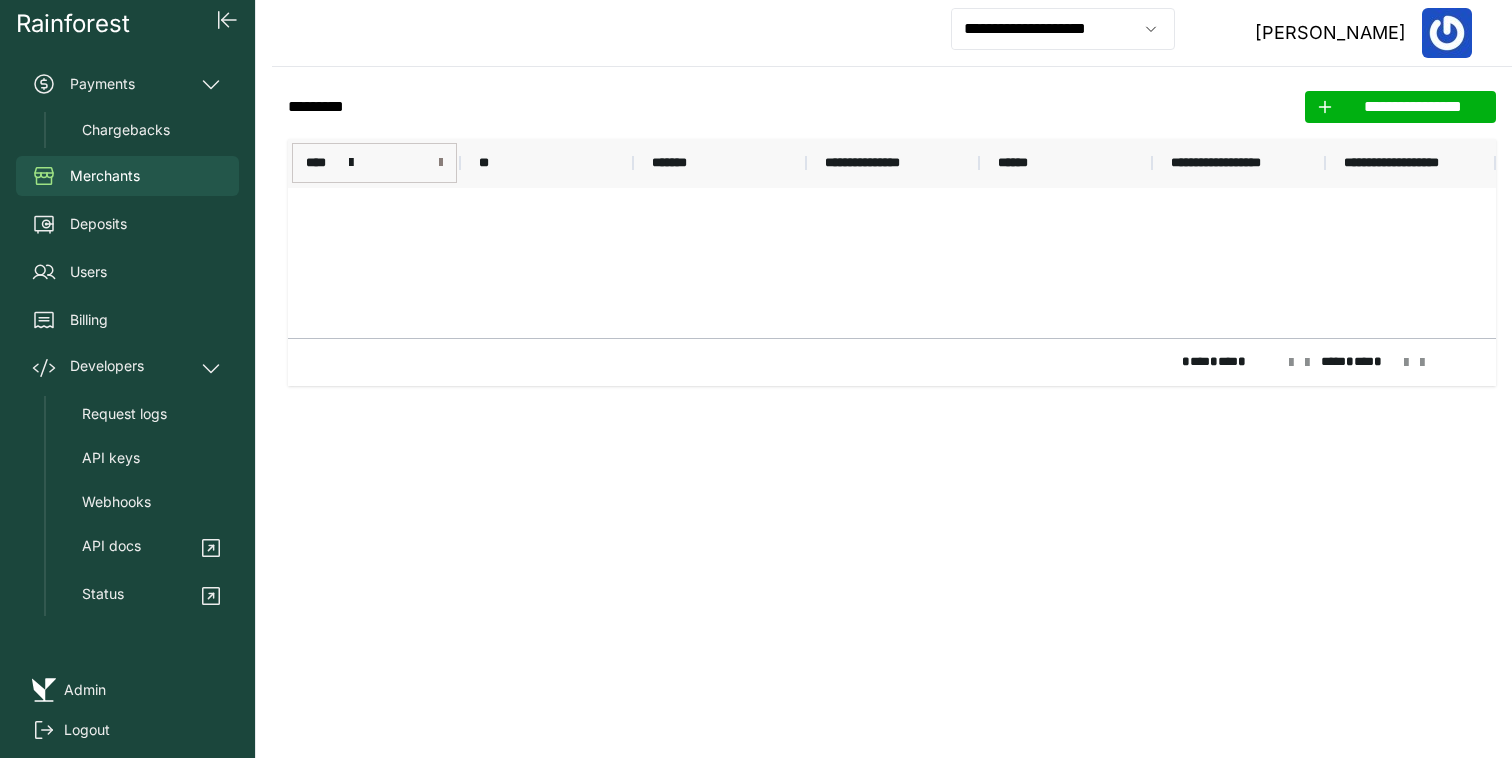 click at bounding box center (441, 163) 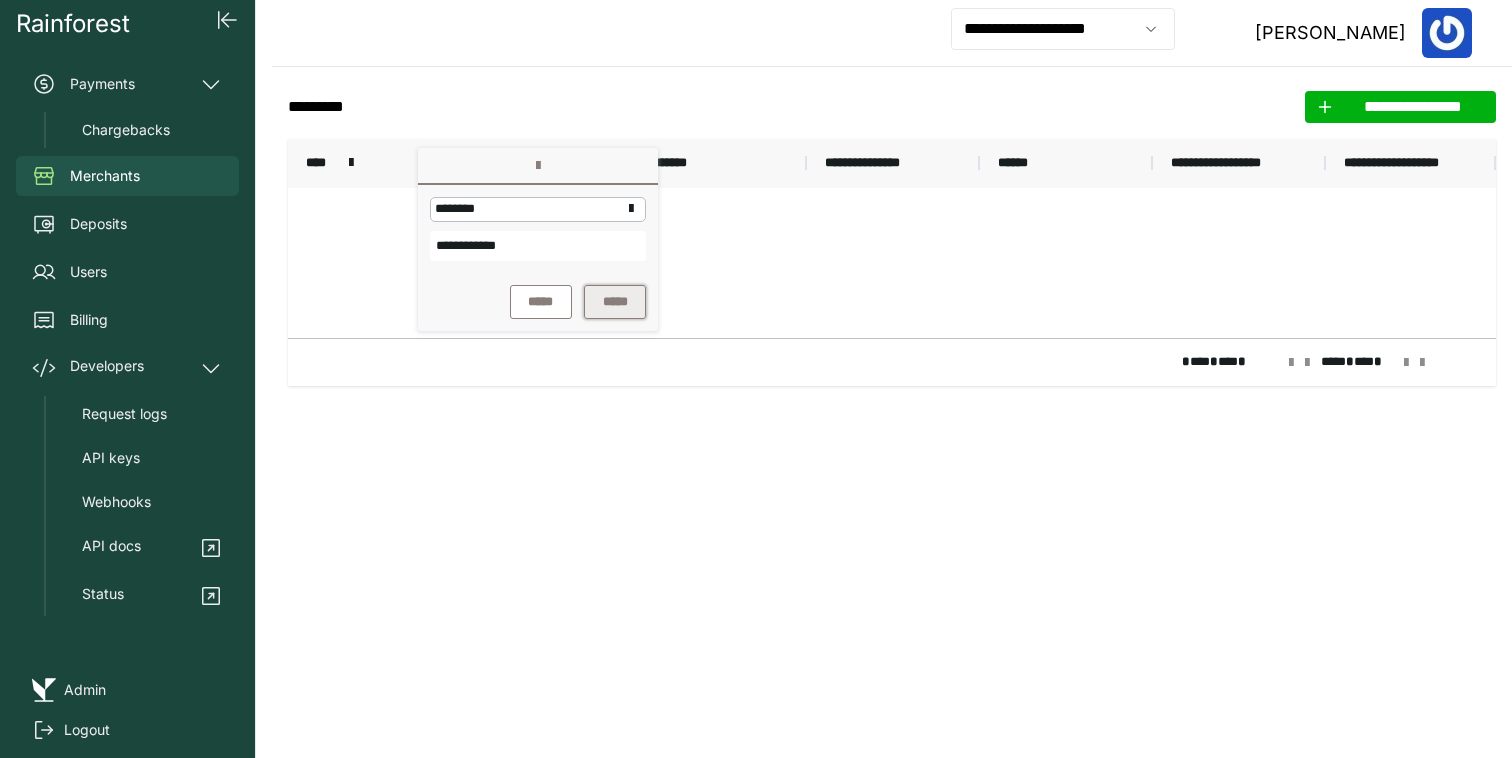click on "*****" at bounding box center [615, 302] 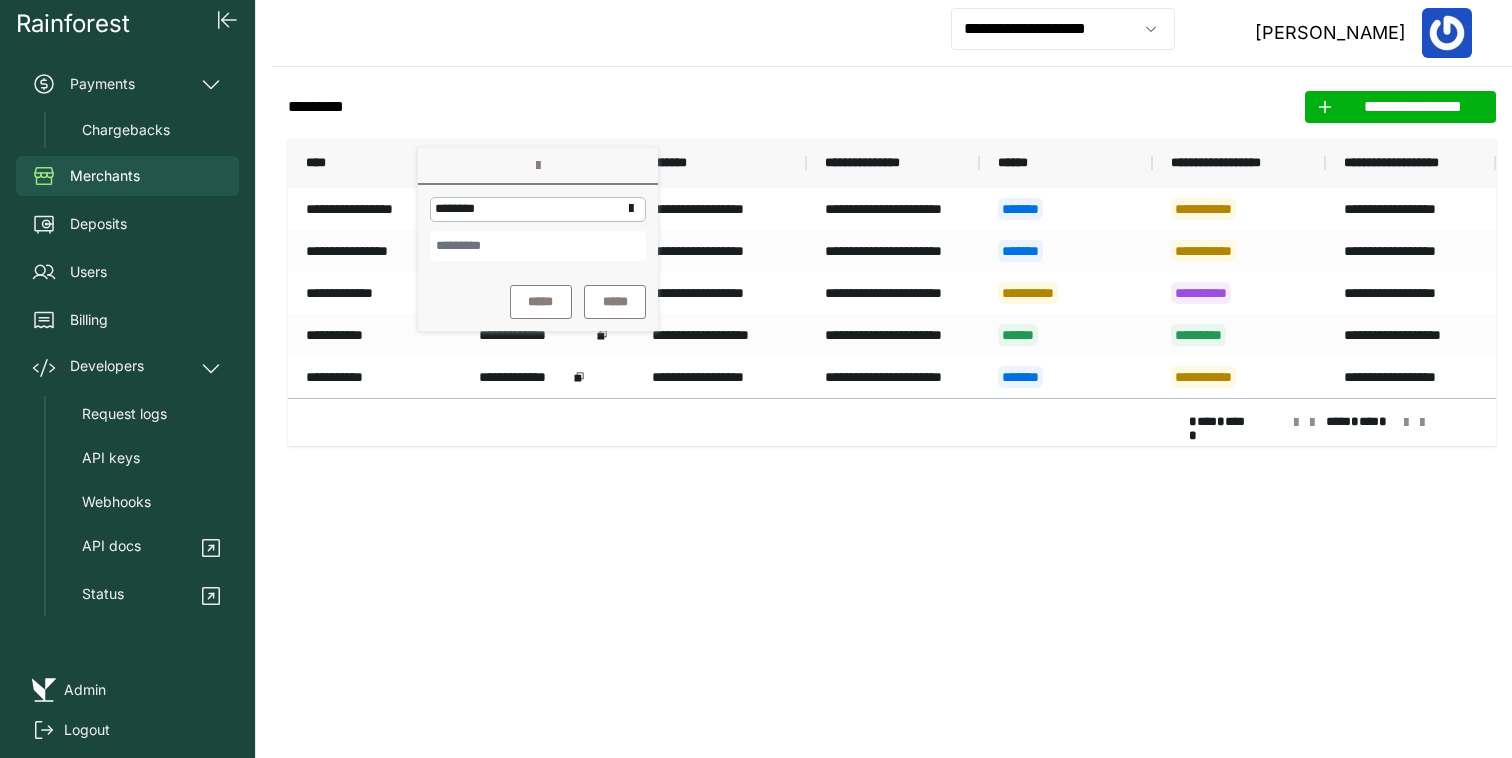click on "**********" 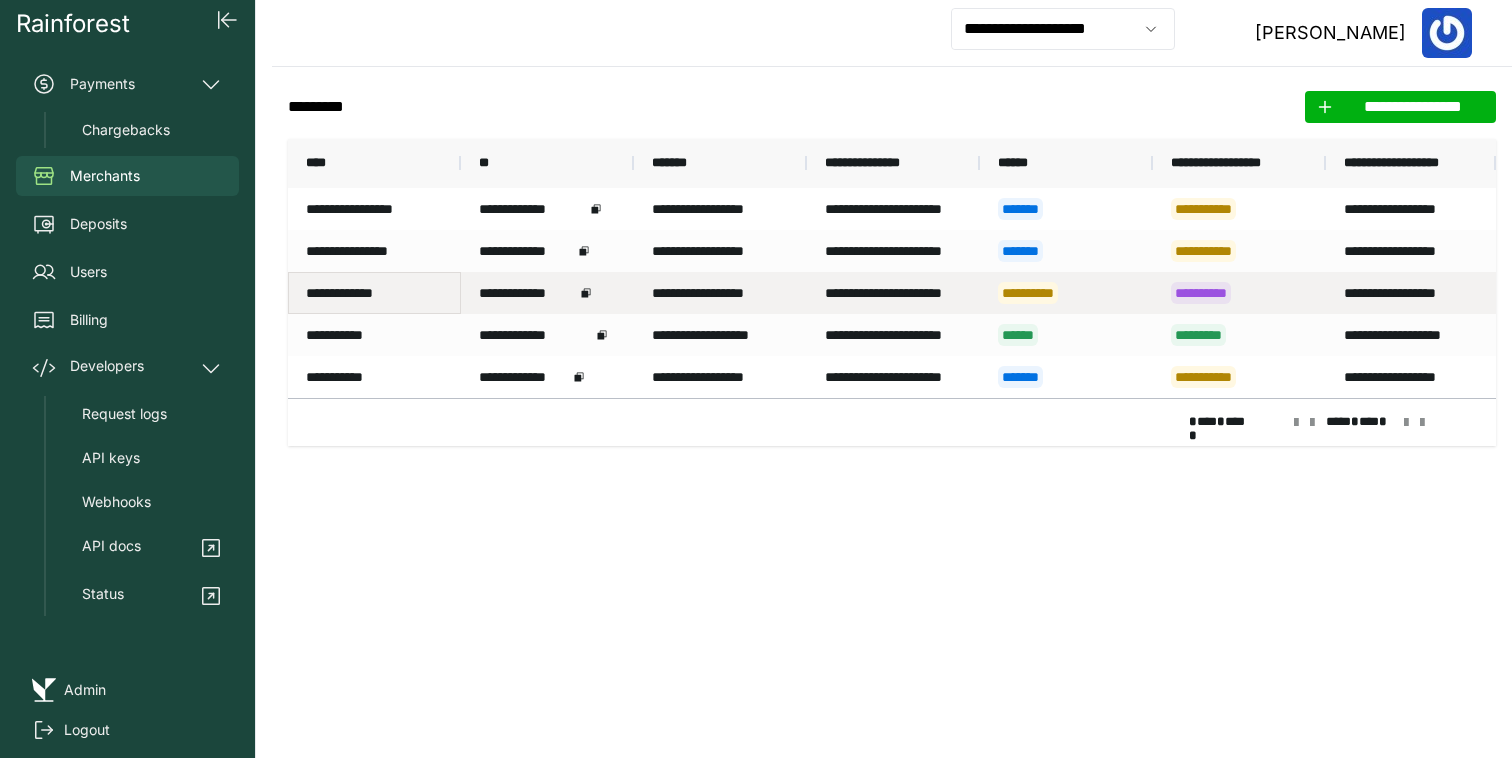 click on "**********" at bounding box center (374, 293) 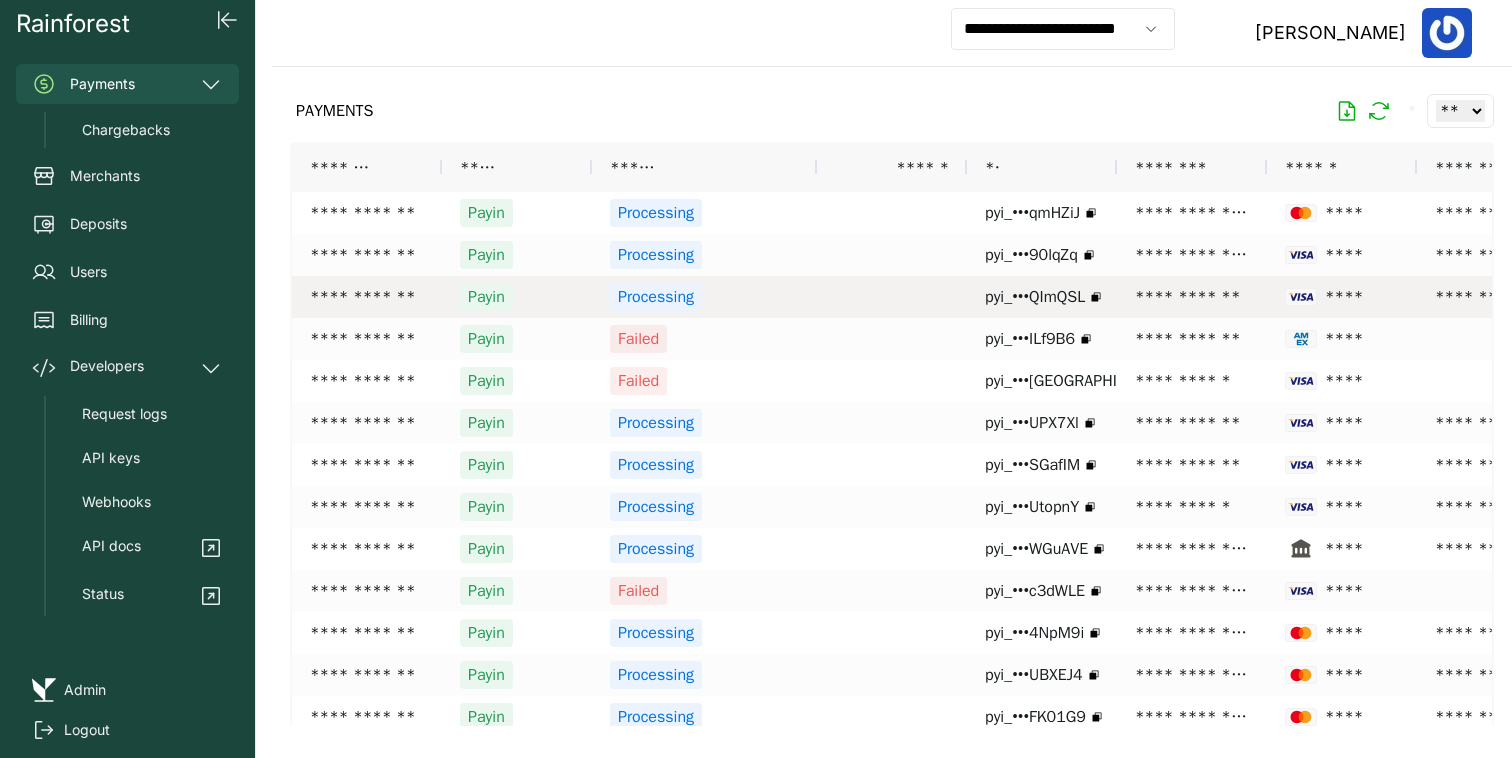 scroll, scrollTop: 0, scrollLeft: 0, axis: both 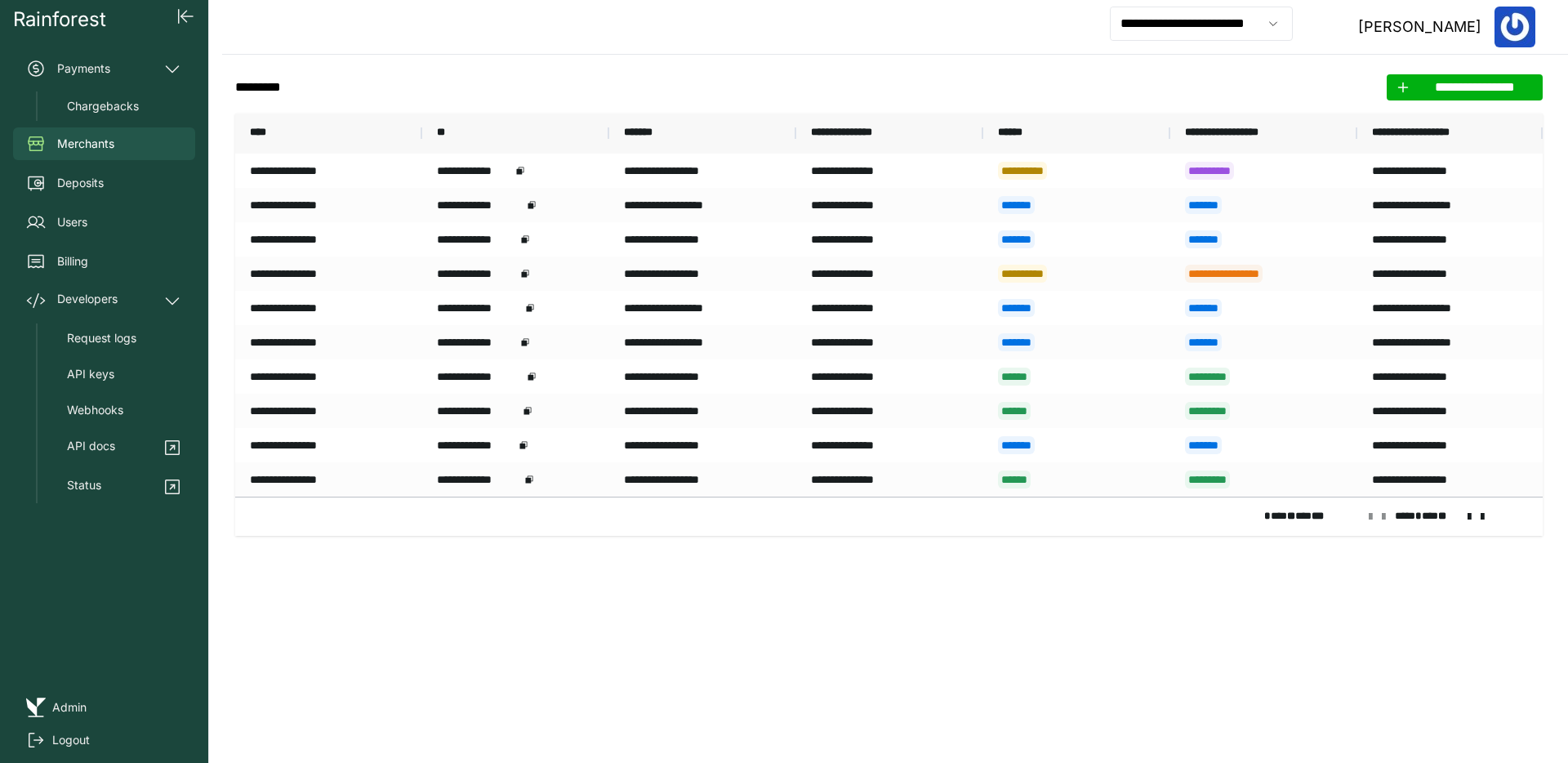 click on "**********" 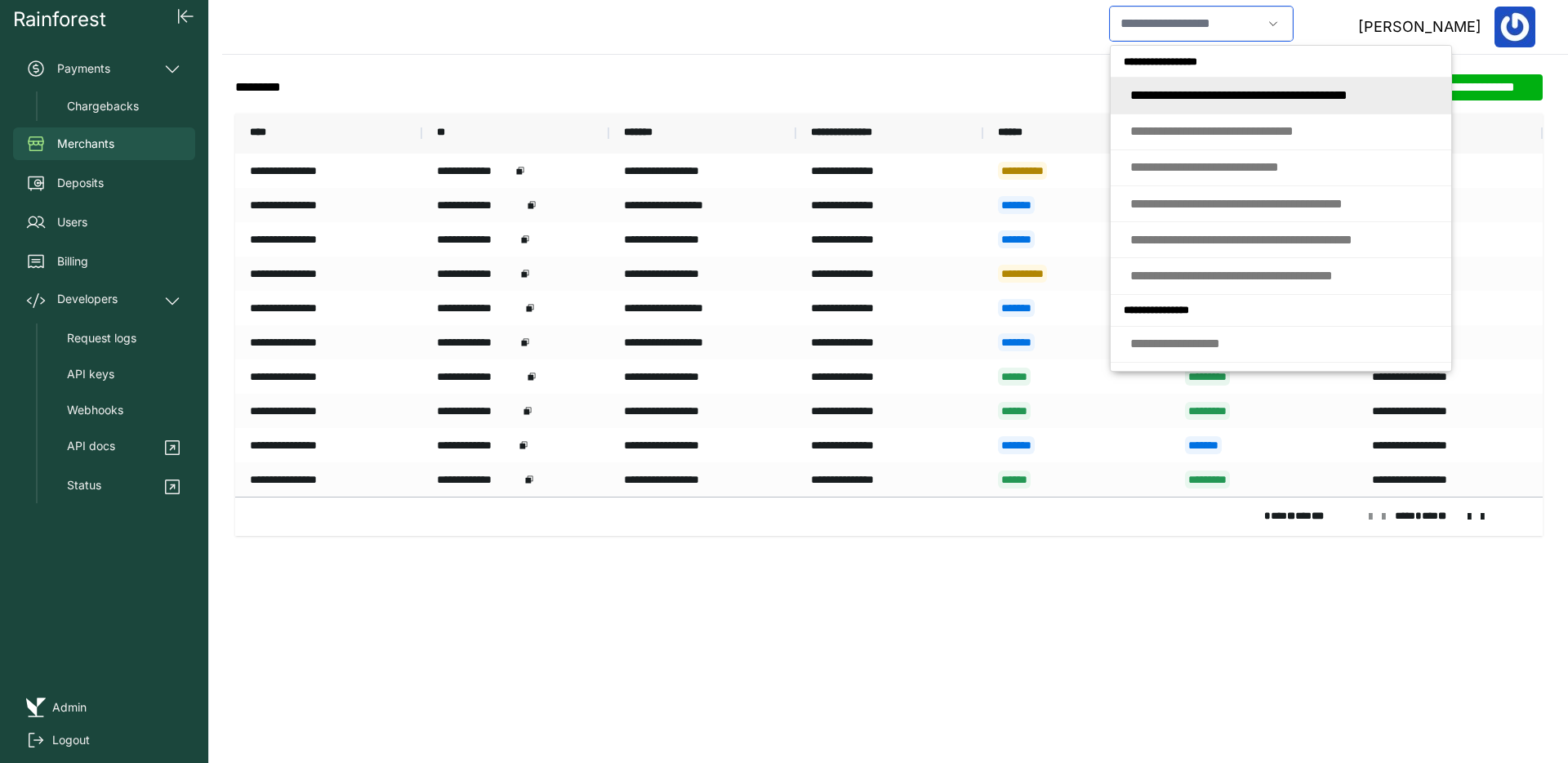 click at bounding box center [1186, 24] 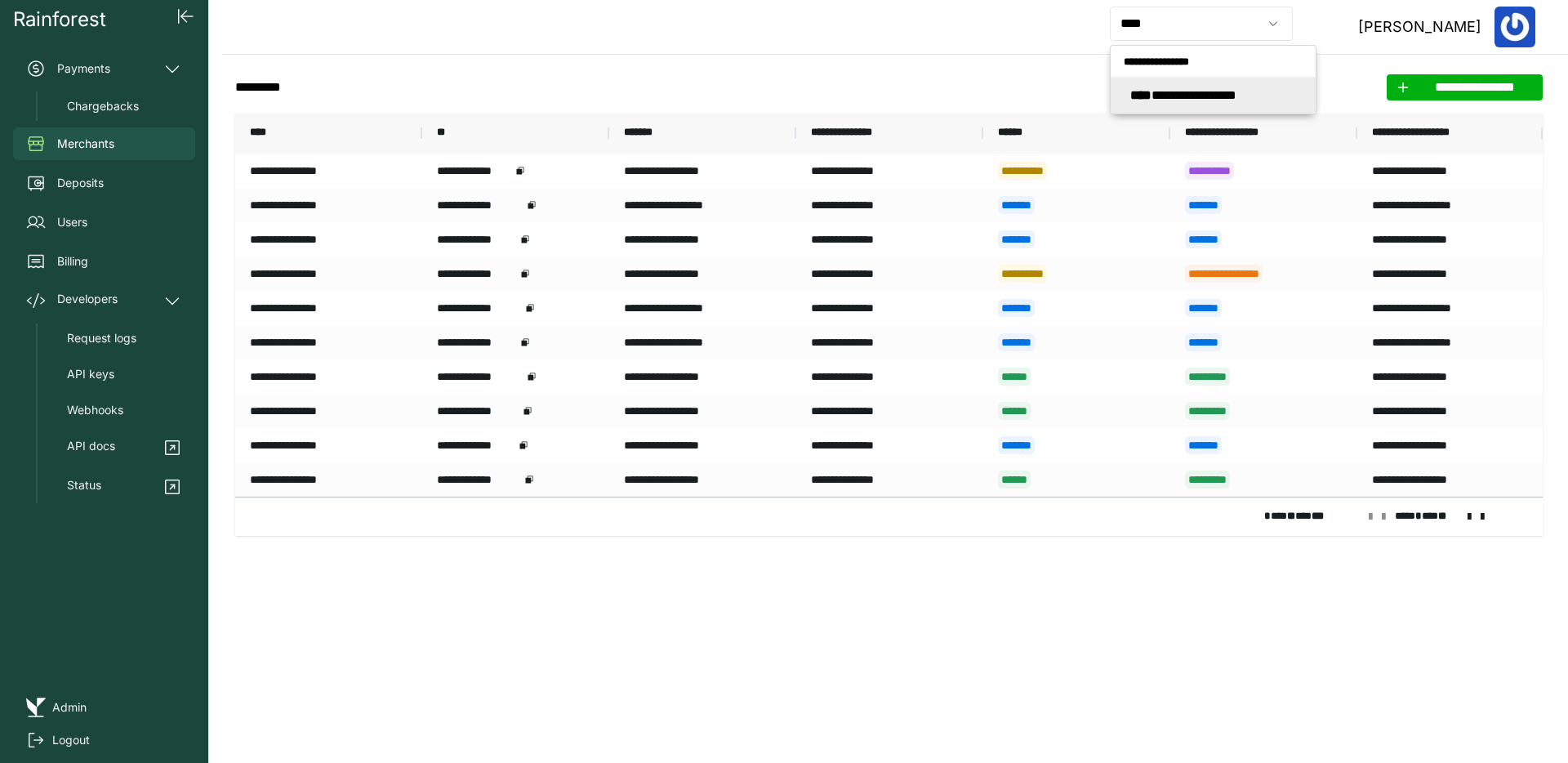 type on "**********" 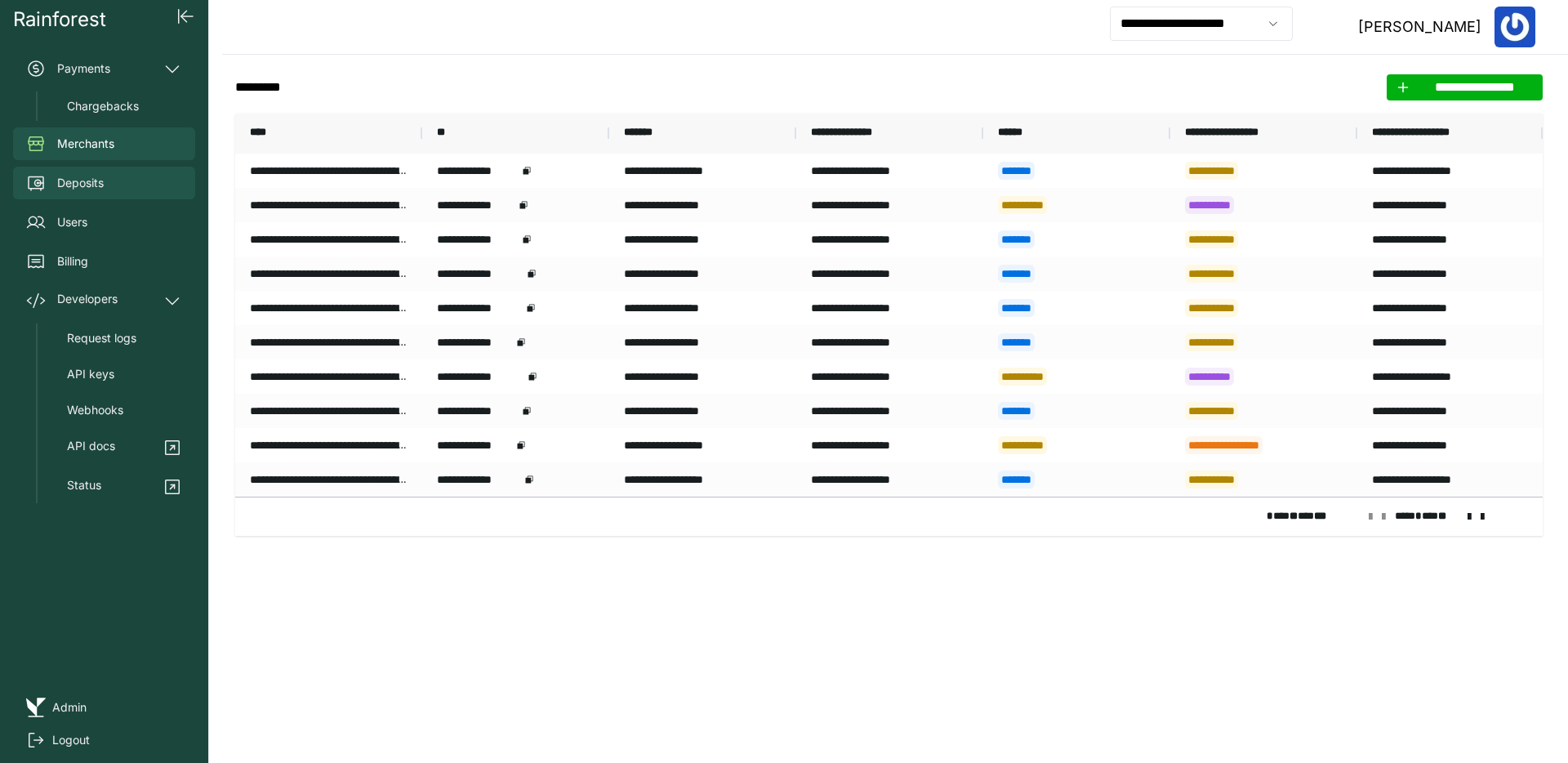 click on "Deposits" at bounding box center [104, 183] 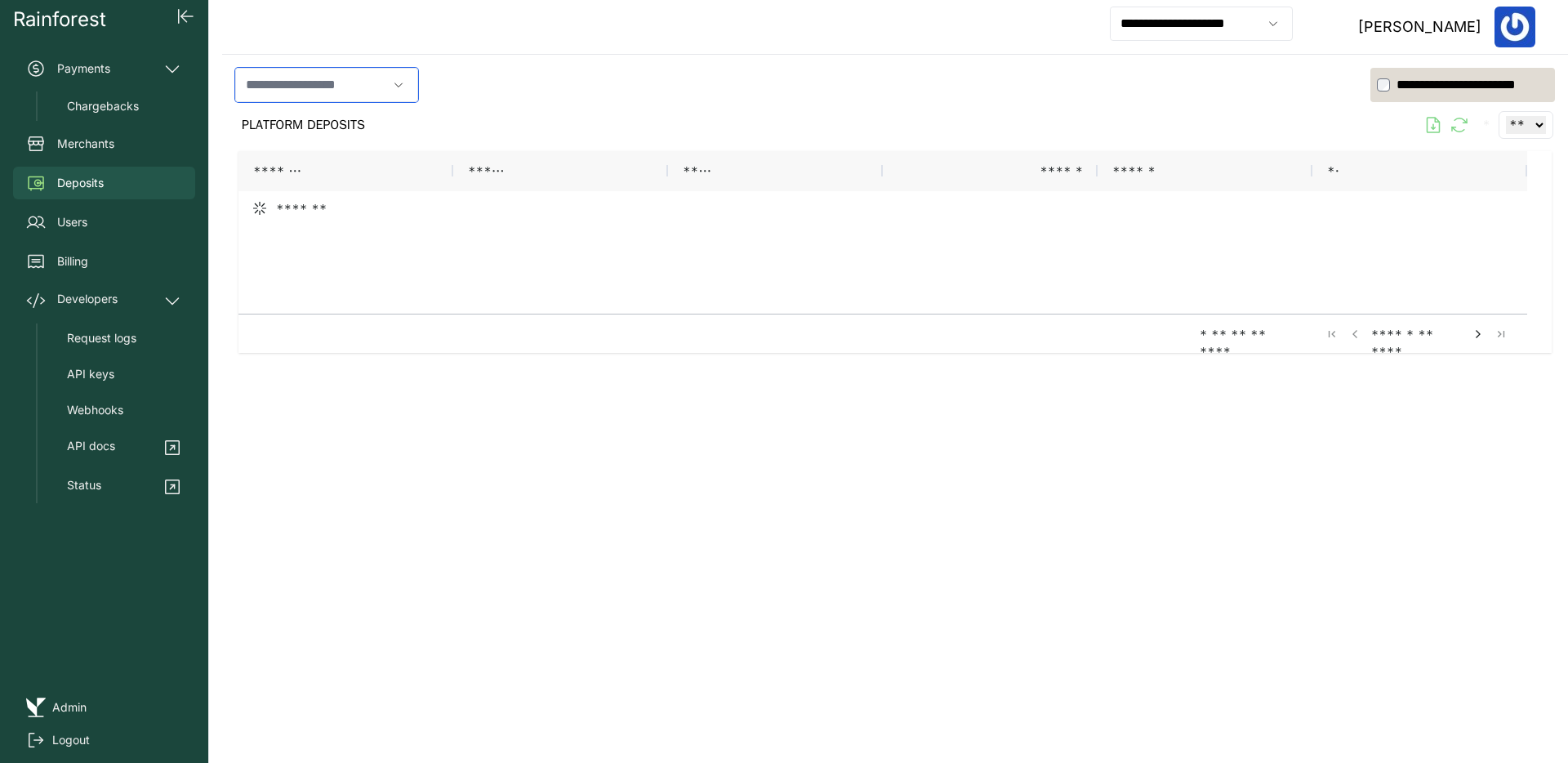 click at bounding box center [311, 85] 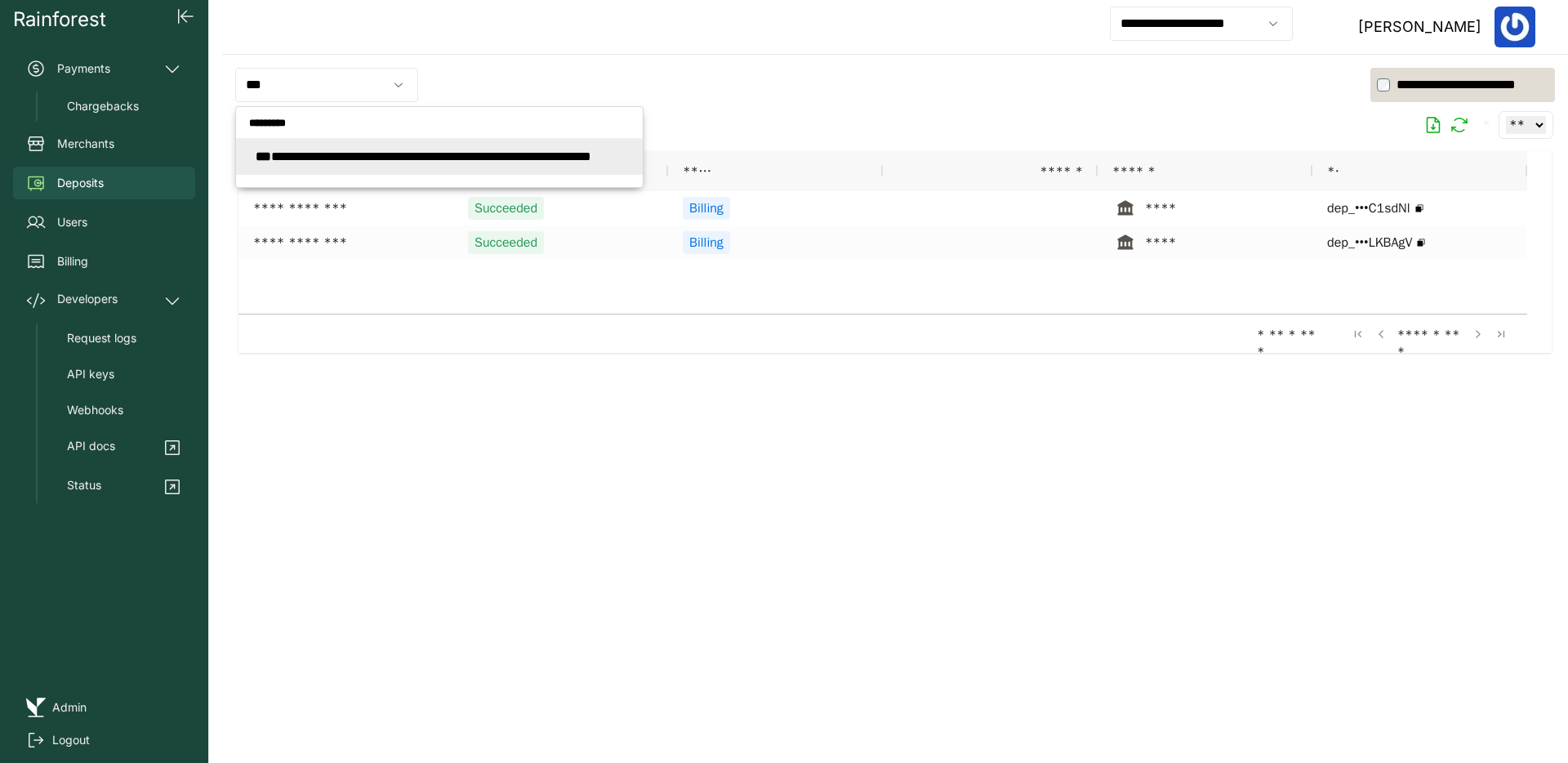 type on "**********" 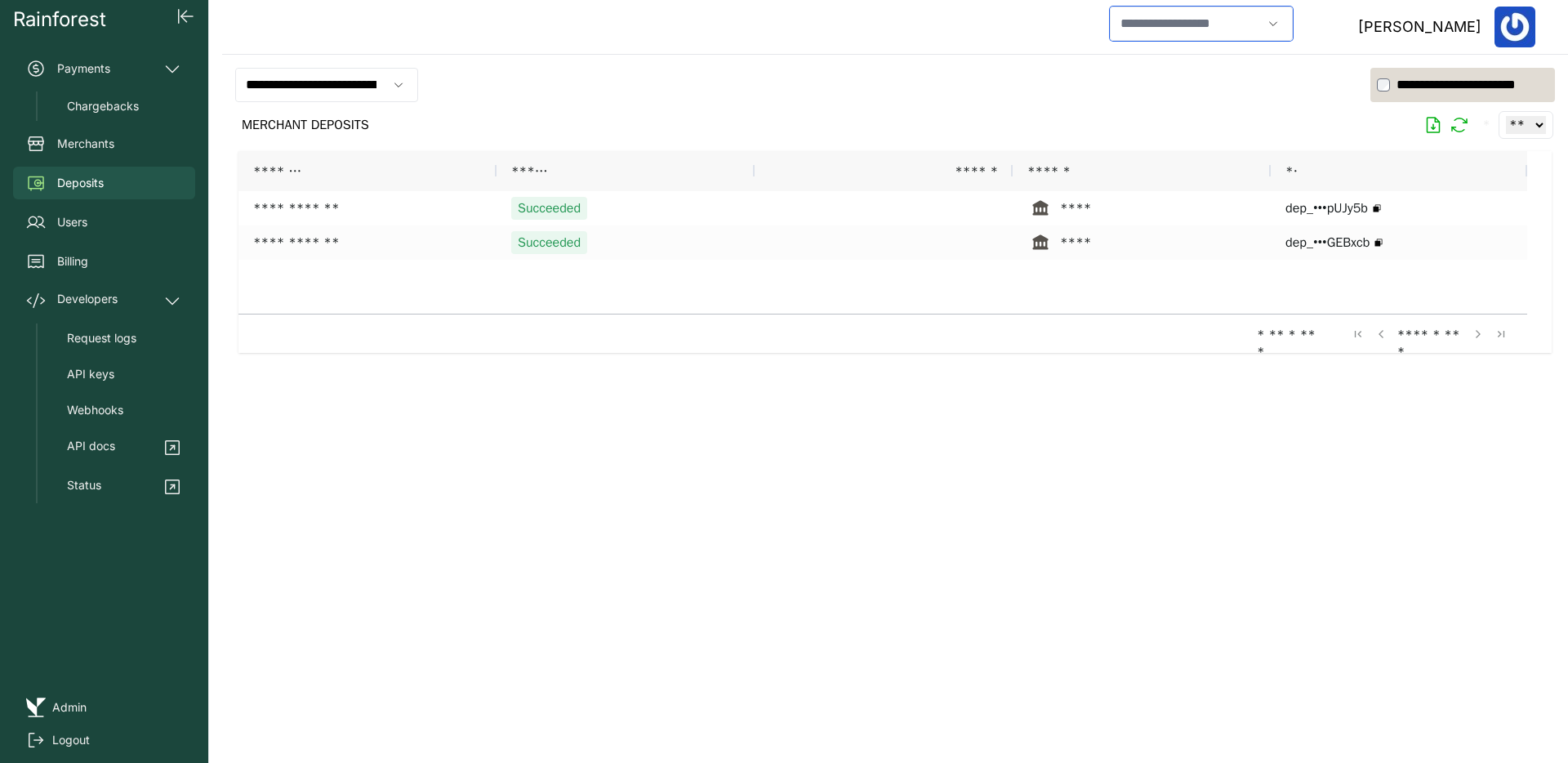 click at bounding box center (1186, 24) 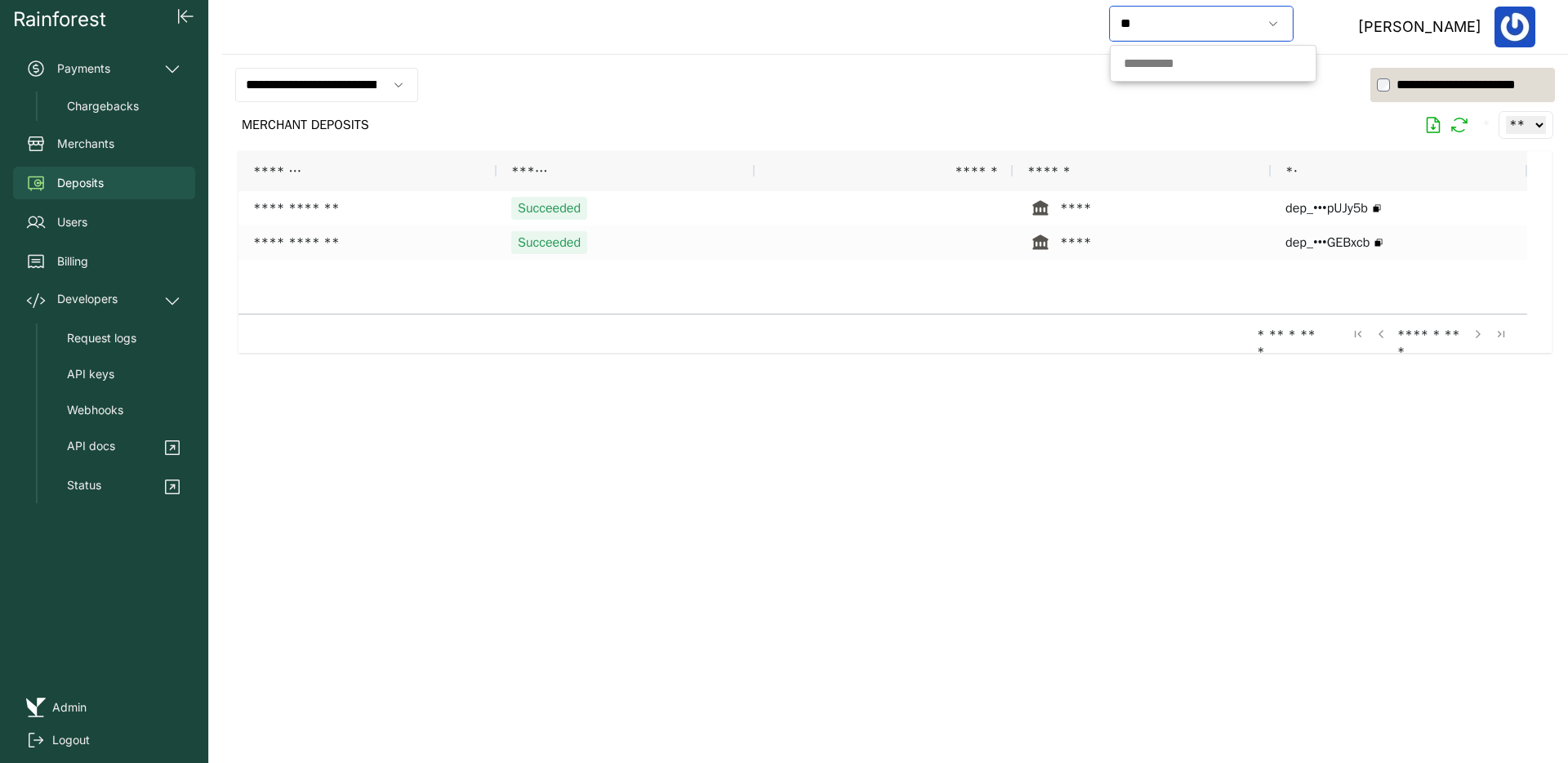 type on "*" 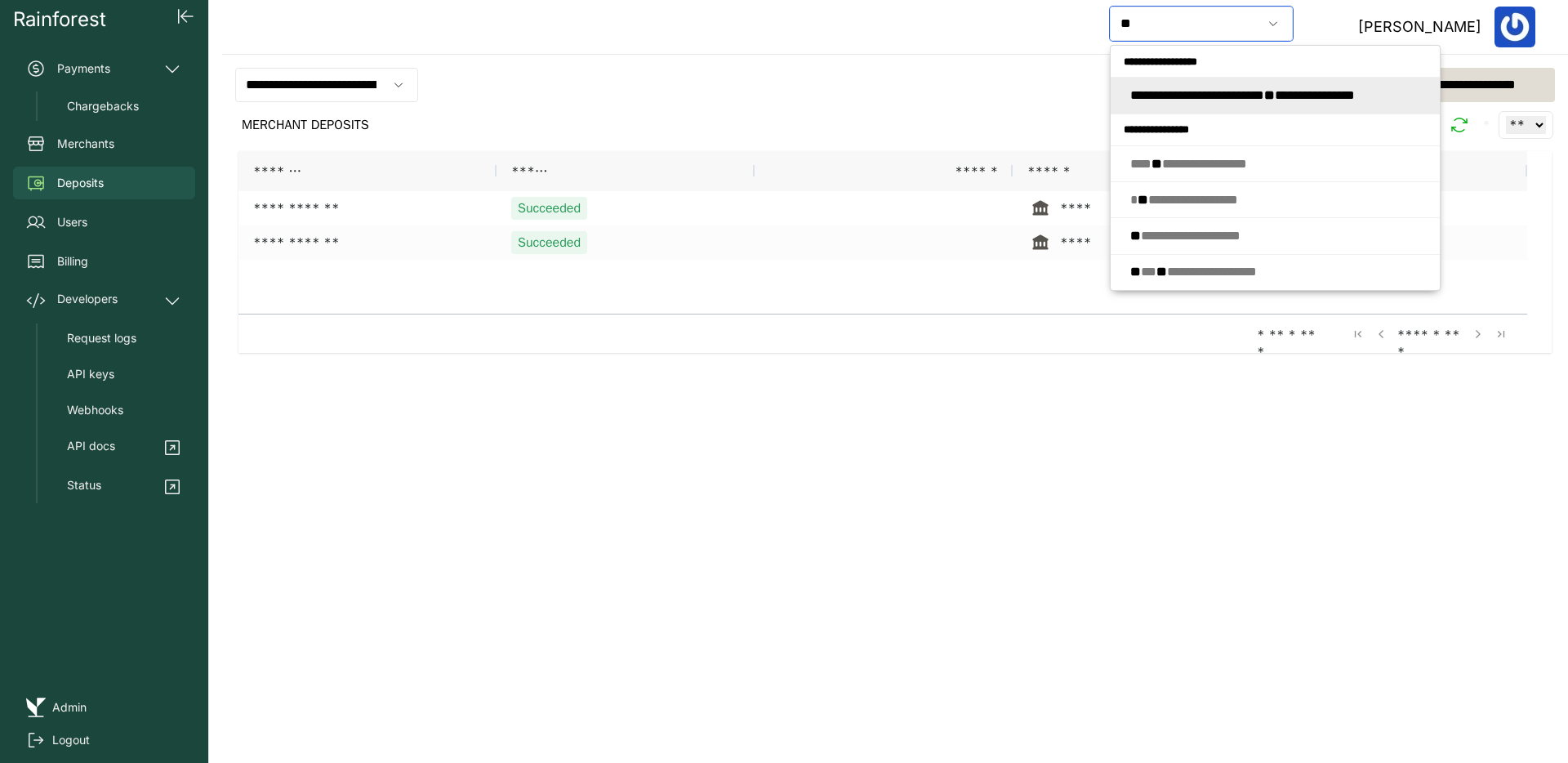 type on "*" 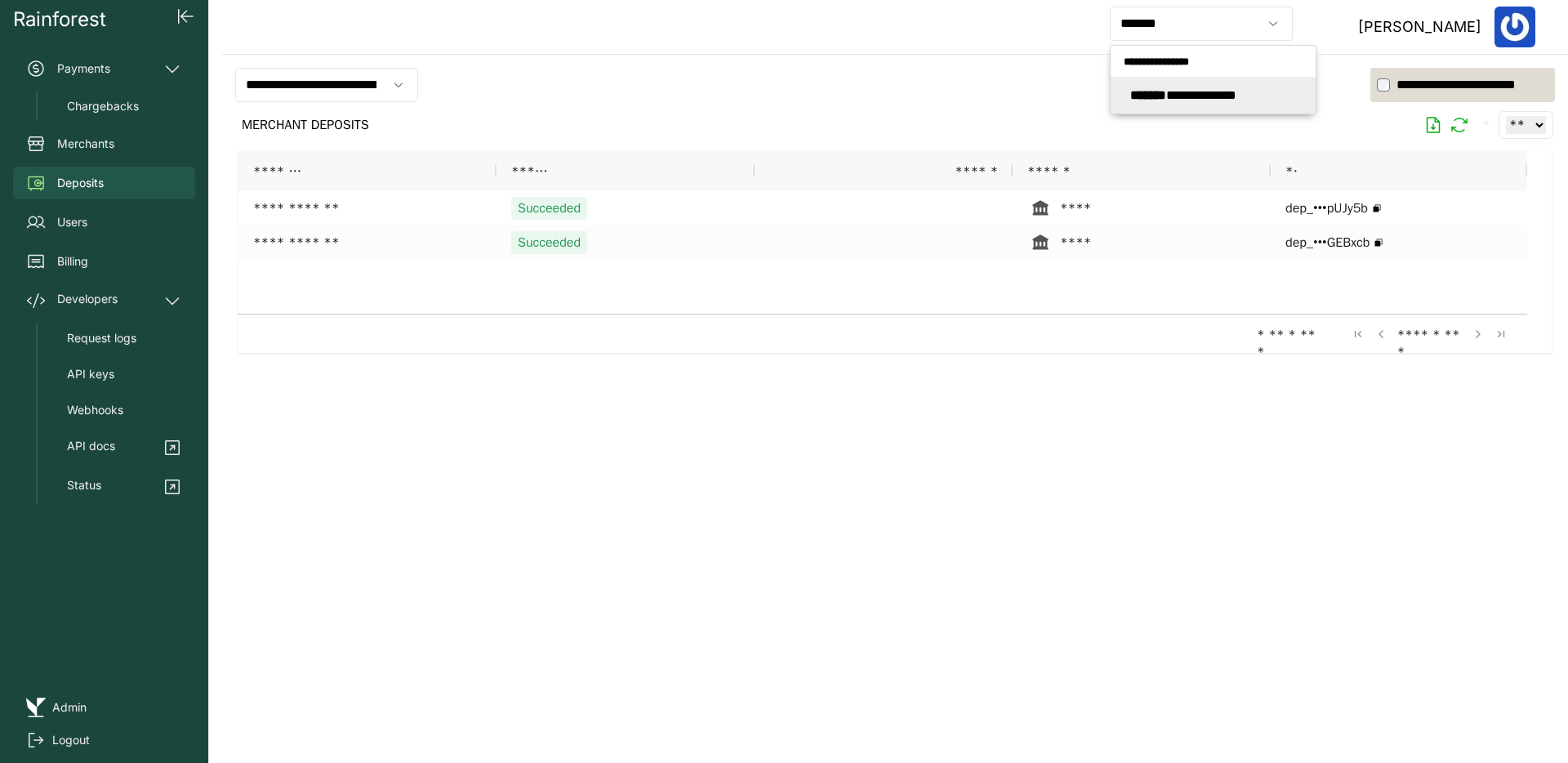 type on "**********" 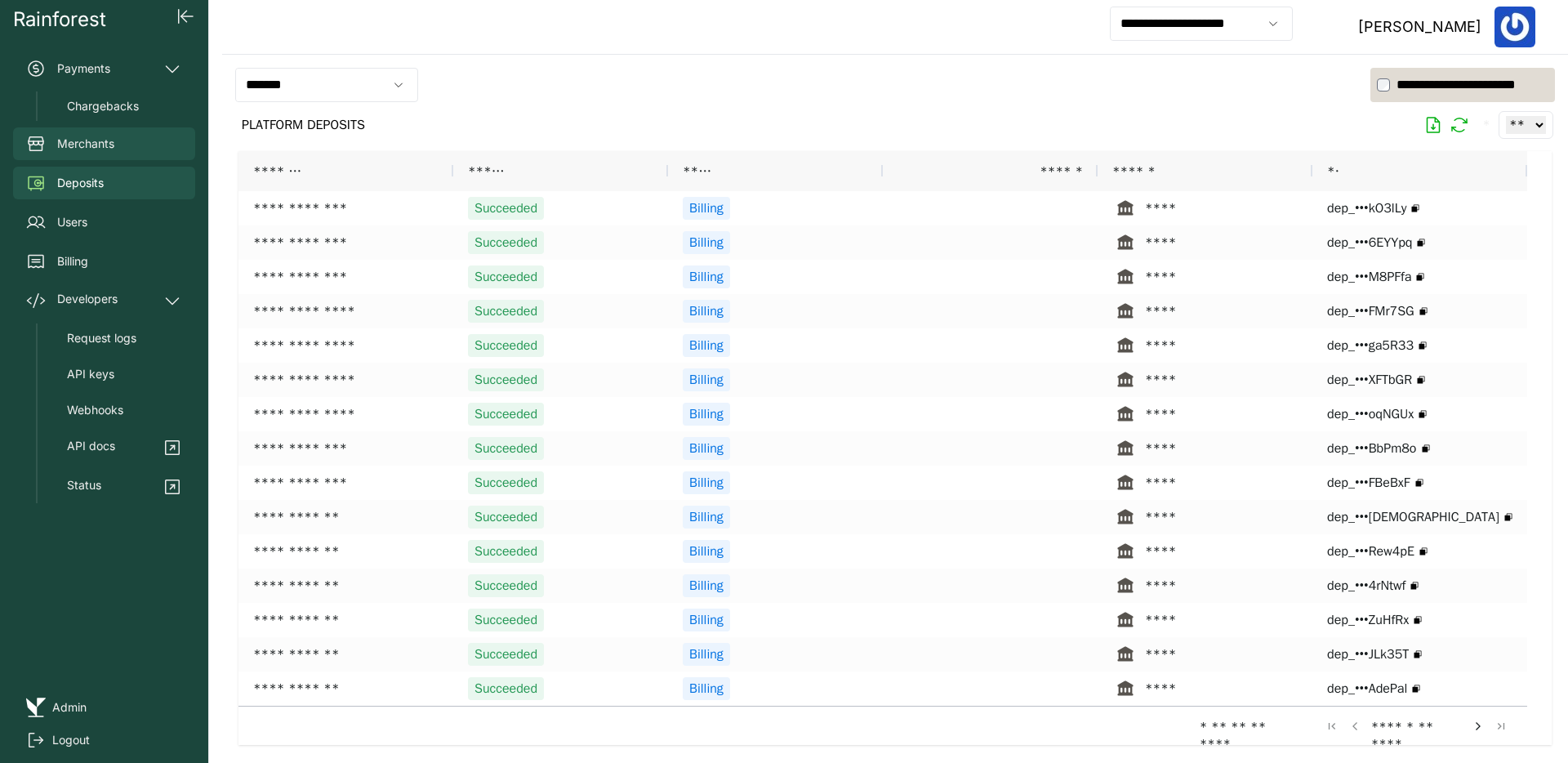 click on "Merchants" at bounding box center (104, 144) 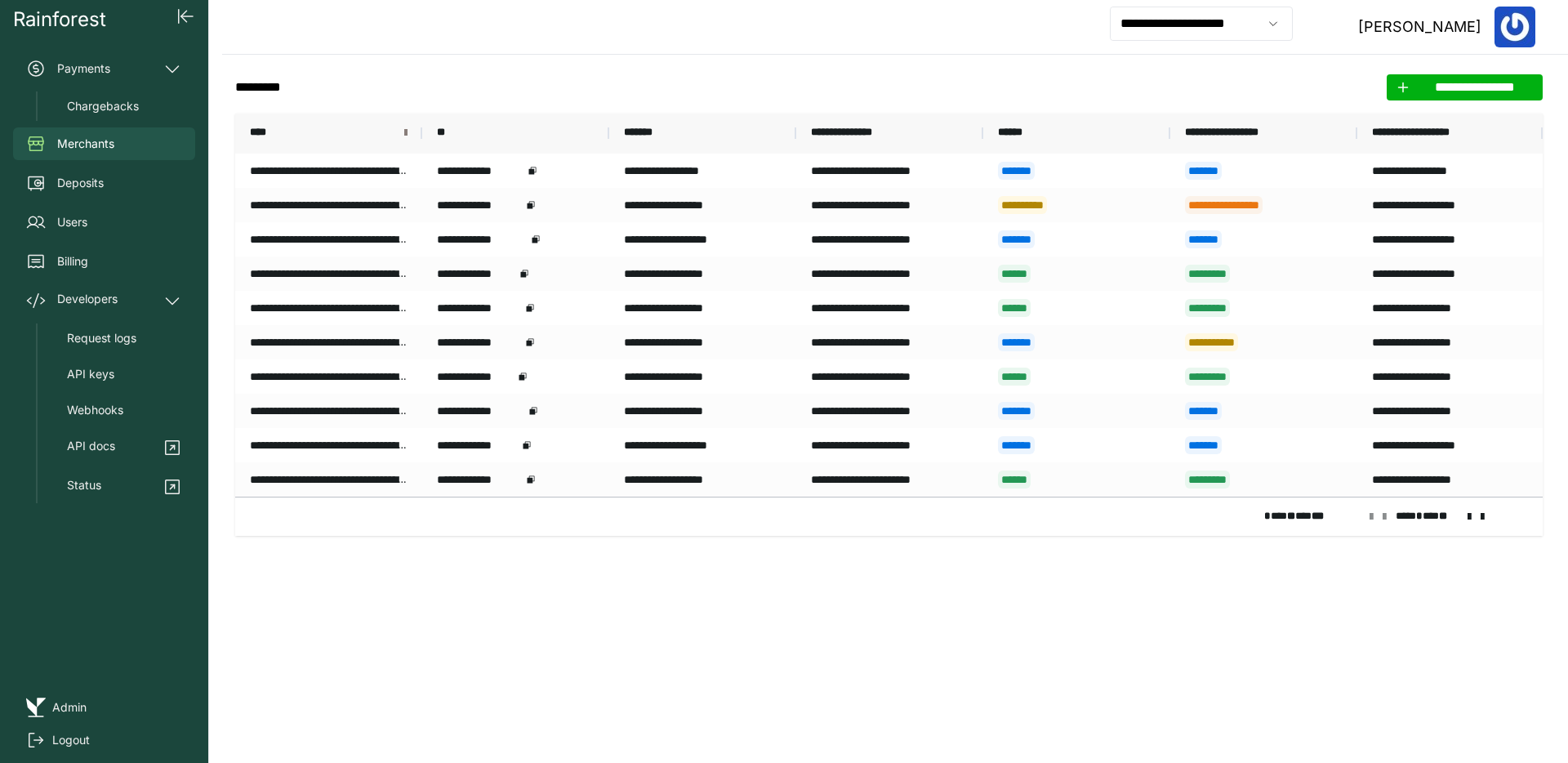 click at bounding box center [406, 133] 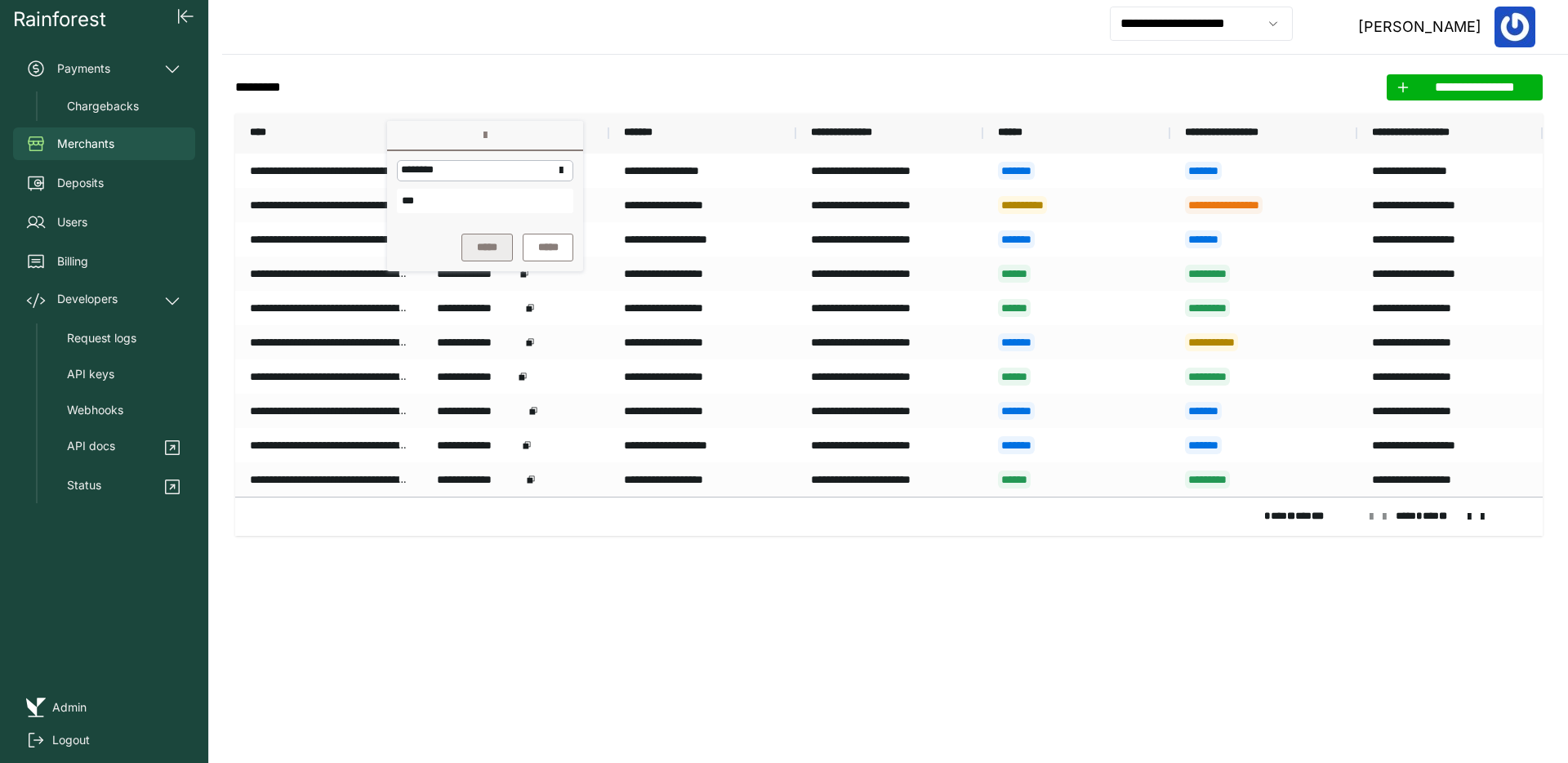 type on "***" 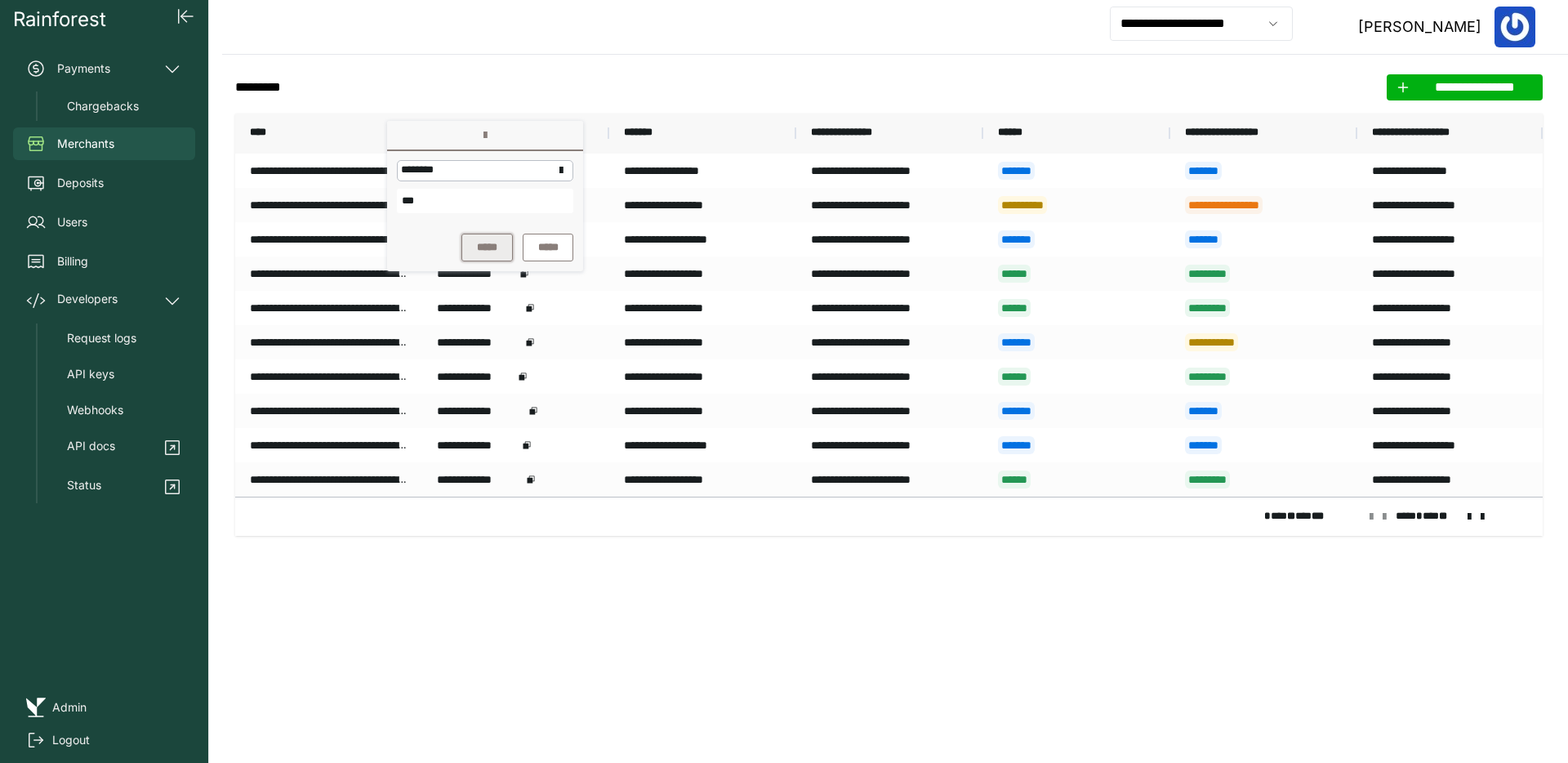 click on "*****" at bounding box center [487, 248] 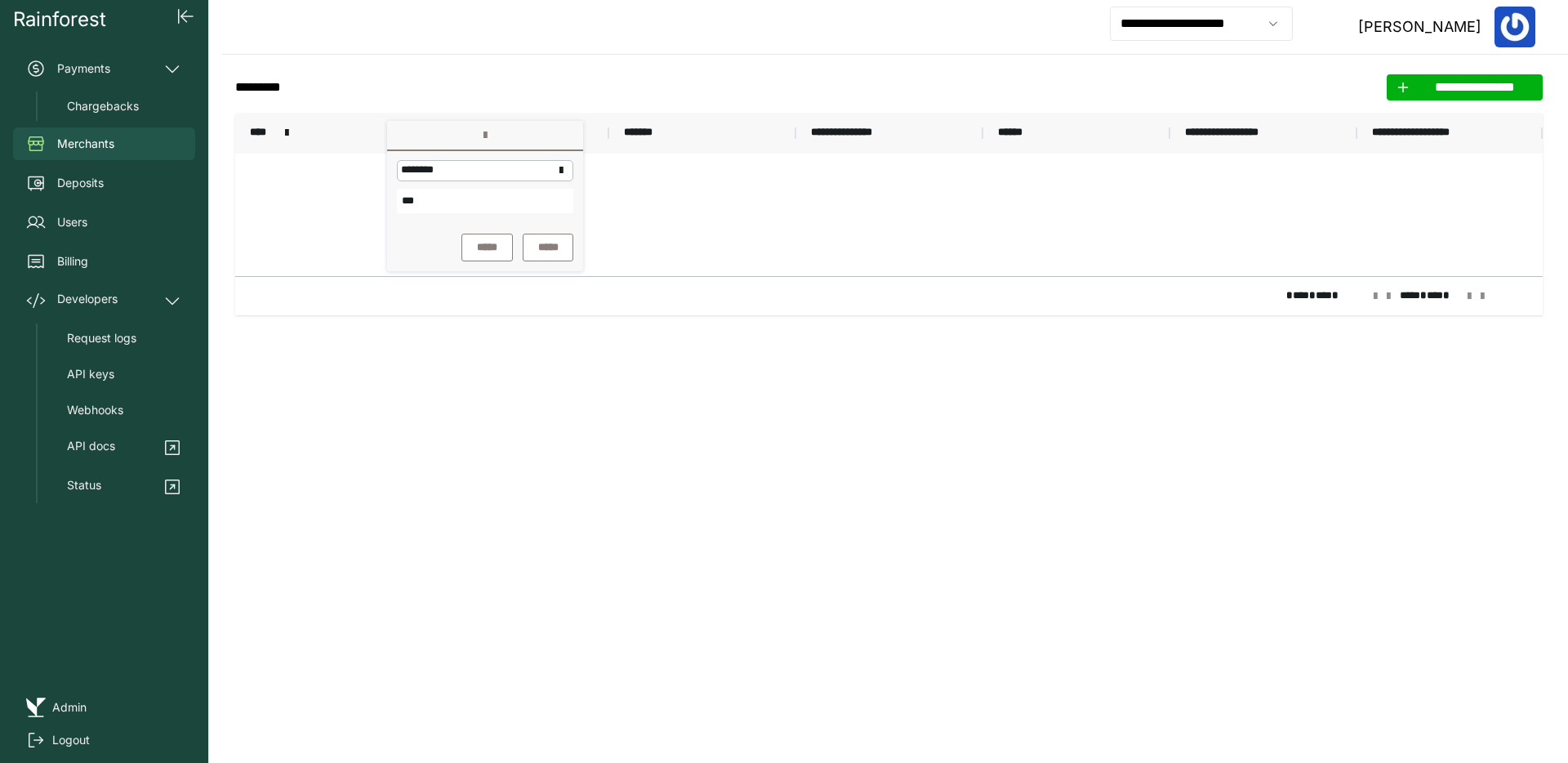 click on "**********" 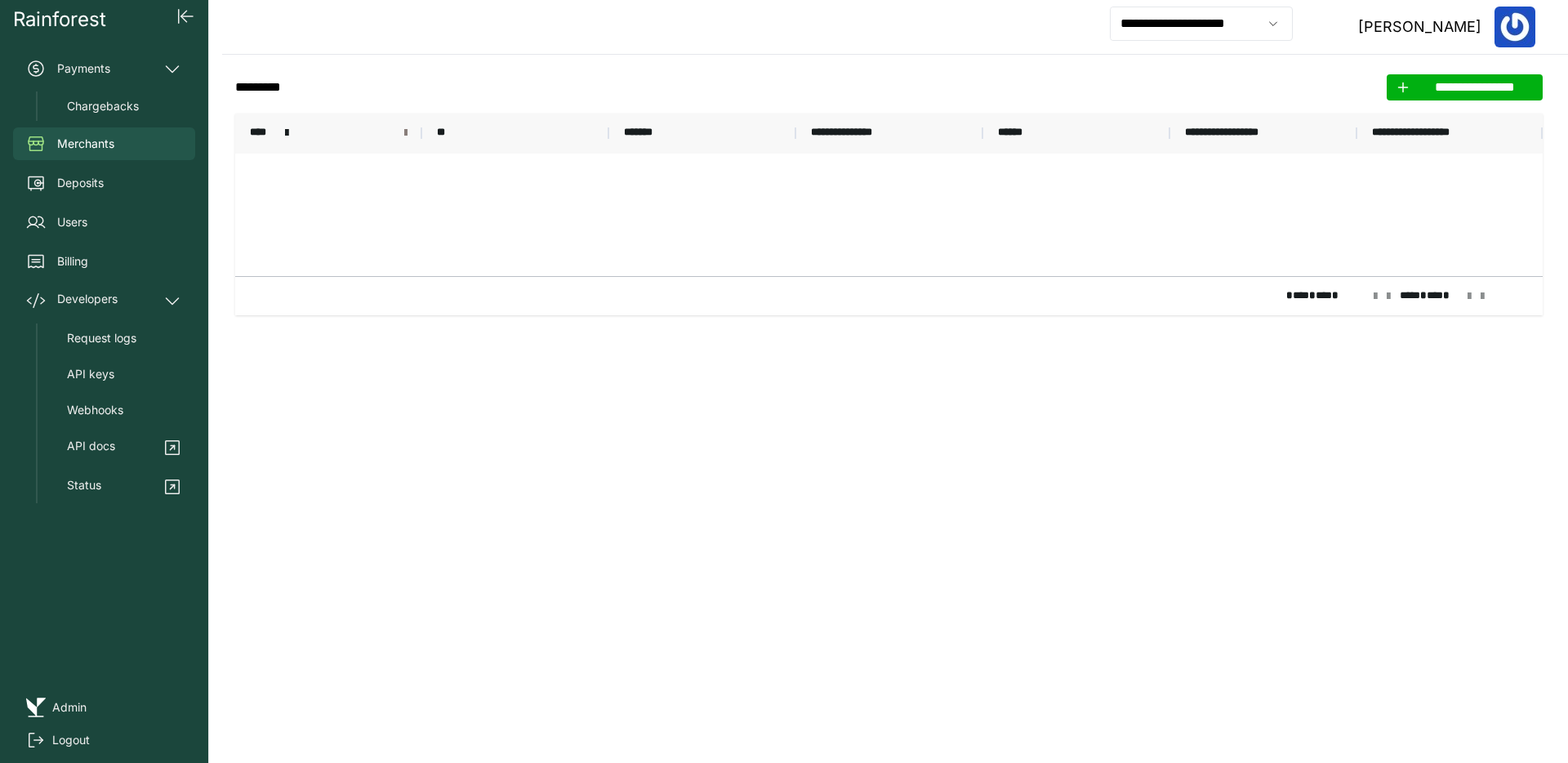 click at bounding box center (406, 133) 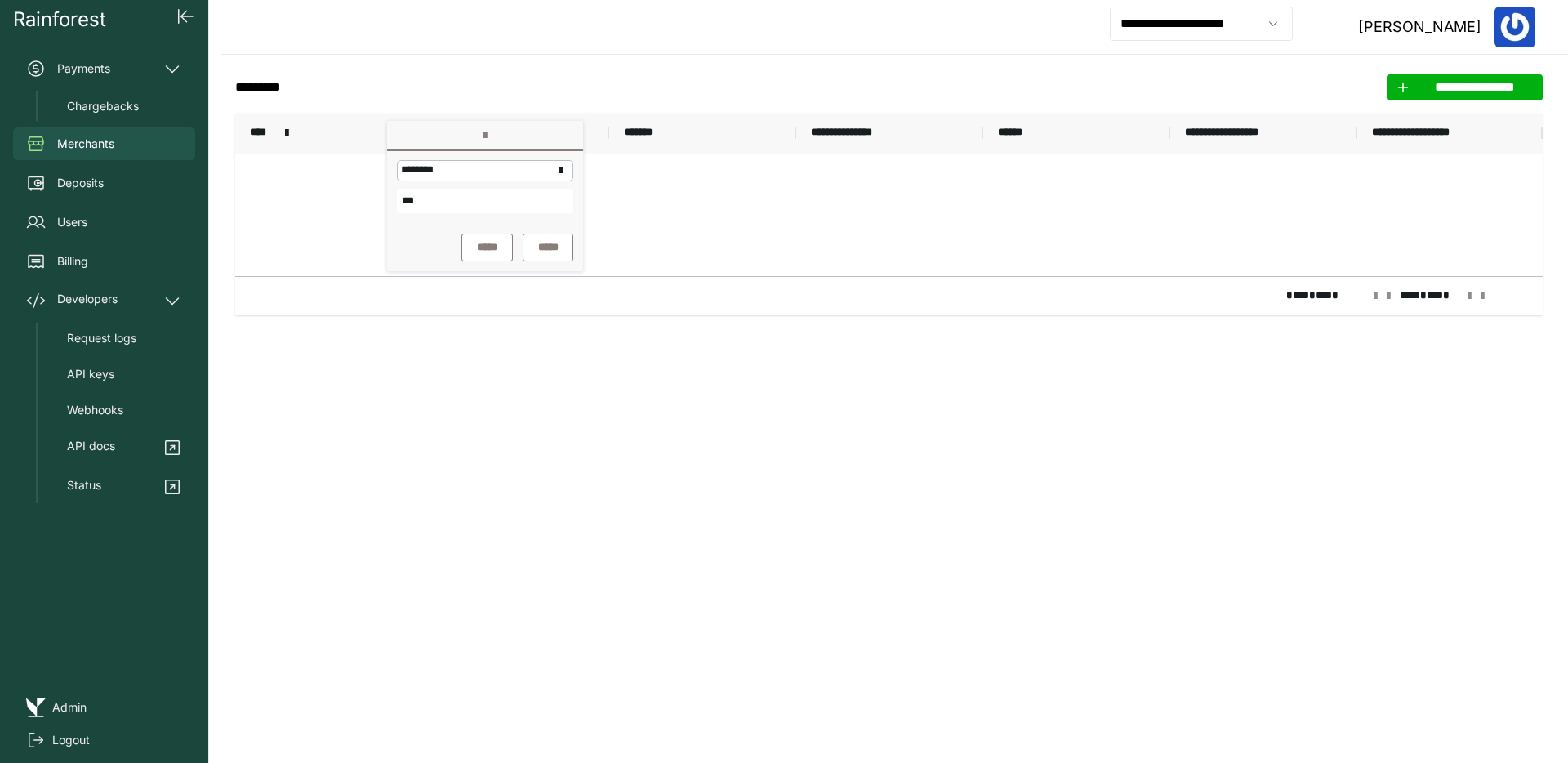 click on "***" at bounding box center (485, 201) 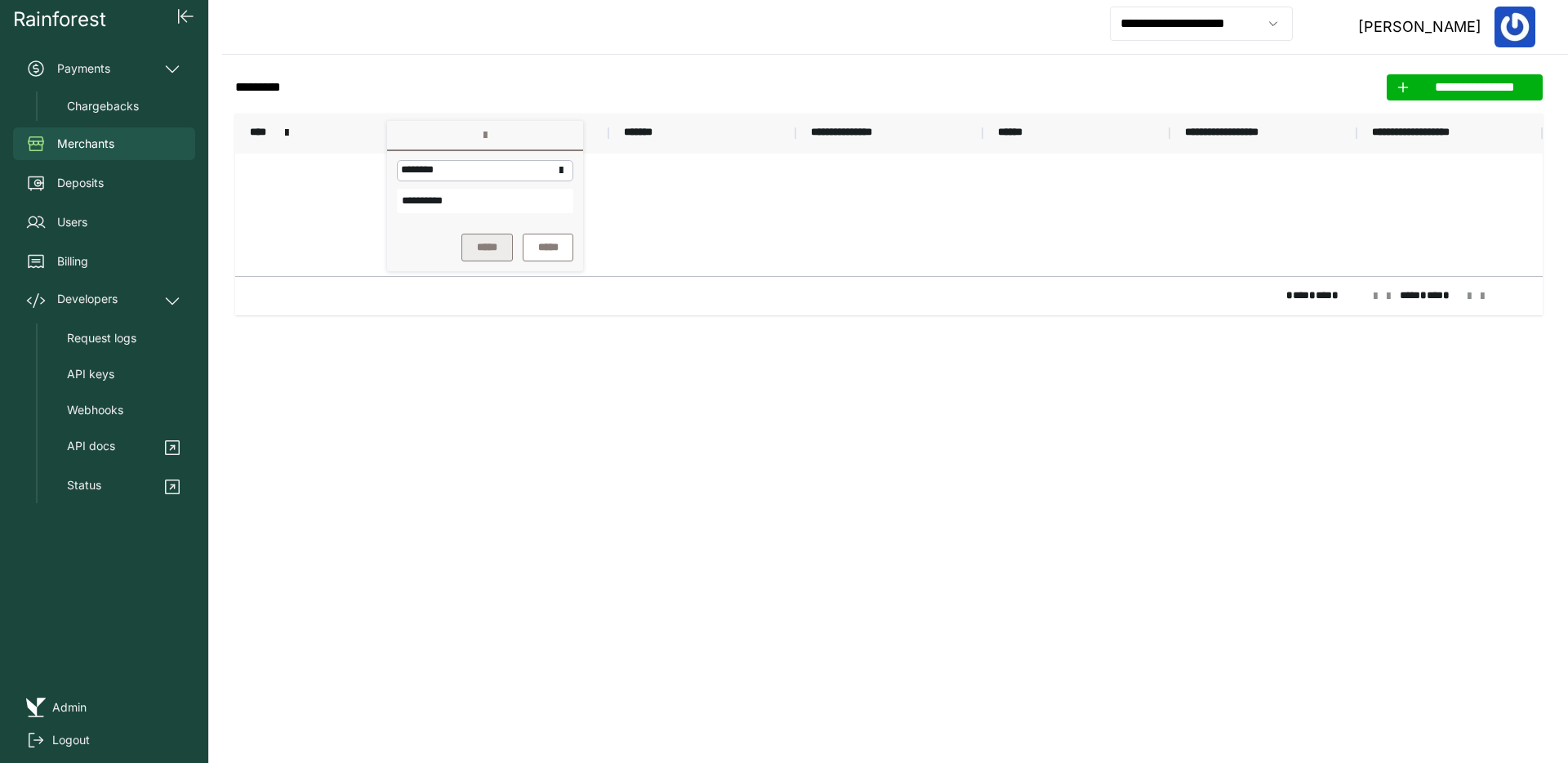 type on "**********" 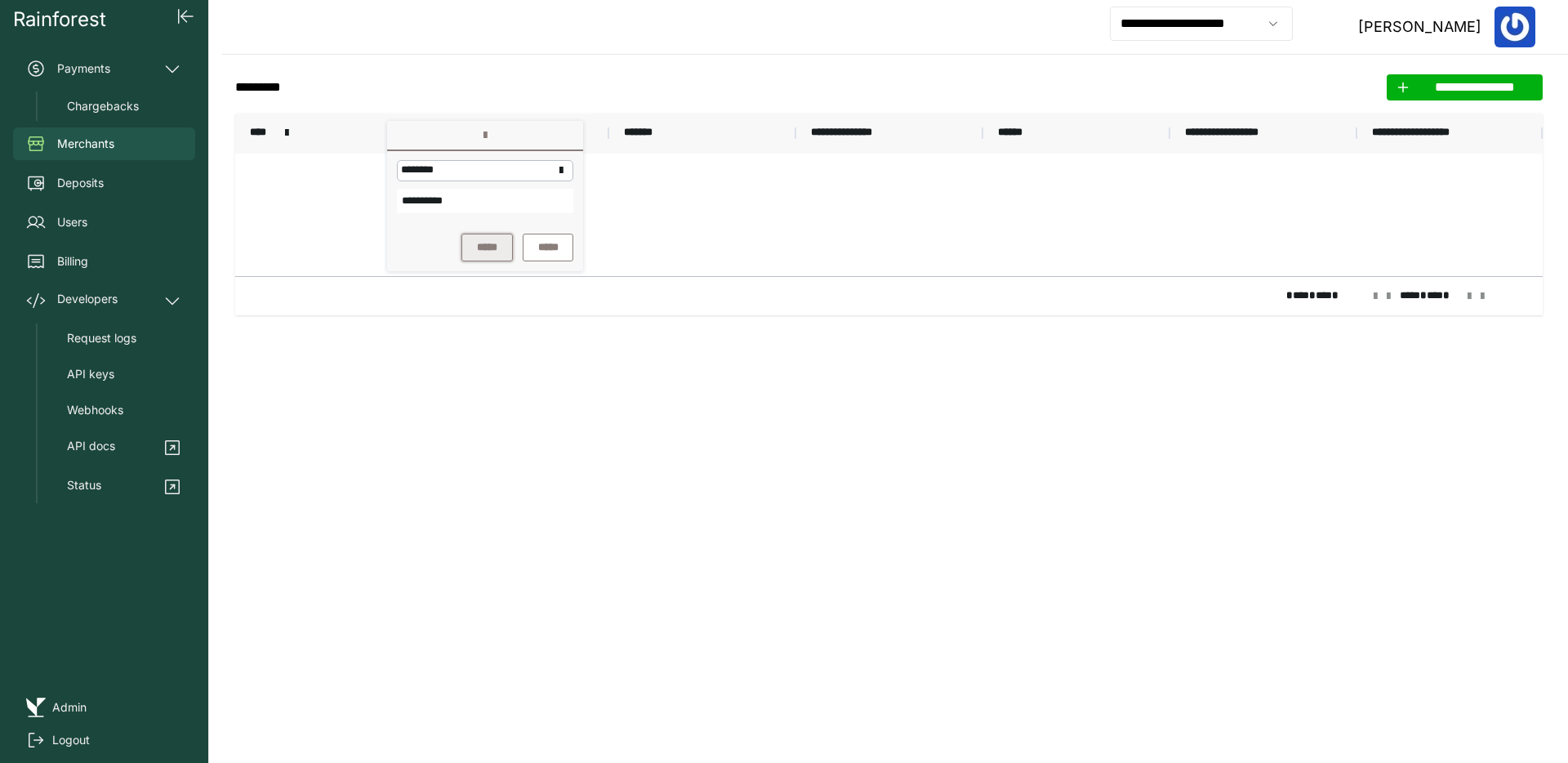 click on "*****" at bounding box center (487, 248) 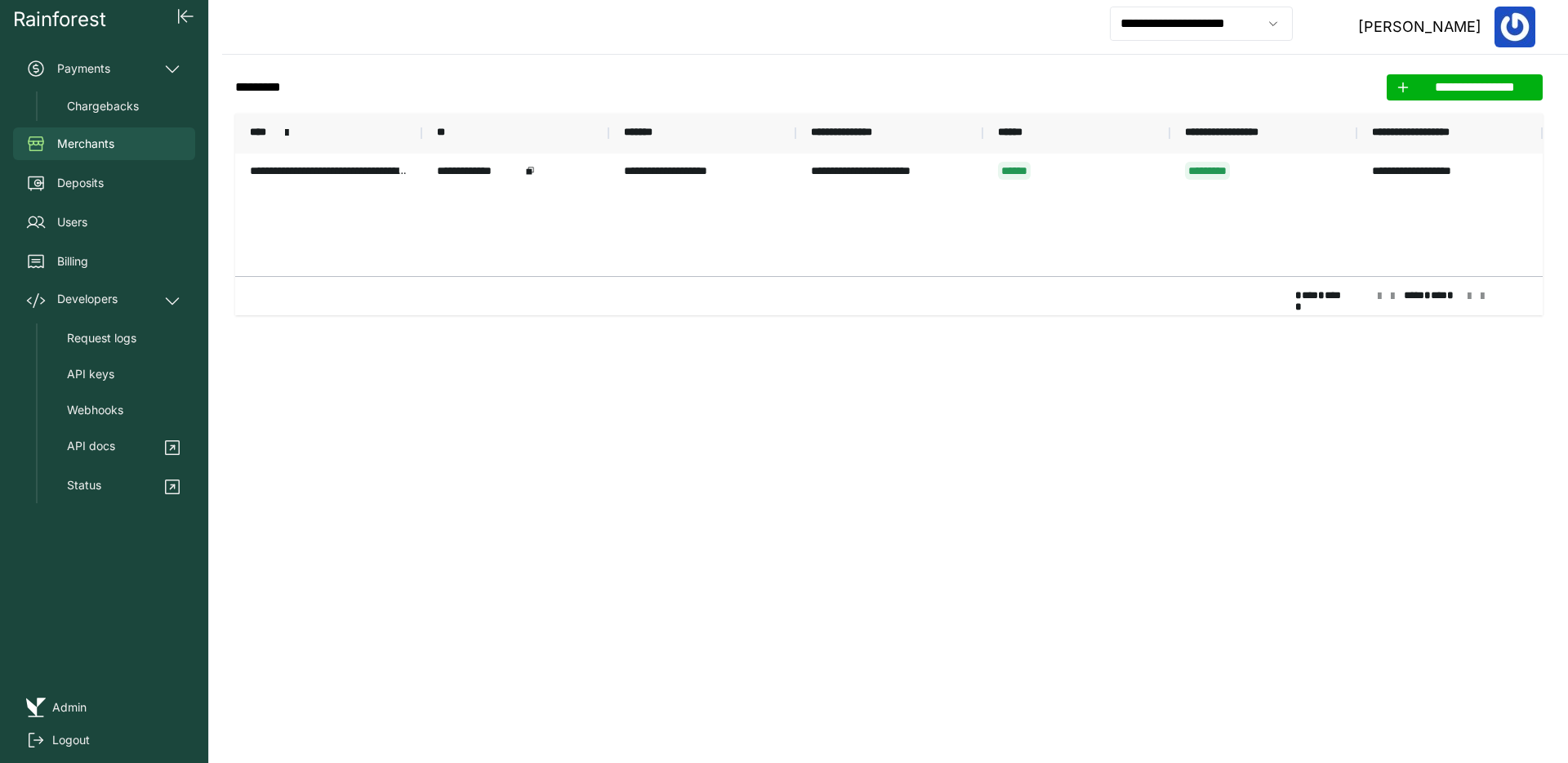 click on "**********" 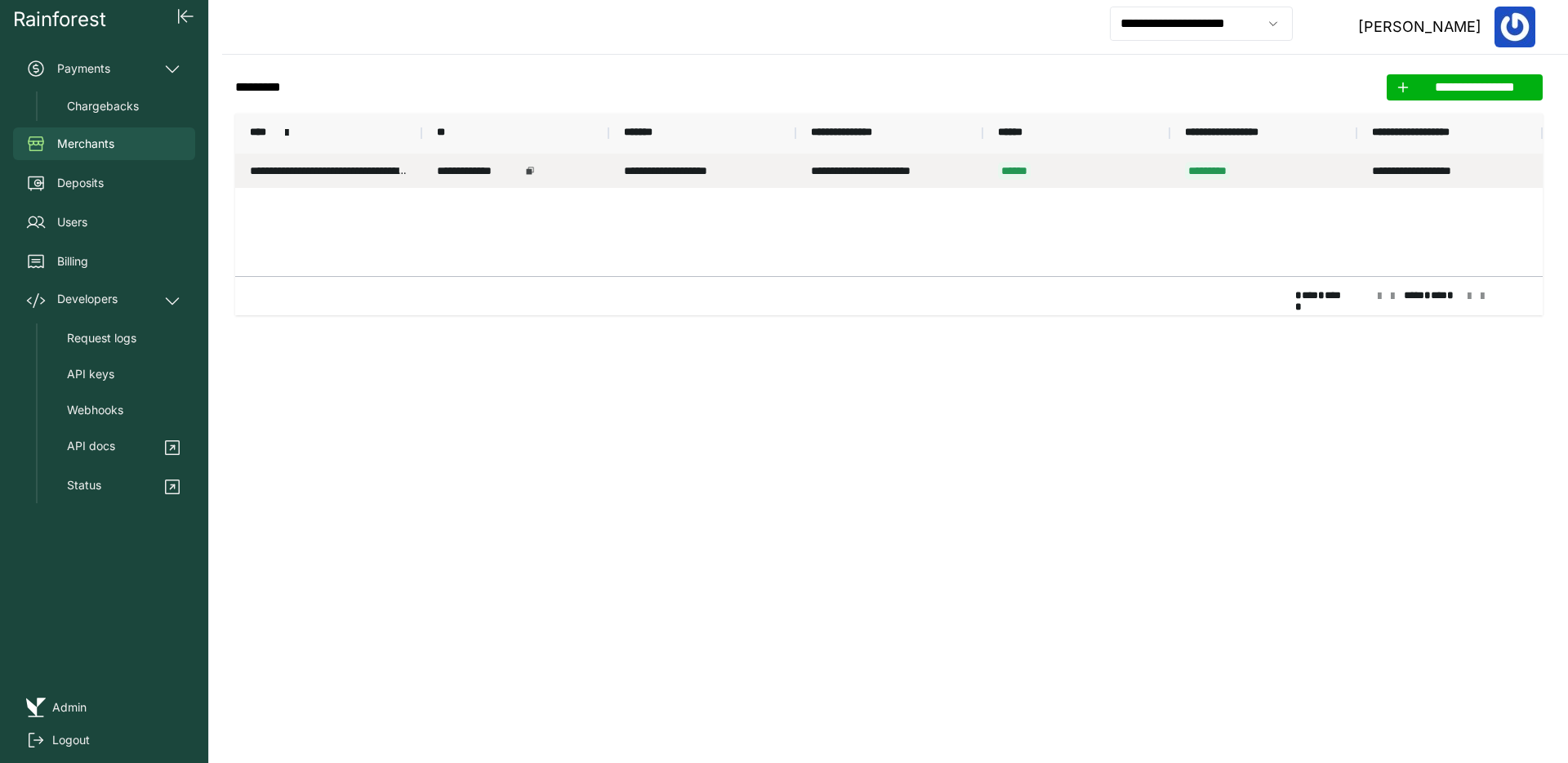 click 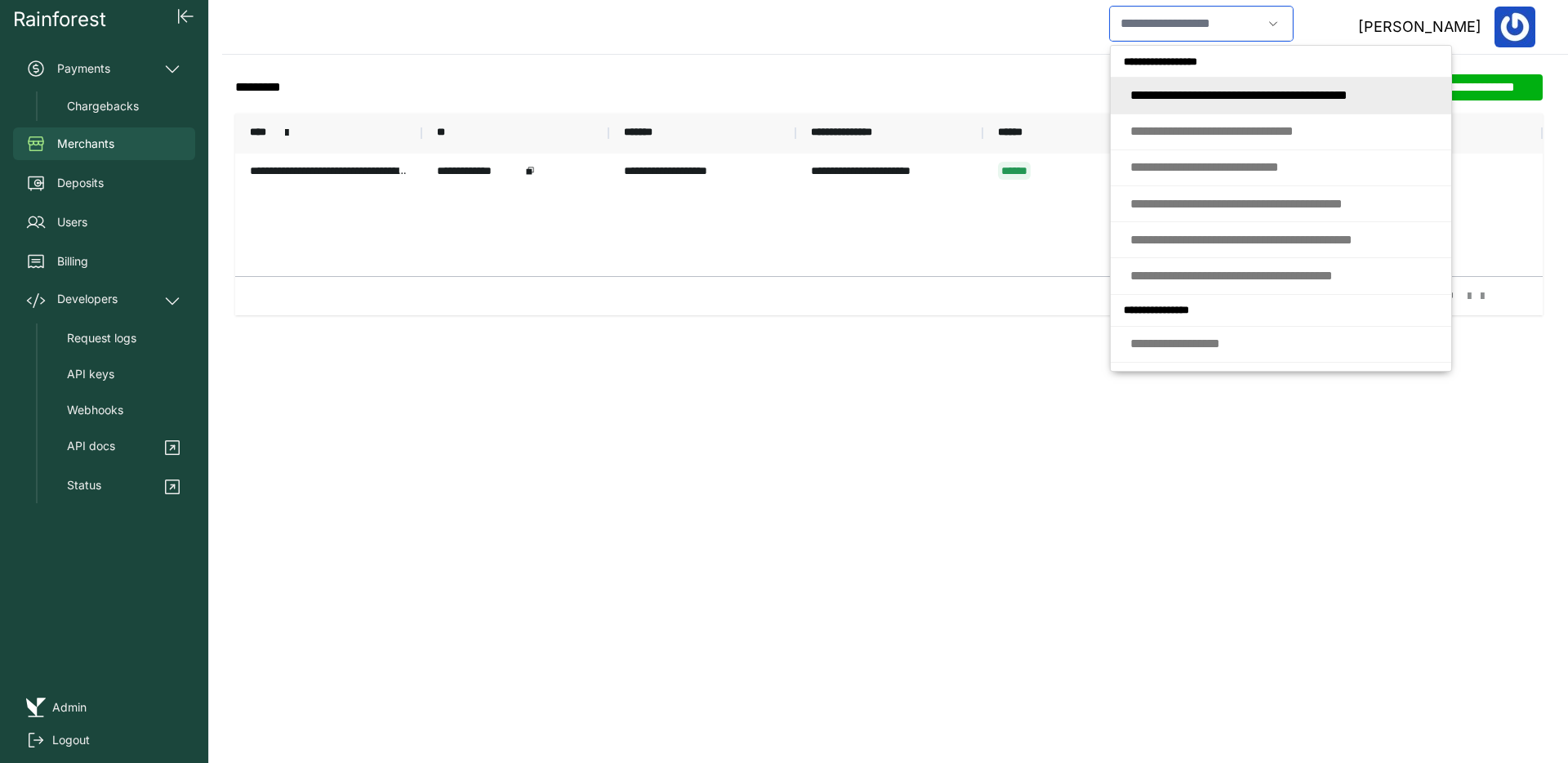 click at bounding box center [1186, 24] 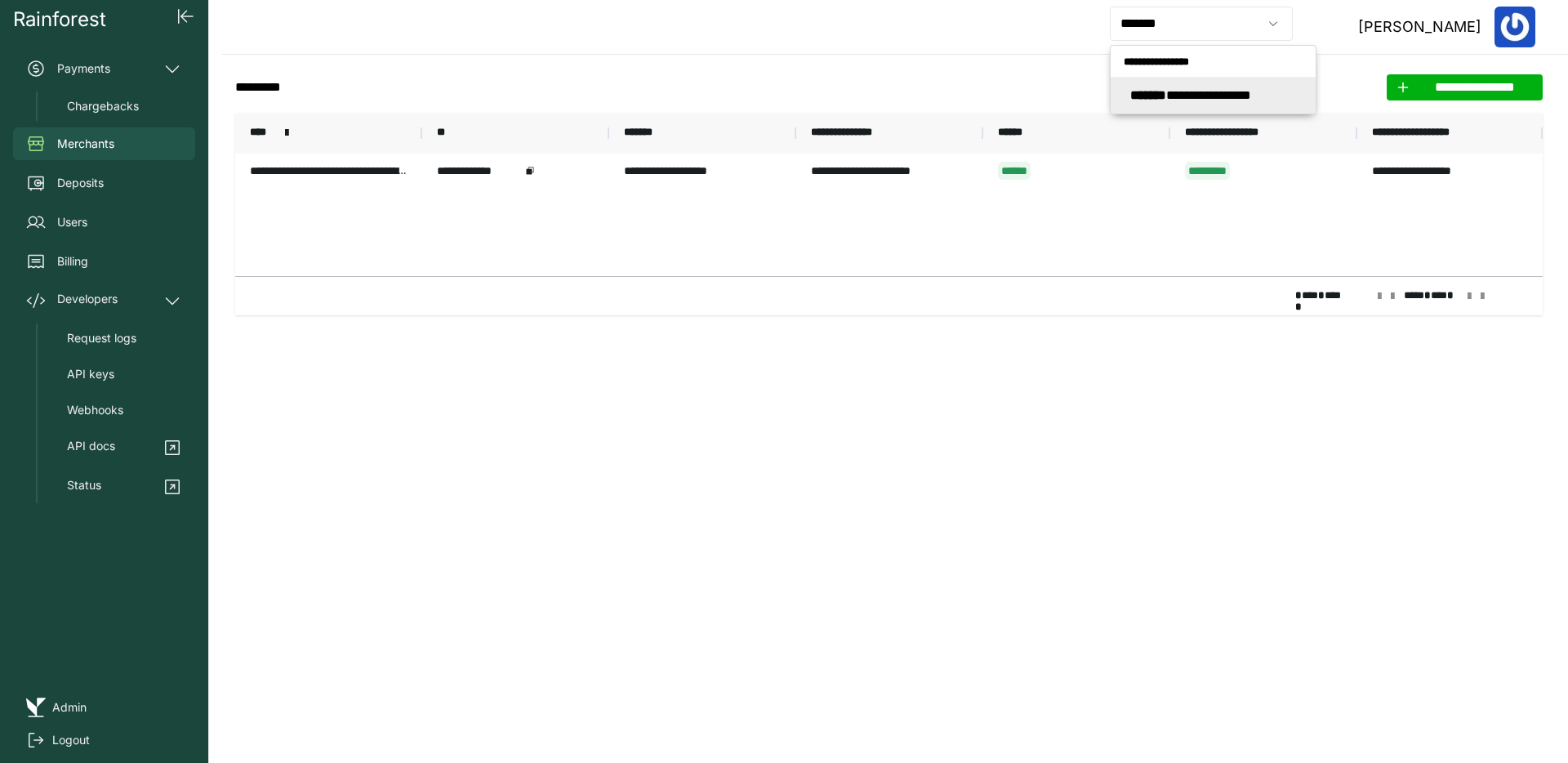 type on "**********" 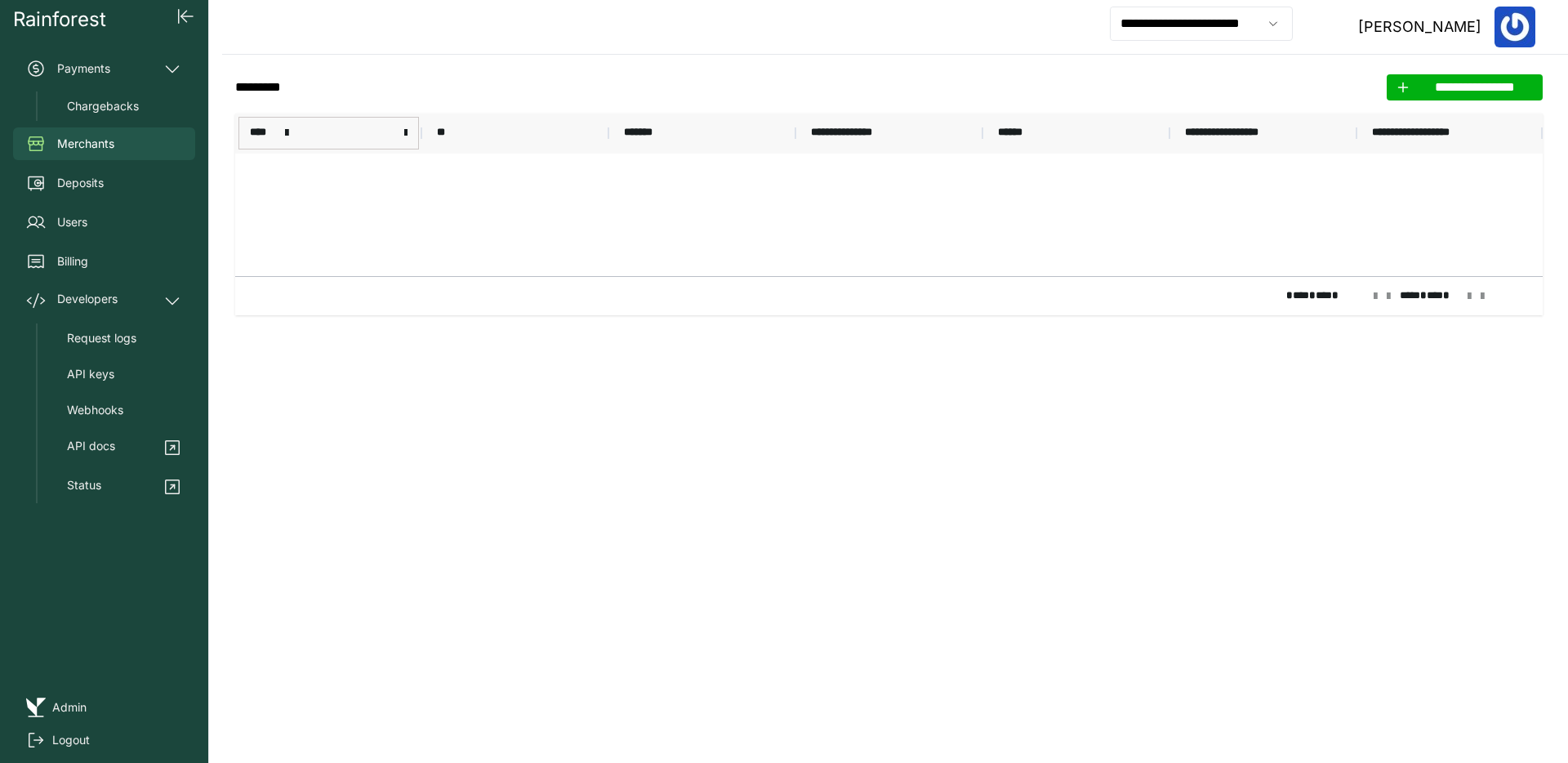 click on "****" at bounding box center [328, 133] 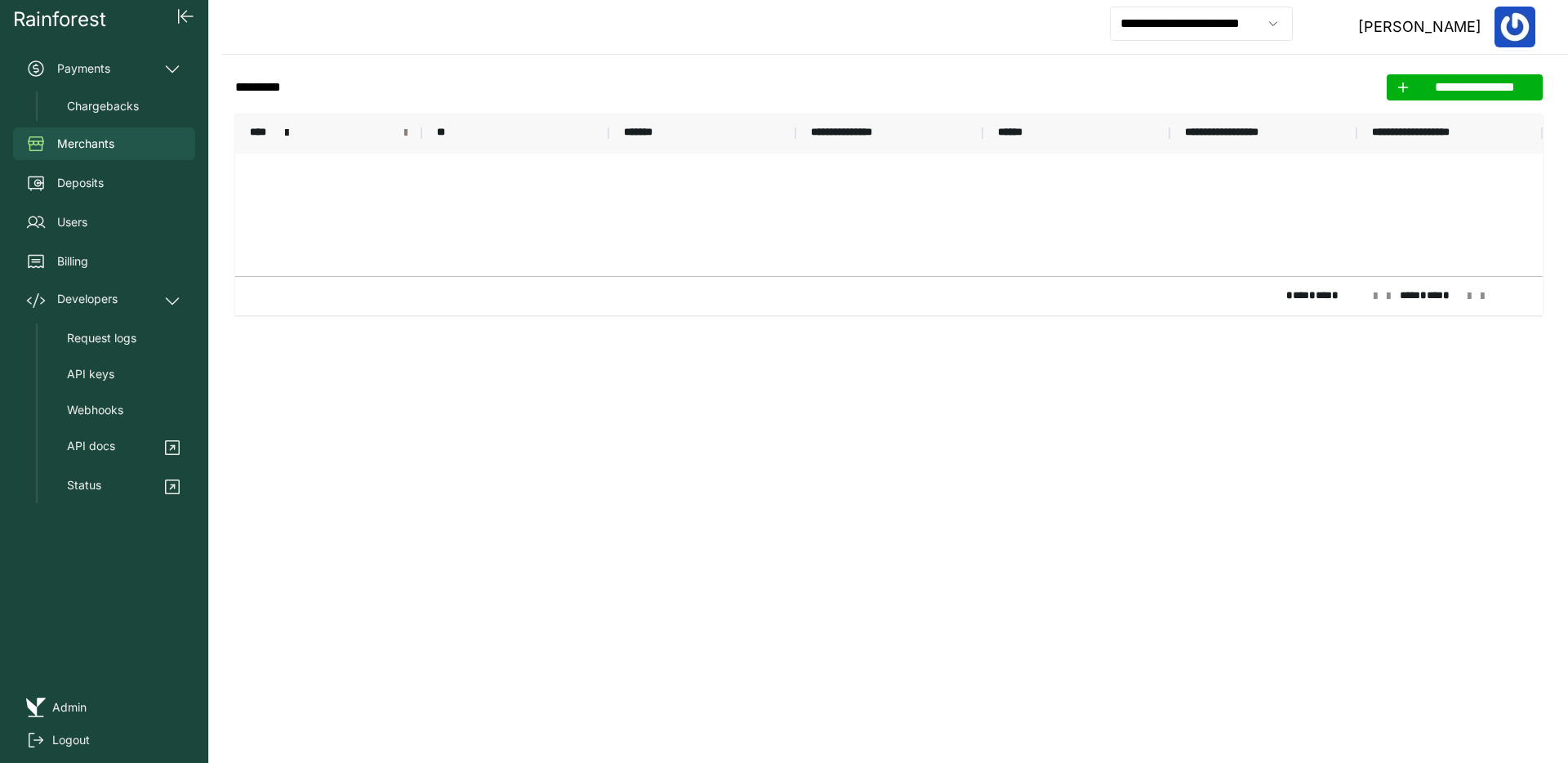 click at bounding box center [406, 133] 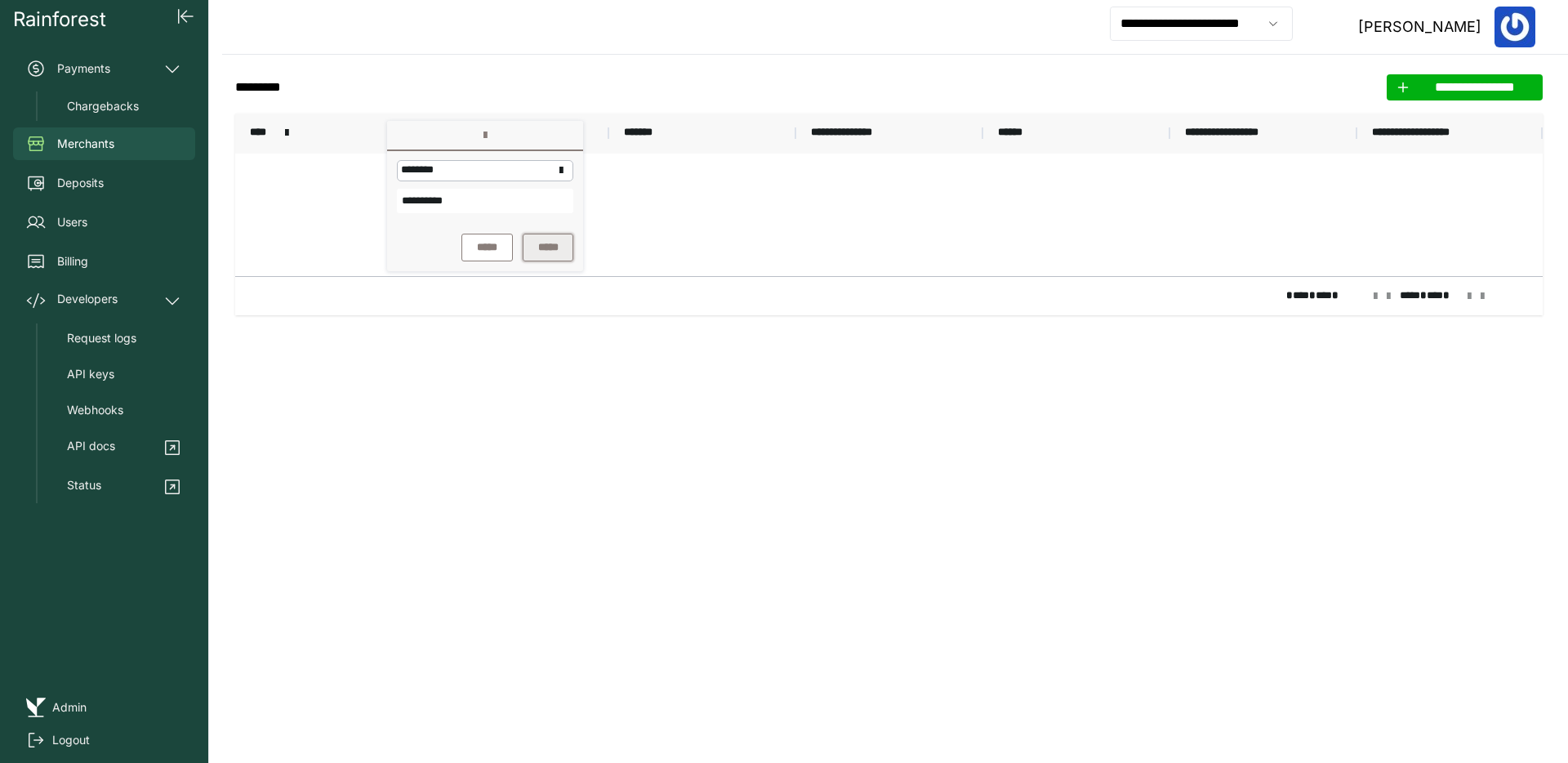 click on "*****" at bounding box center [548, 248] 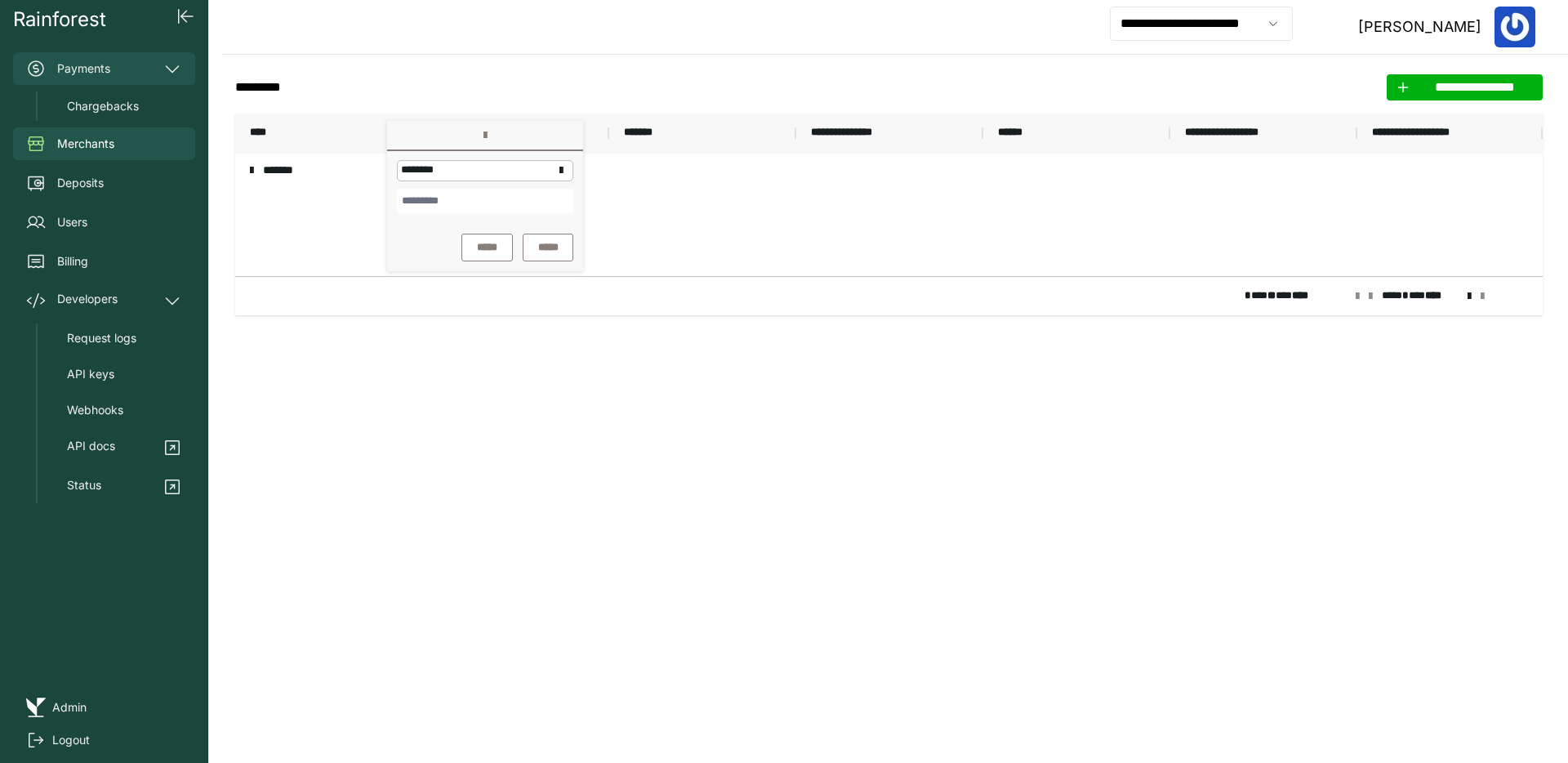 click on "Payments" at bounding box center [104, 69] 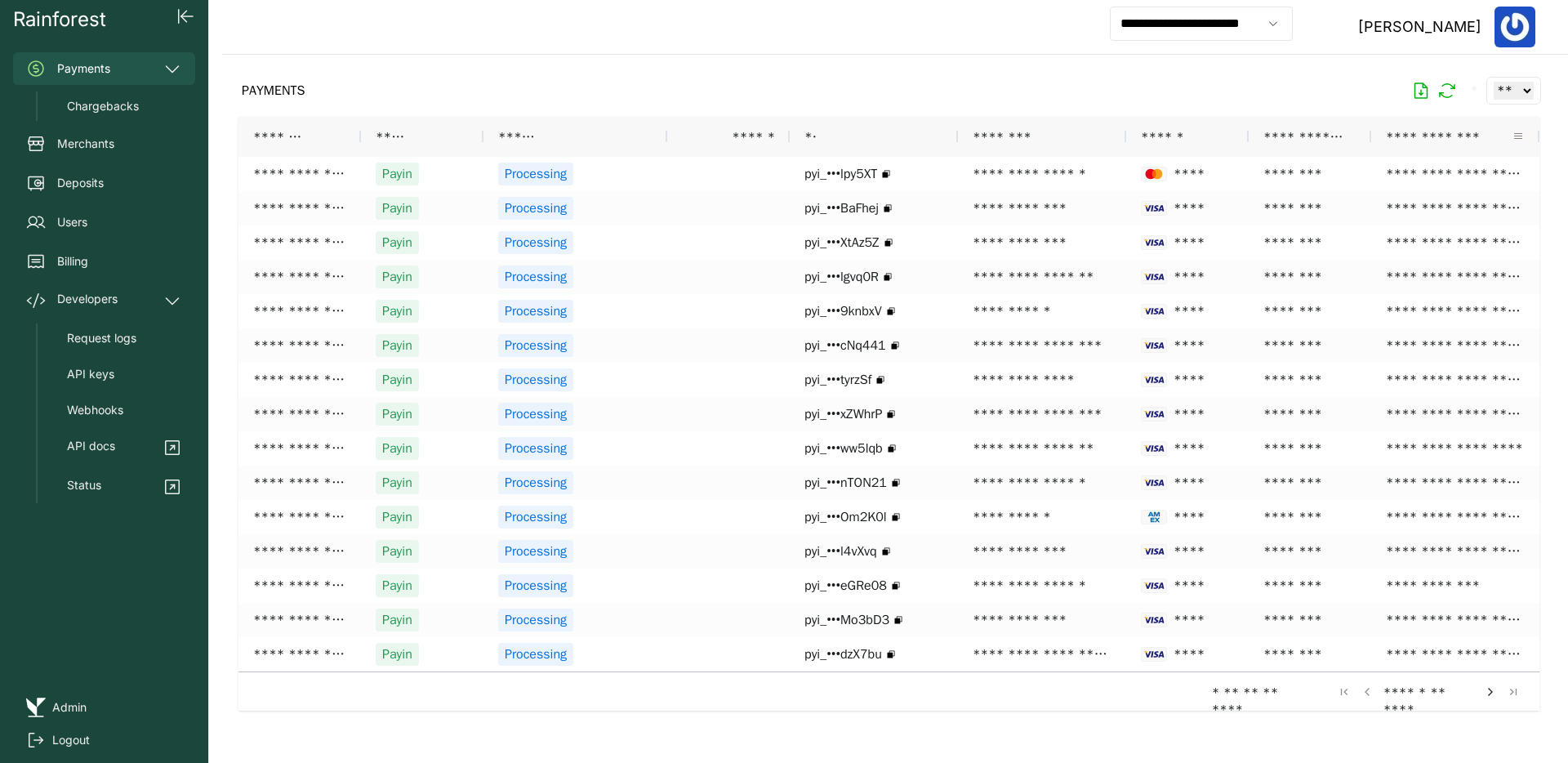 click at bounding box center (1518, 136) 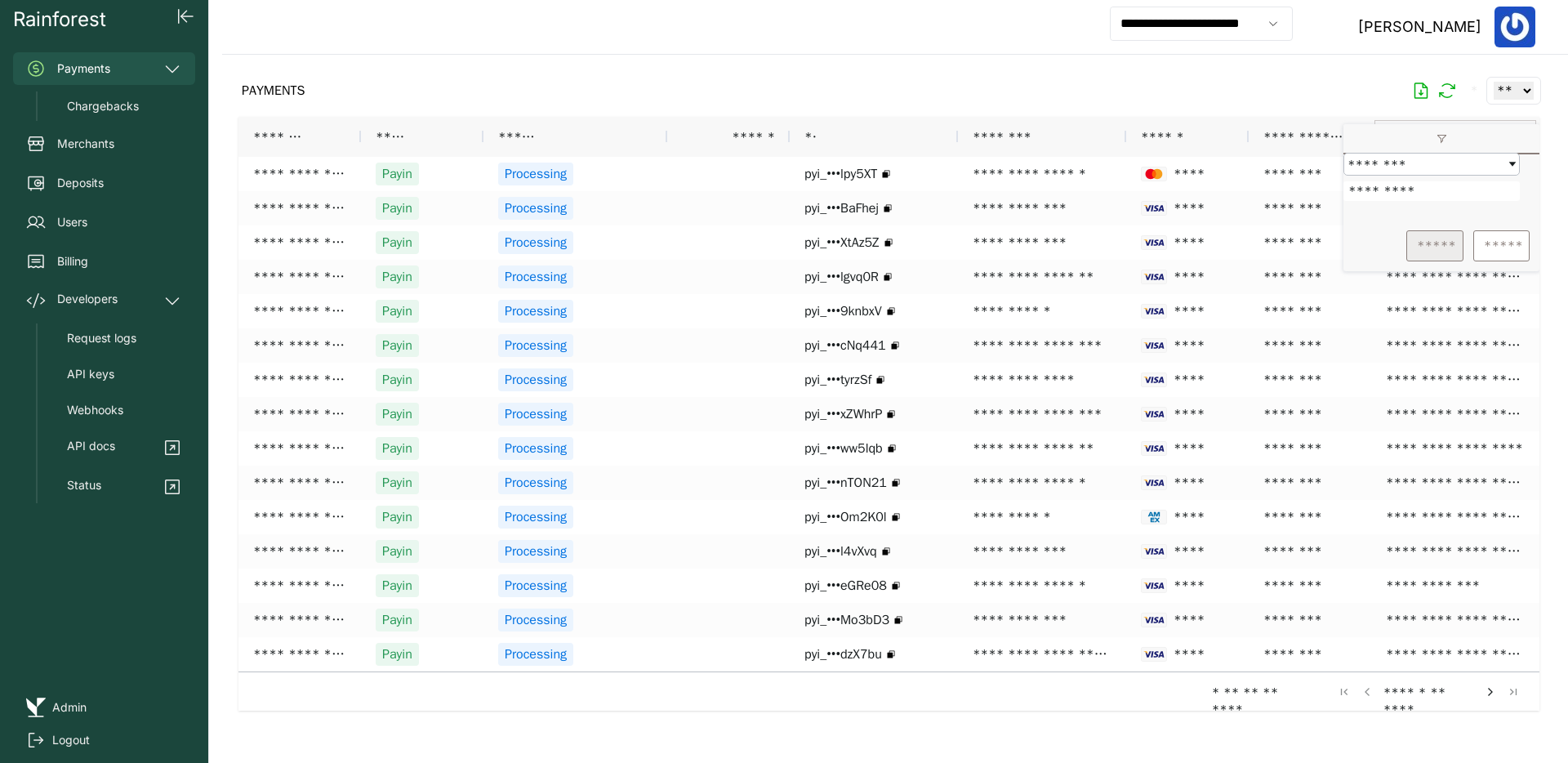 type on "*********" 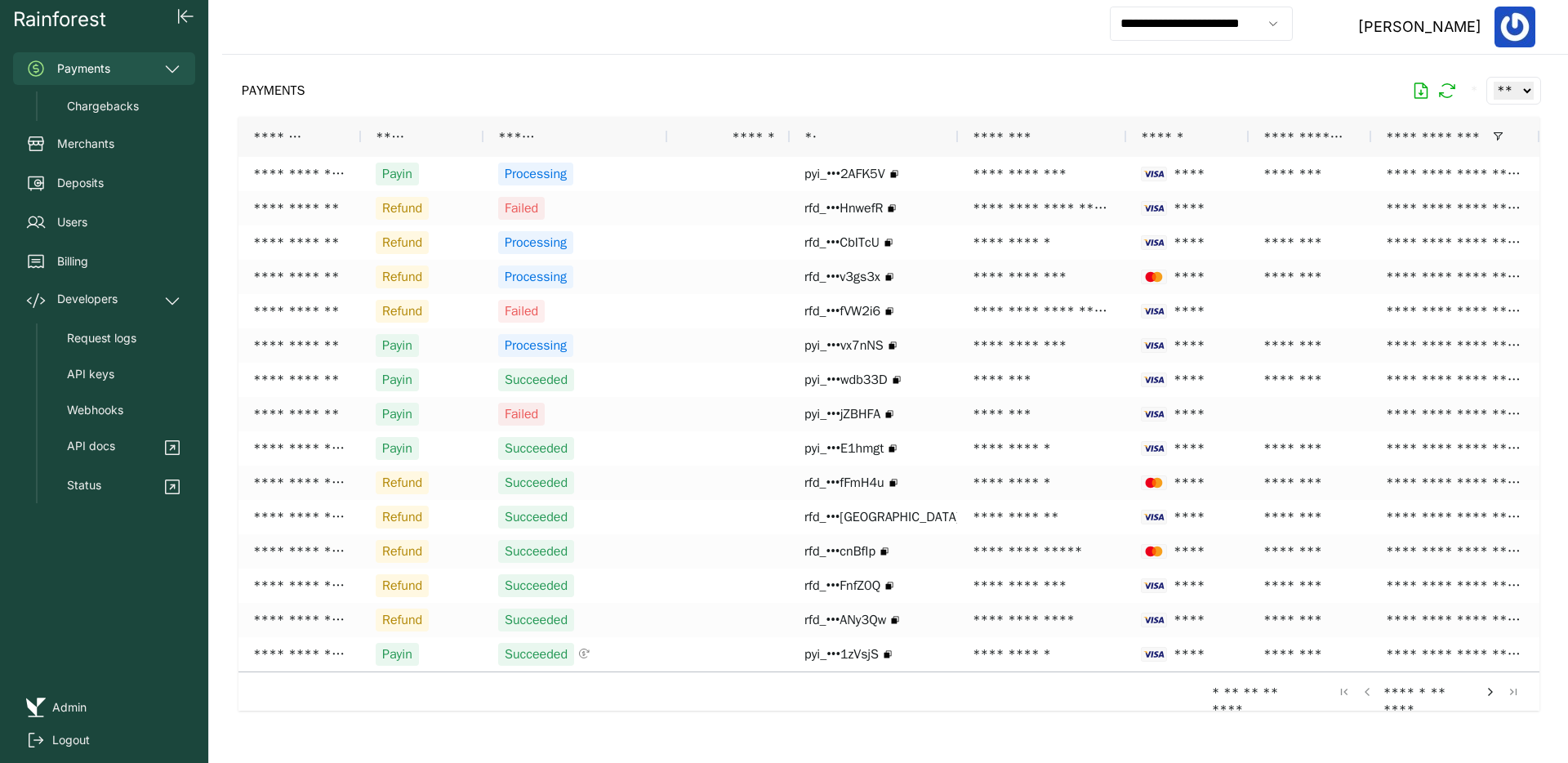 click on "PAYMENTS * ** ** ** ***" at bounding box center [889, 91] 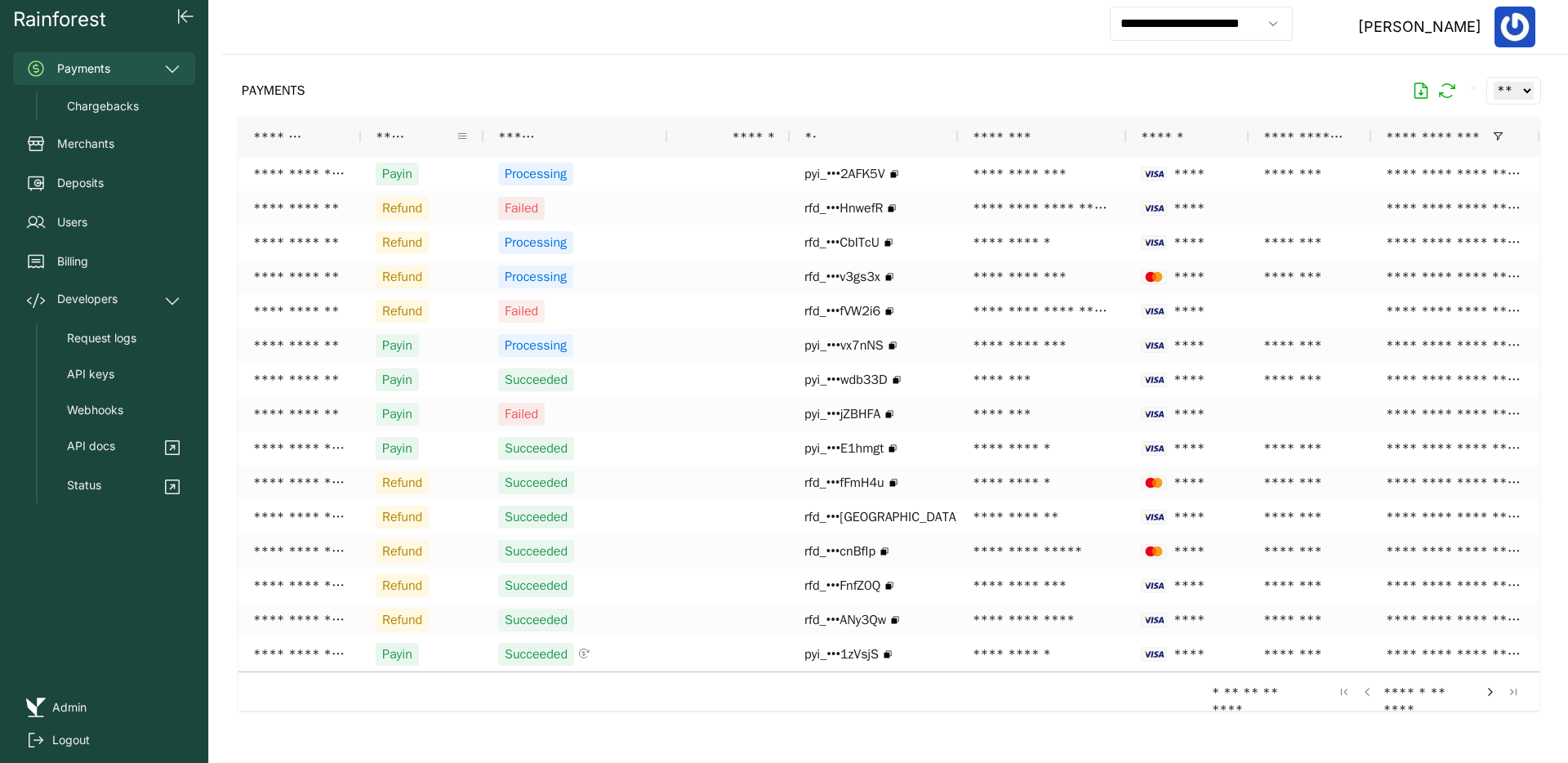 click at bounding box center (462, 136) 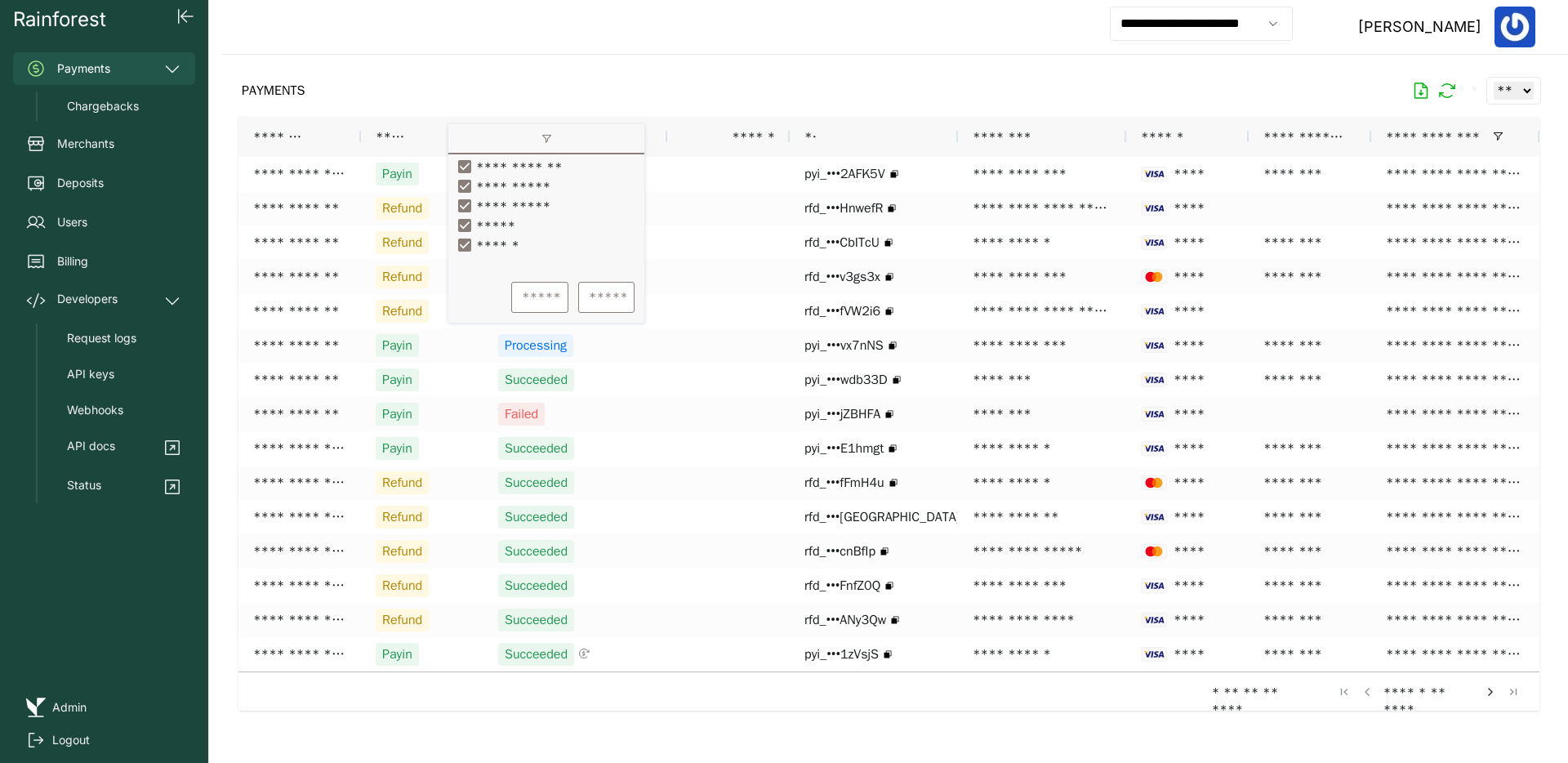 click on "**********" at bounding box center [508, 167] 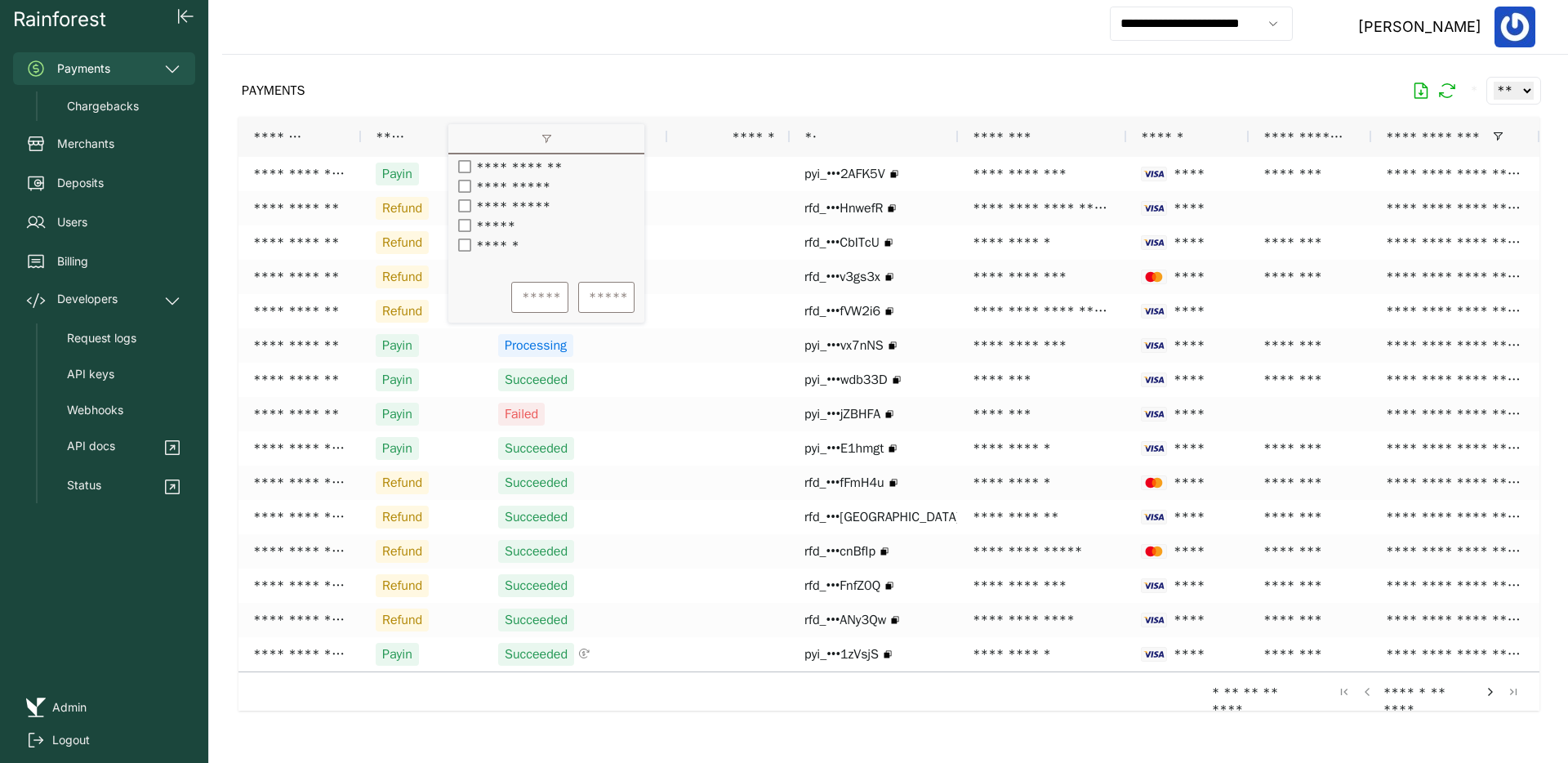 click on "******" at bounding box center [497, 245] 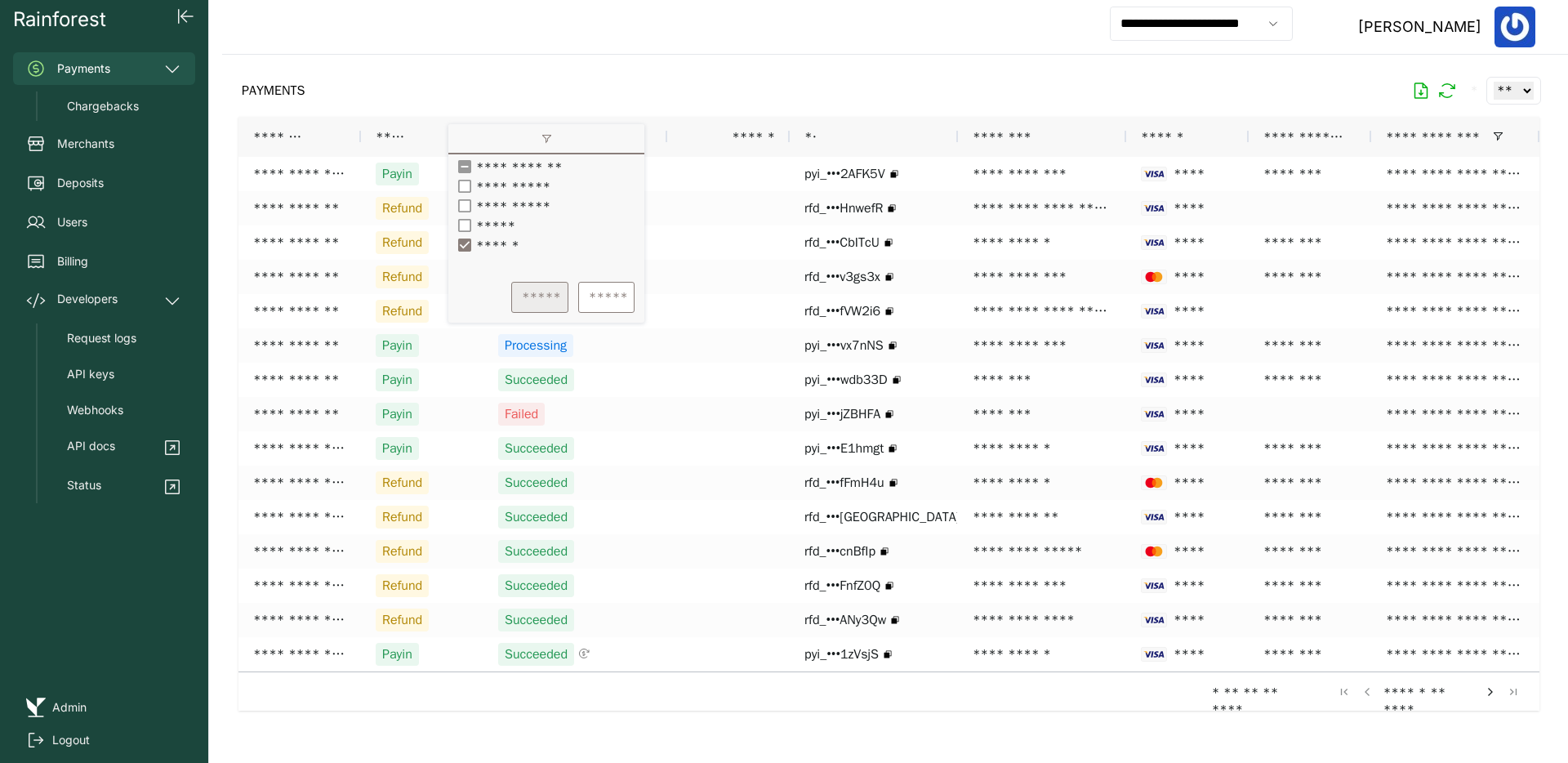 click on "*****" at bounding box center (540, 297) 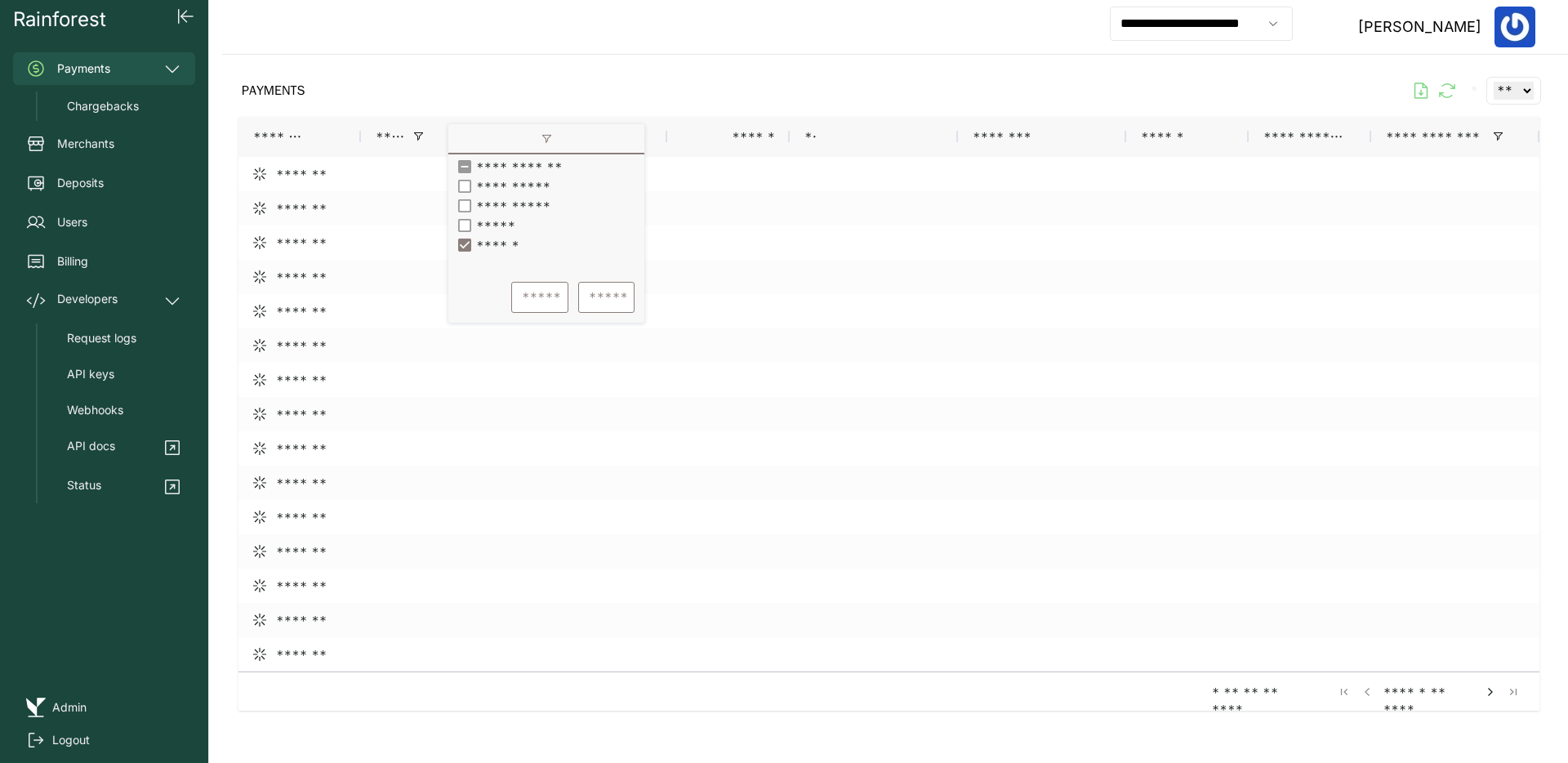 click on "PAYMENTS * ** ** ** ***" at bounding box center [889, 91] 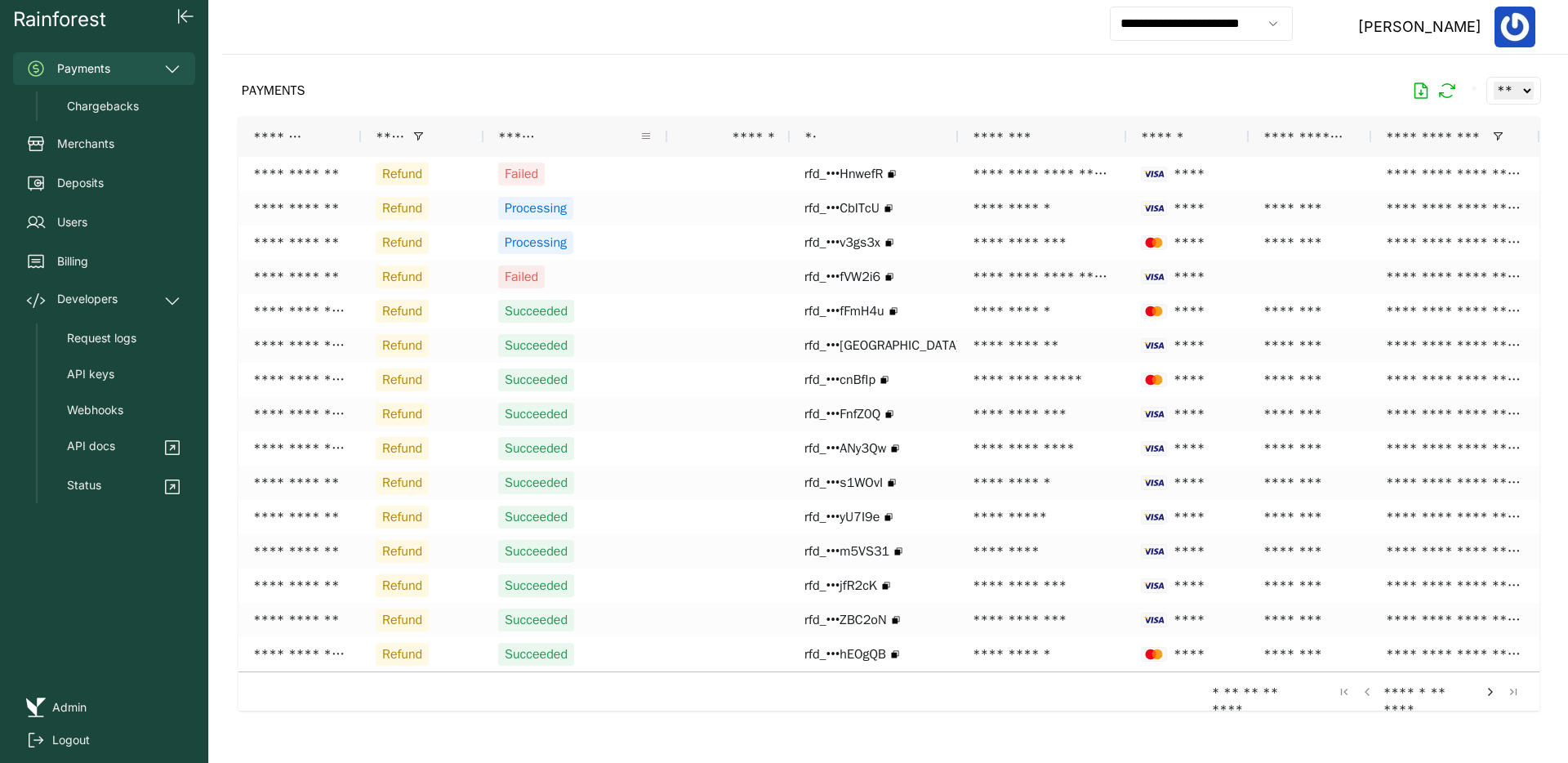 click at bounding box center [646, 136] 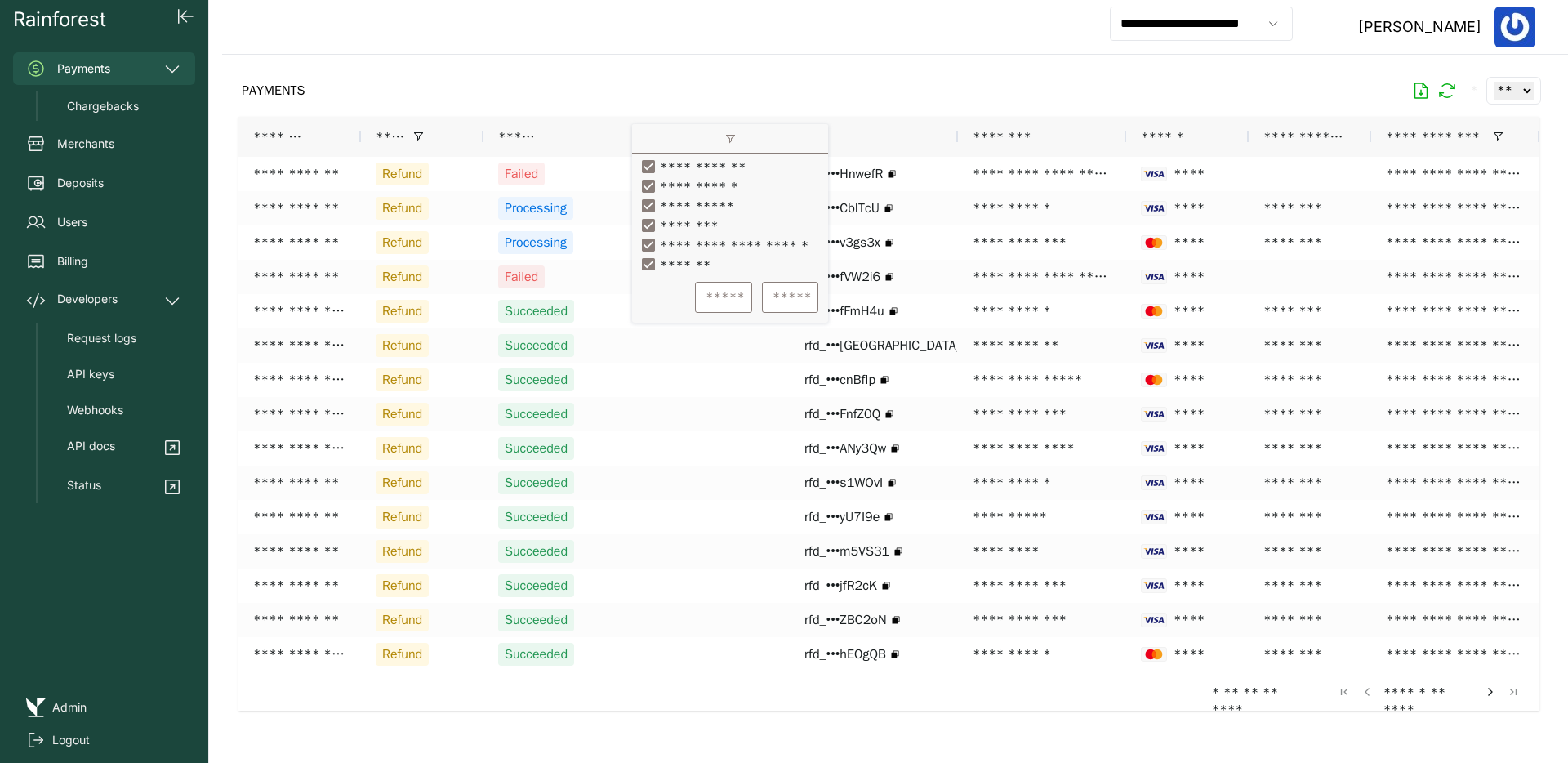 click on "**********" at bounding box center [730, 213] 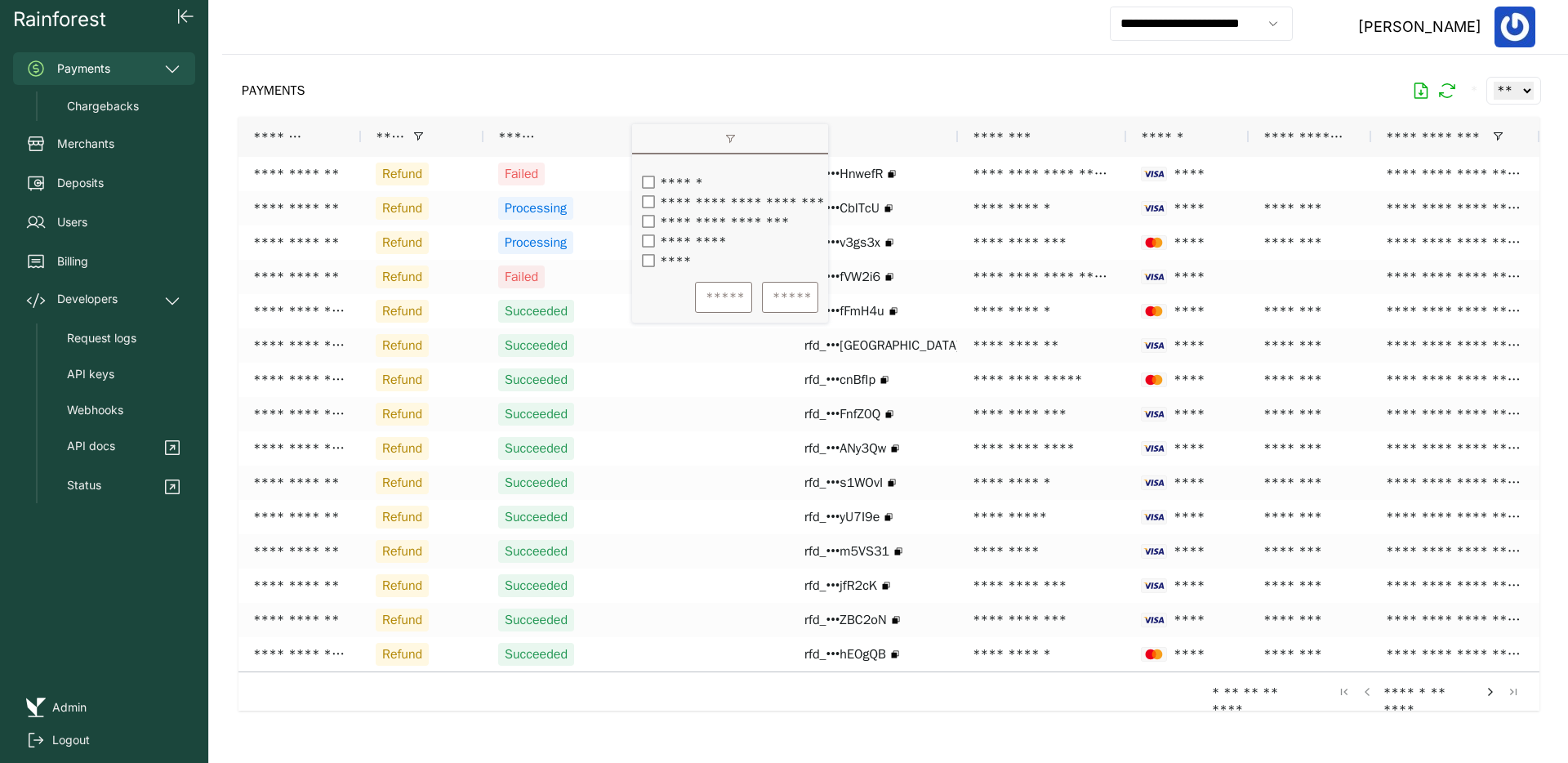 scroll, scrollTop: 120, scrollLeft: 0, axis: vertical 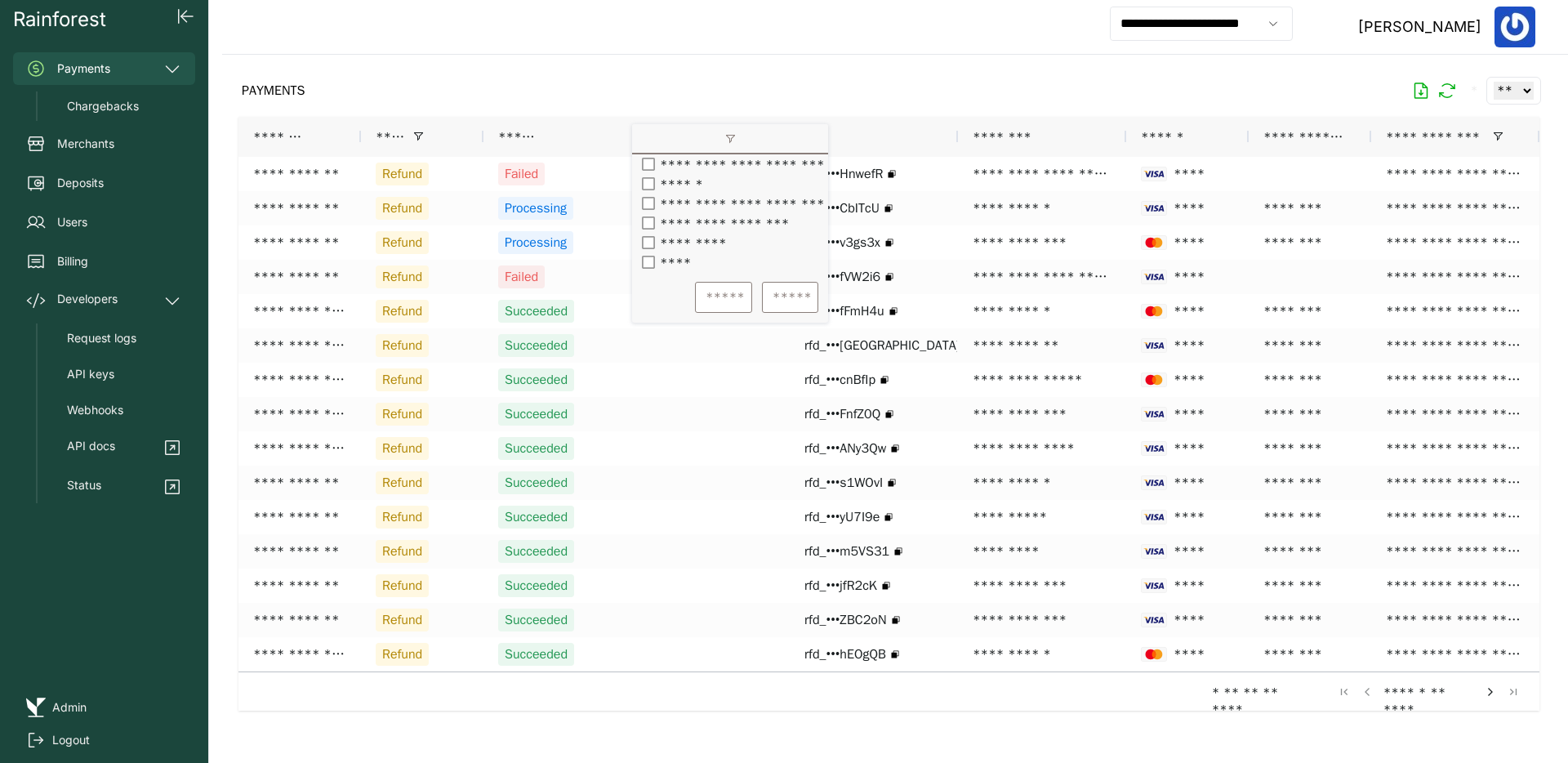 click on "******" at bounding box center (724, 184) 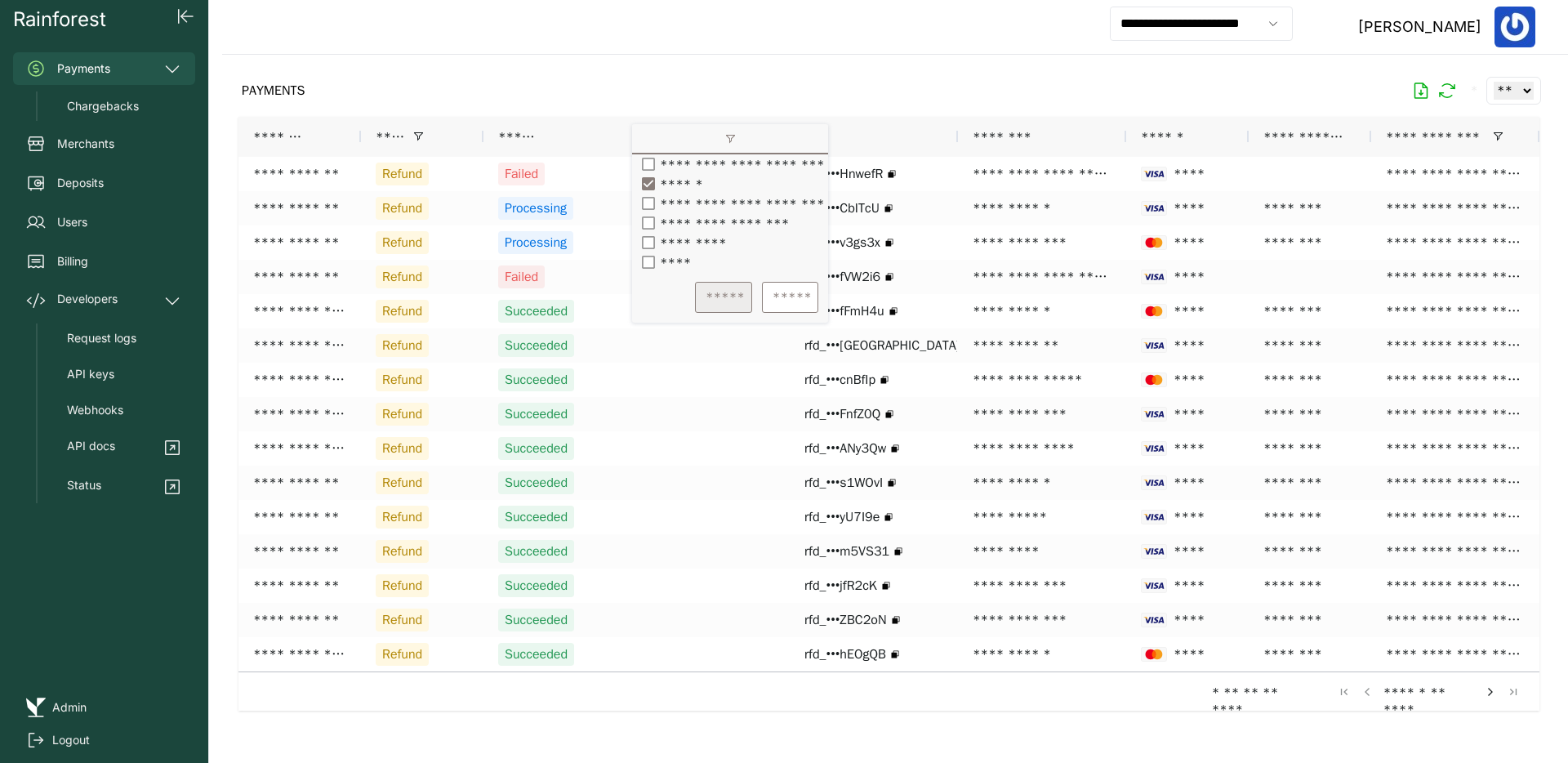 click on "*****" at bounding box center [724, 297] 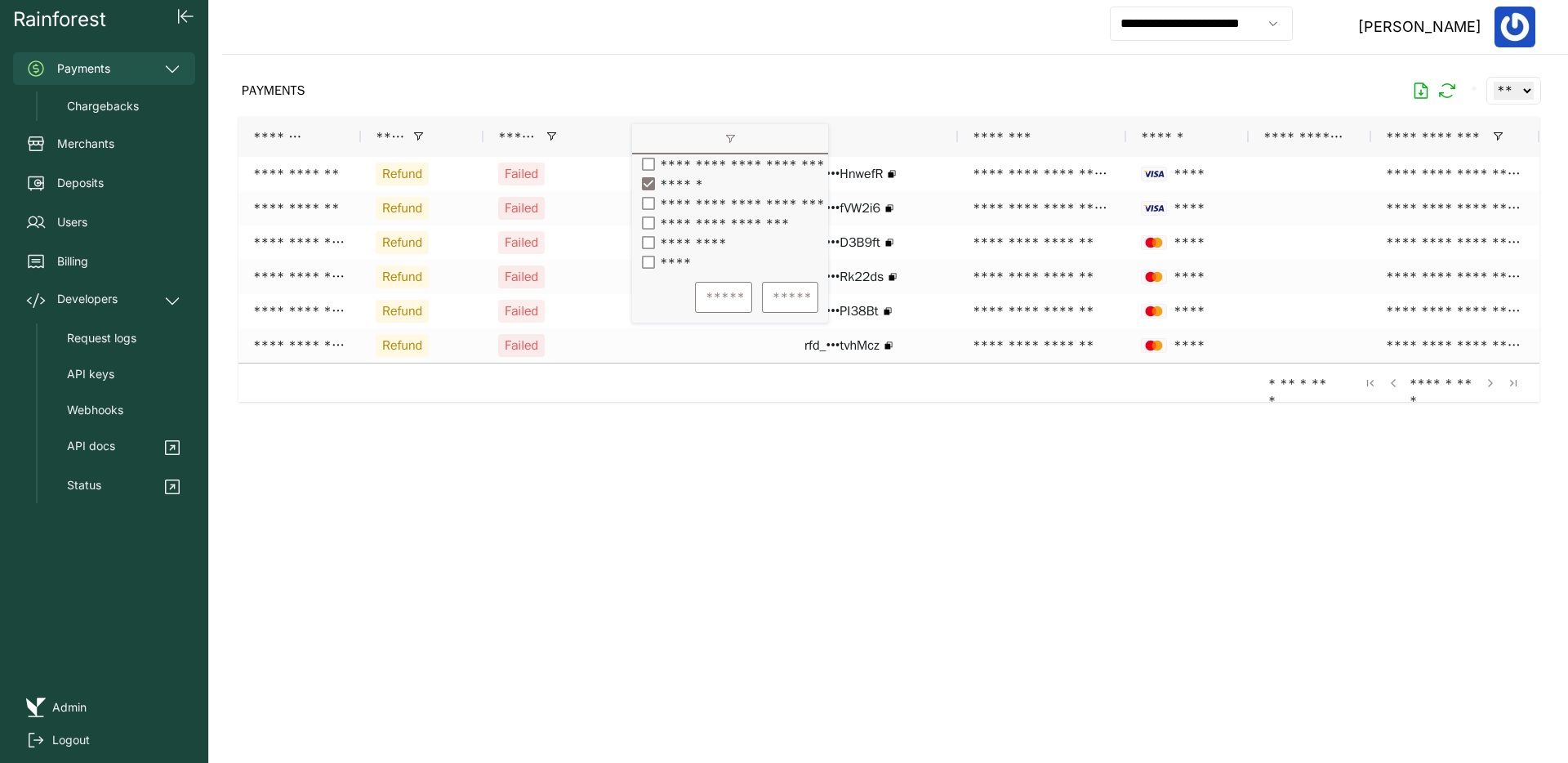 click on "**********" at bounding box center [895, 27] 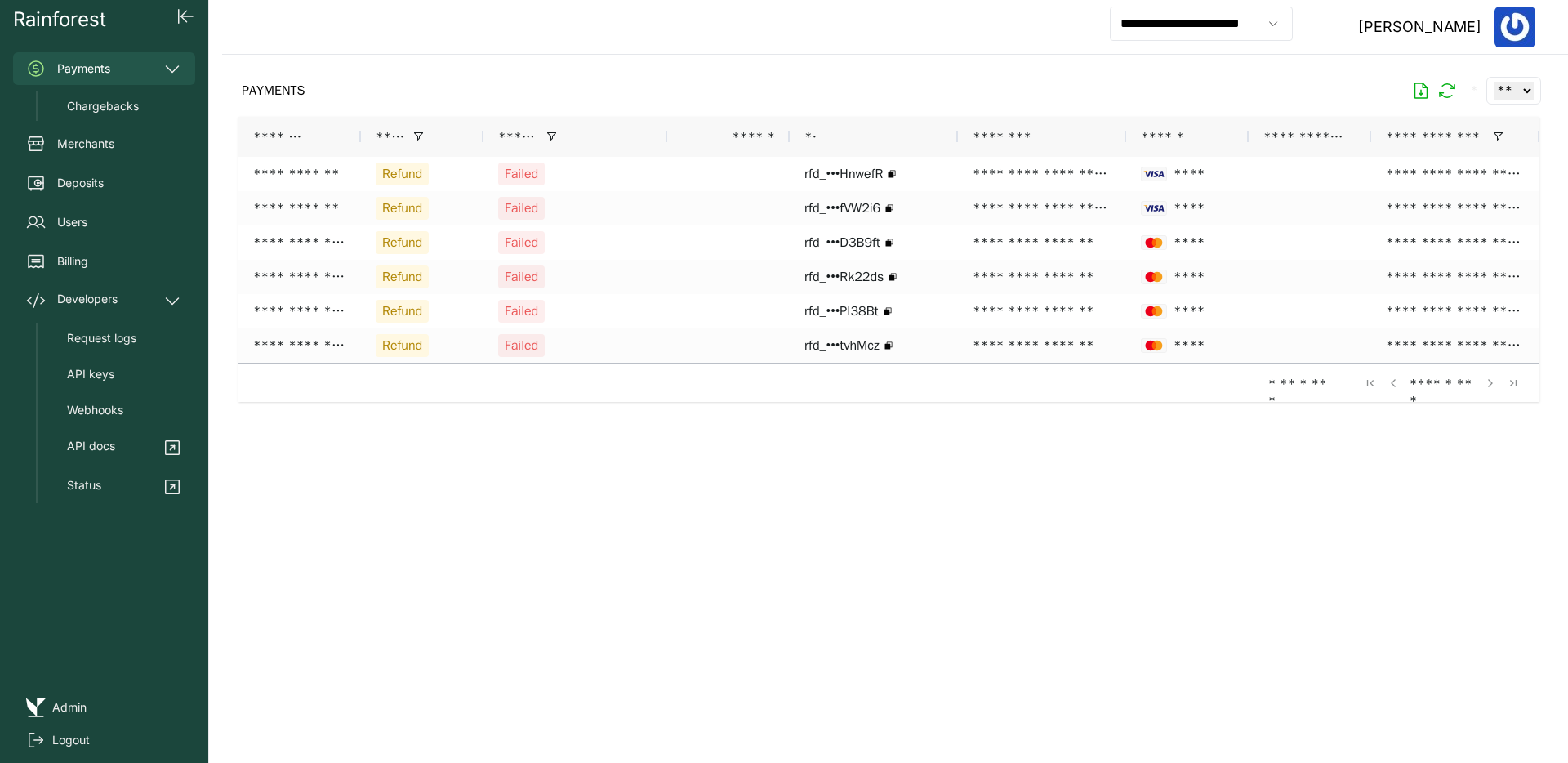 click on "**********" at bounding box center (895, 27) 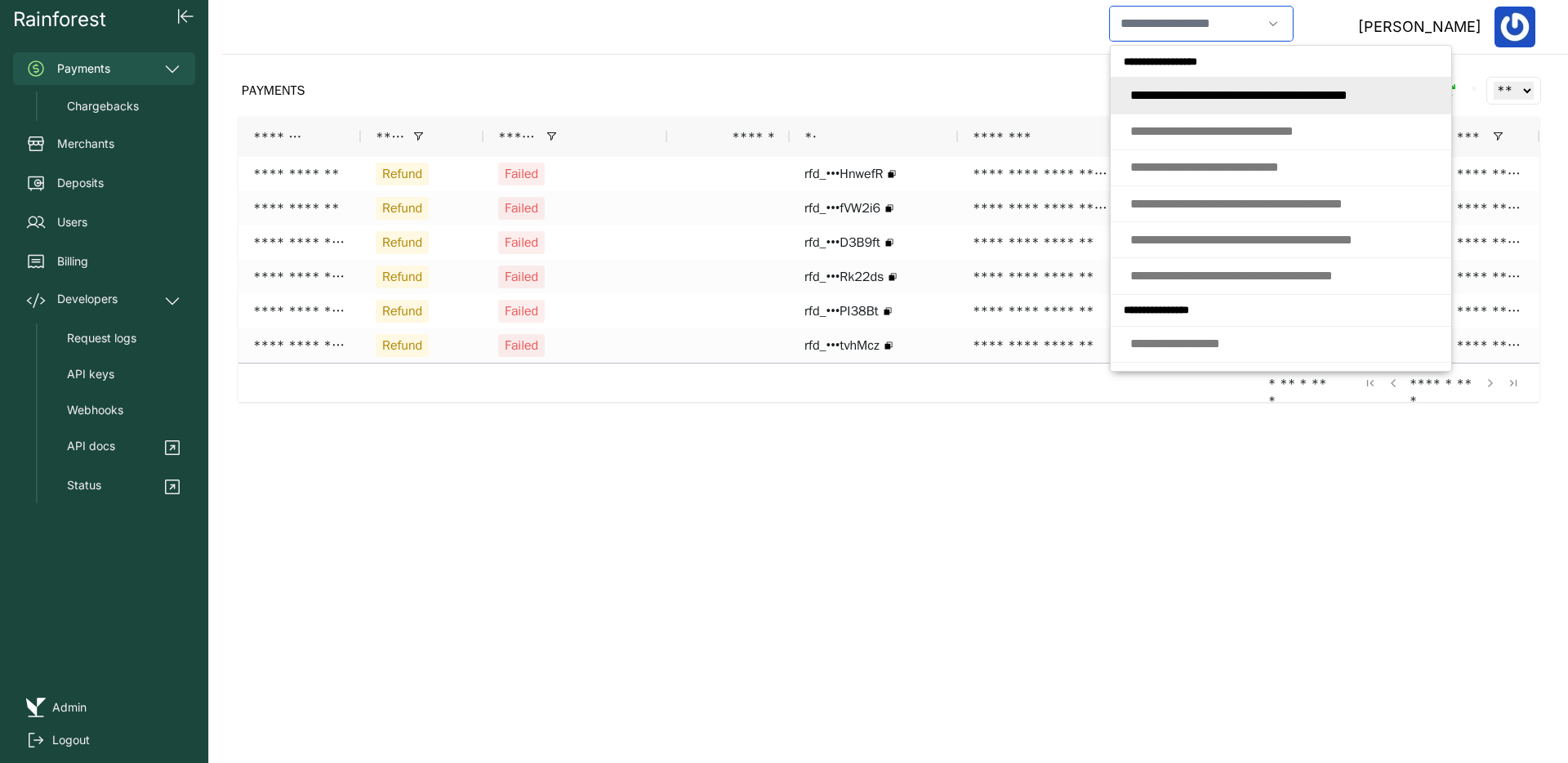 click at bounding box center (1186, 24) 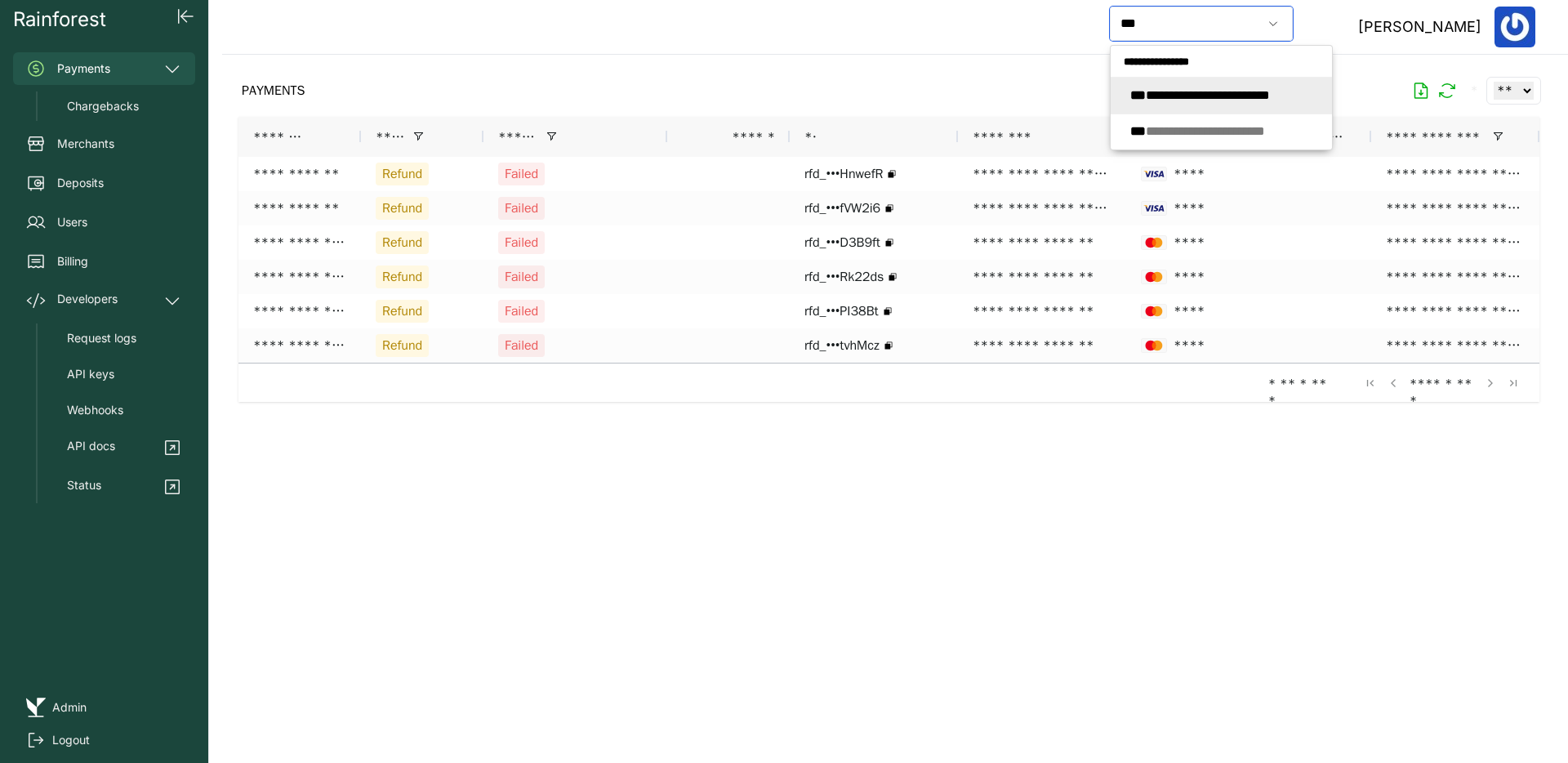 click on "**********" at bounding box center [1200, 95] 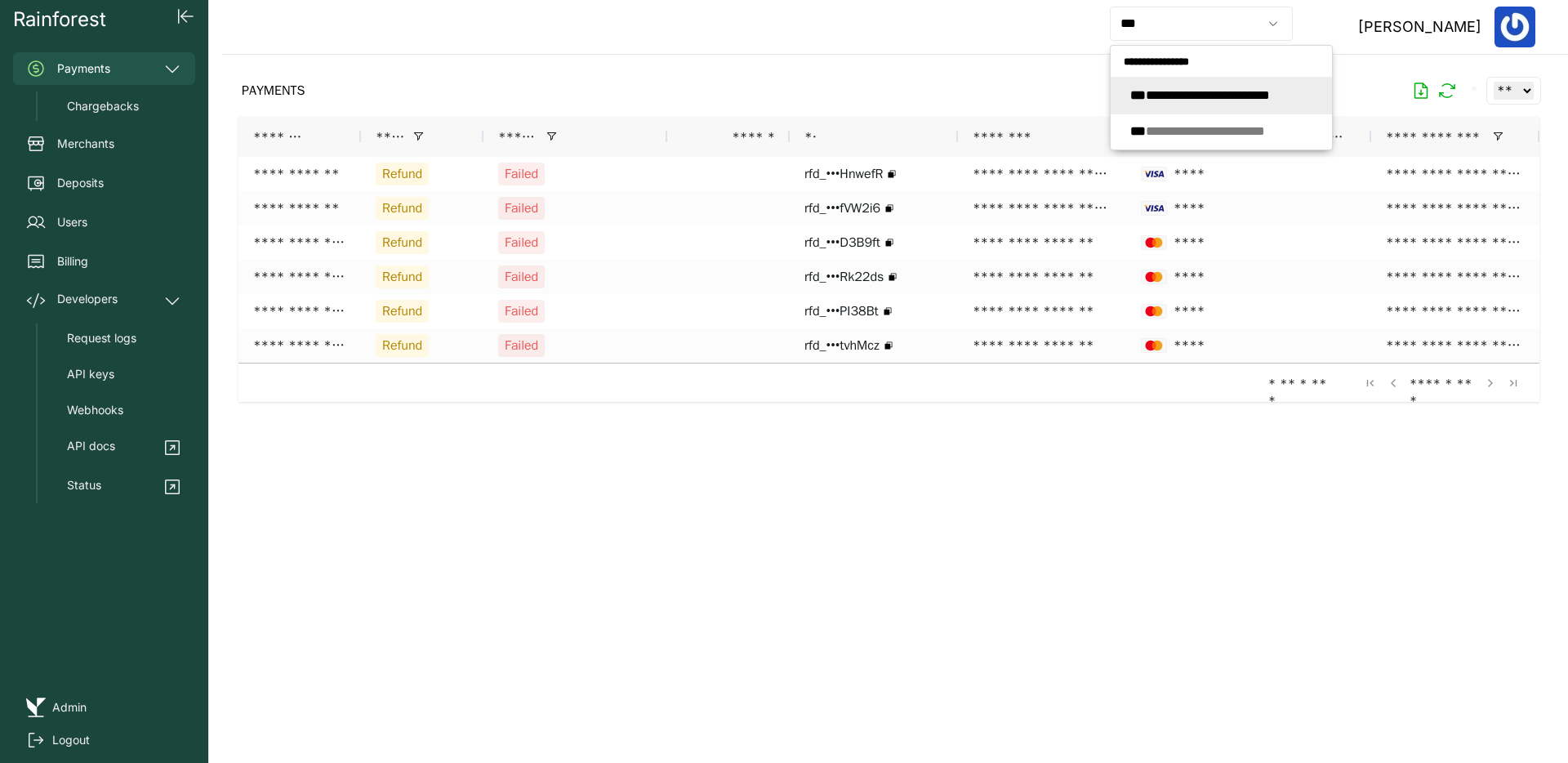 type on "**********" 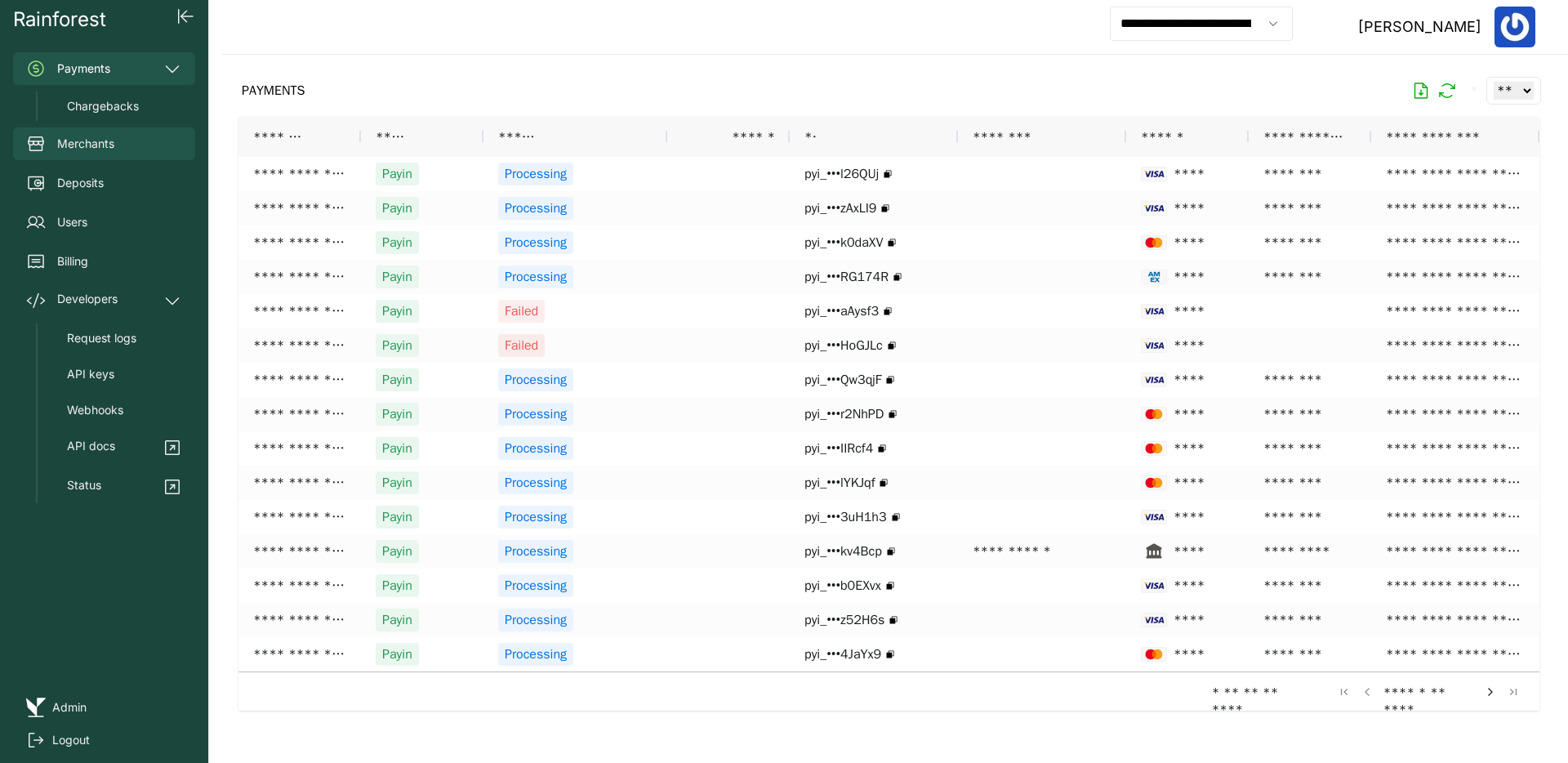 click on "Merchants" at bounding box center (104, 144) 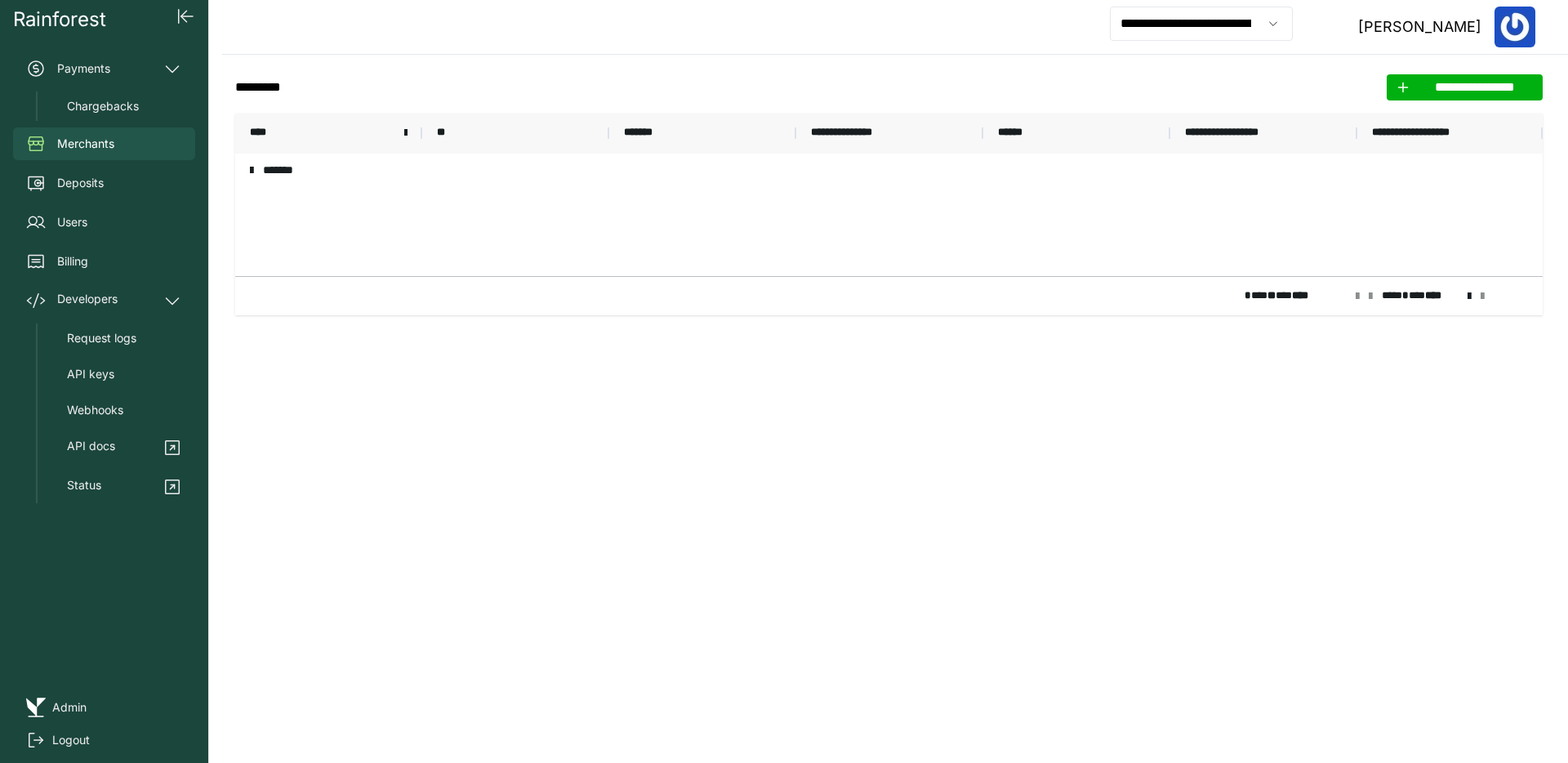 click on "****" at bounding box center [328, 133] 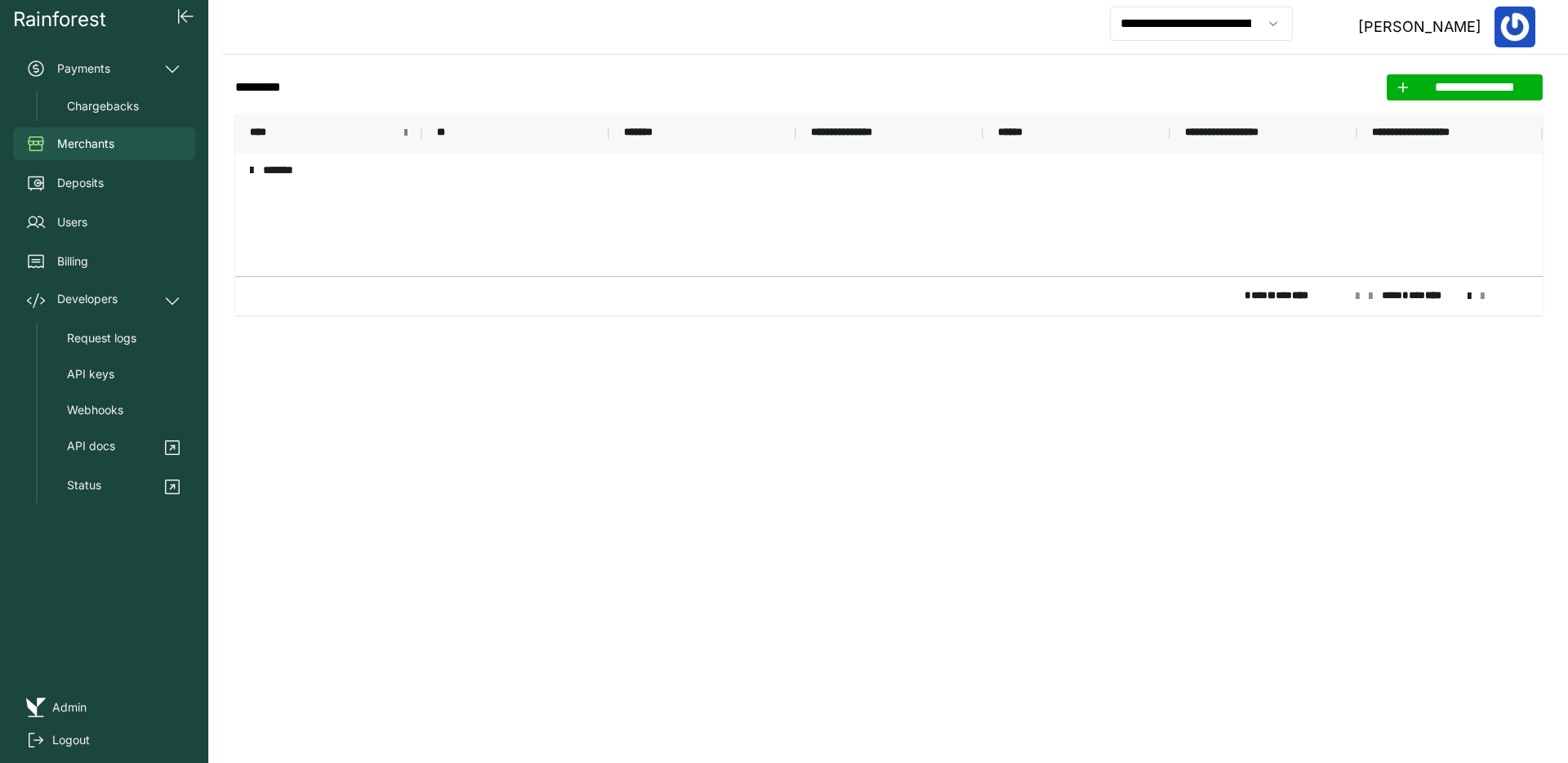 click at bounding box center [406, 133] 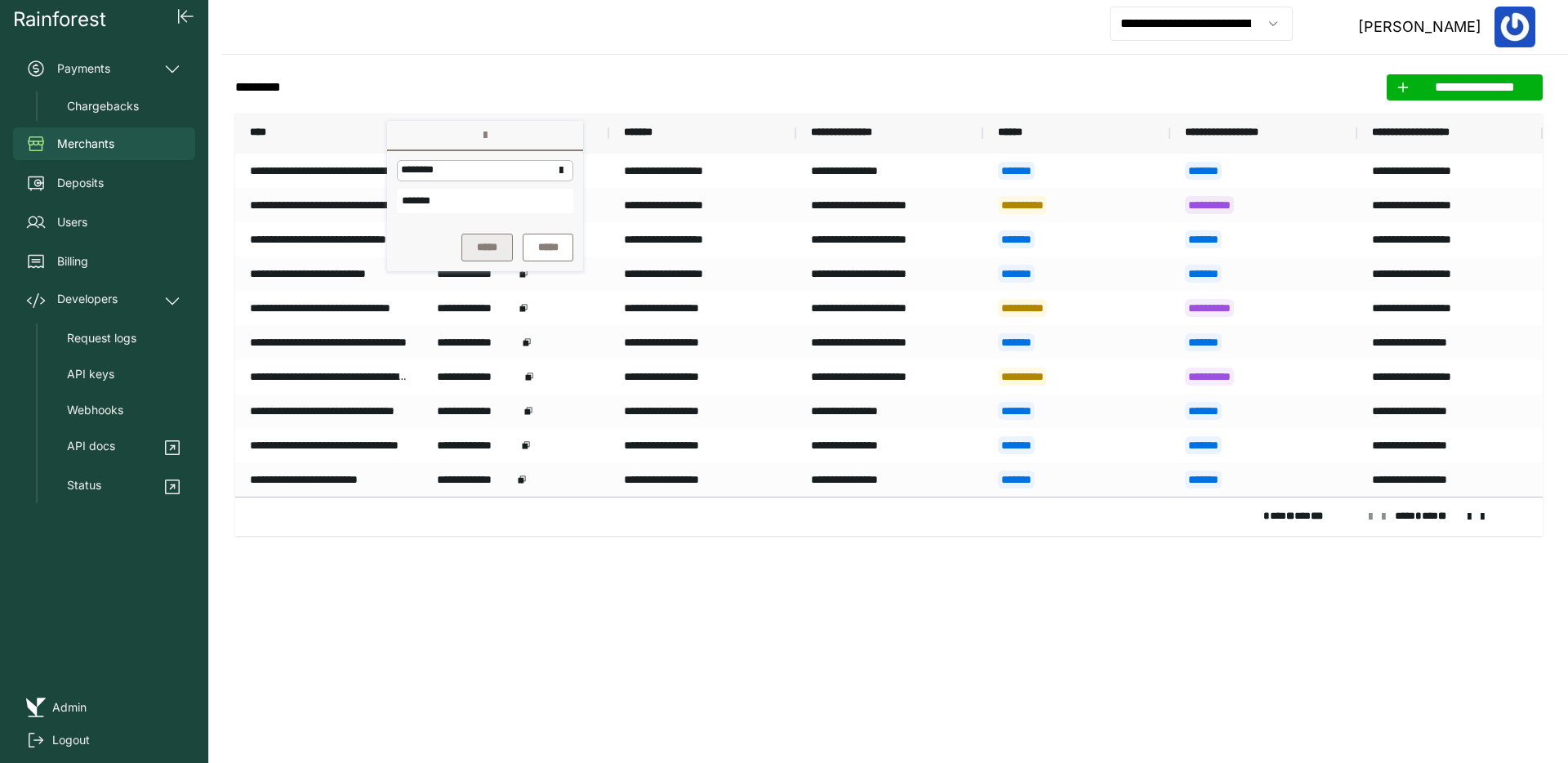 type on "*******" 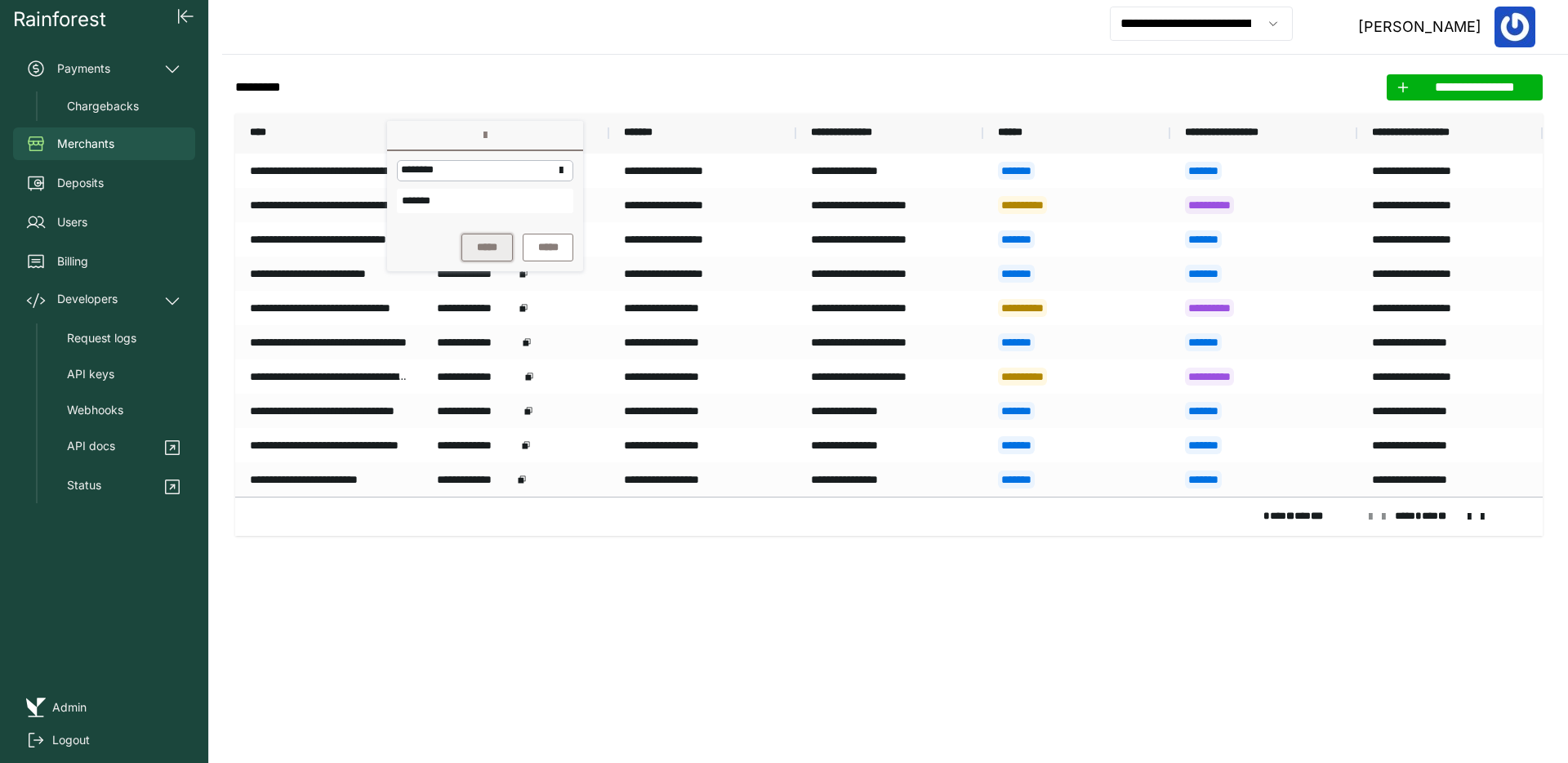 click on "*****" at bounding box center [487, 248] 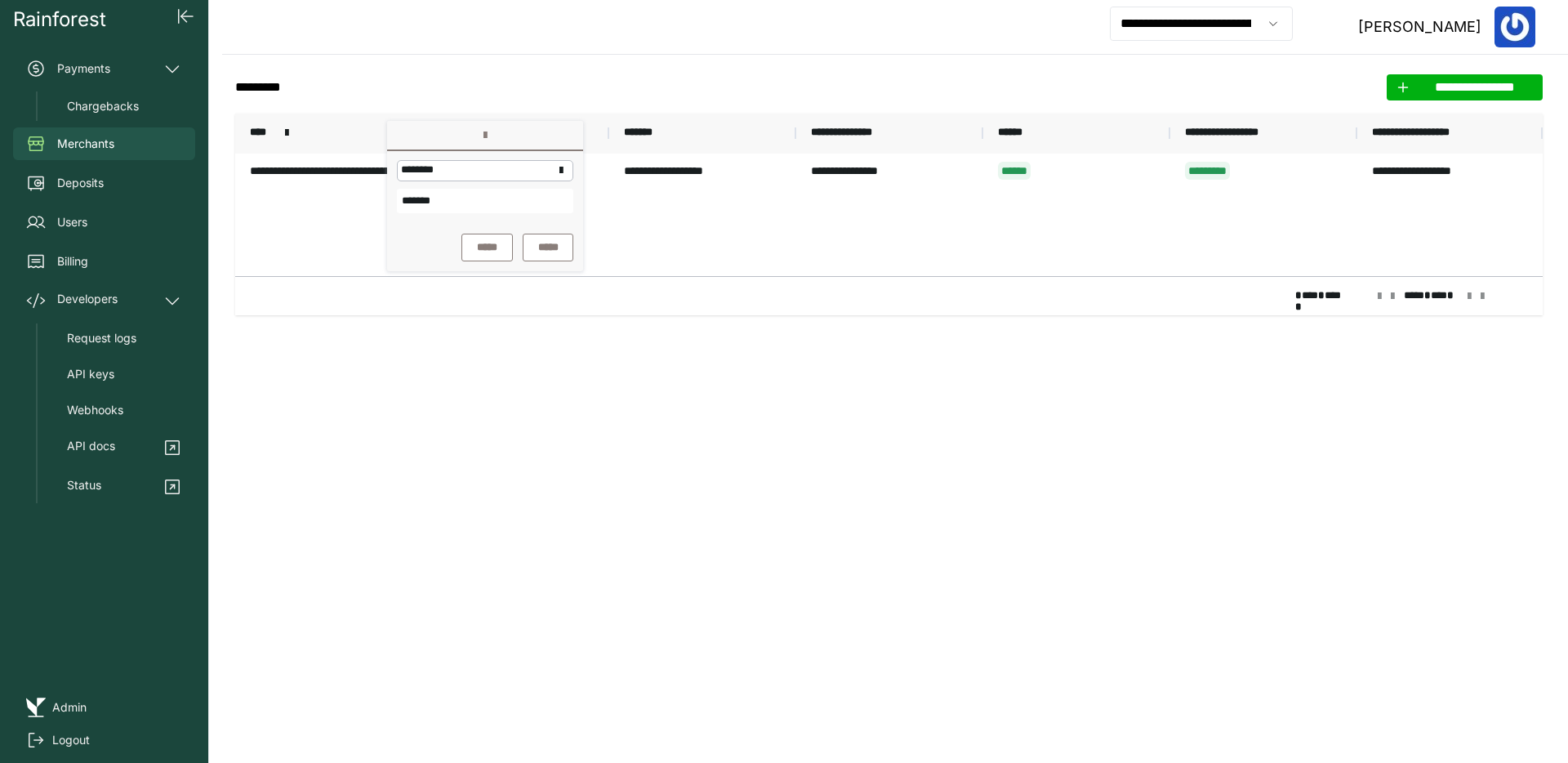 click on "**********" 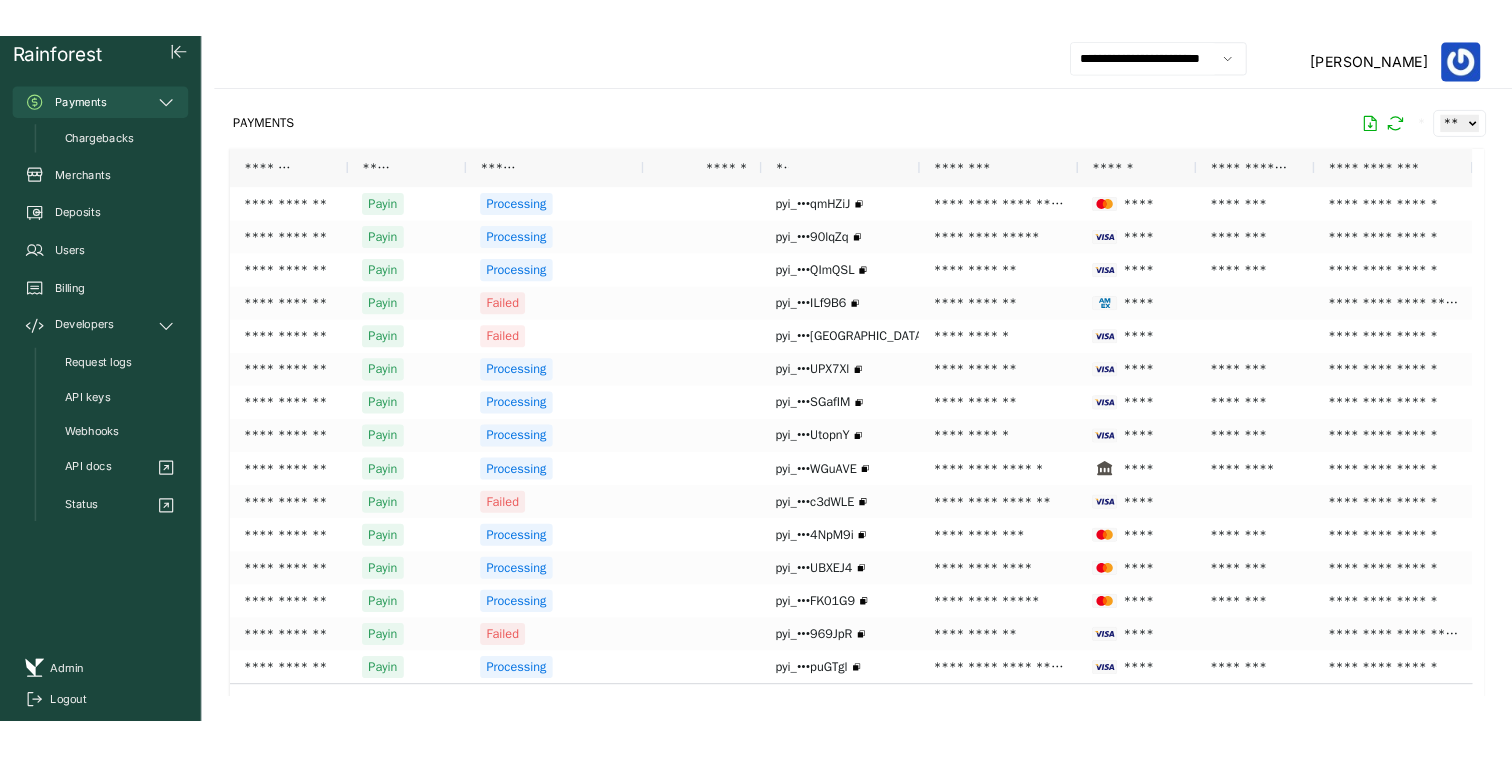 scroll, scrollTop: 0, scrollLeft: 0, axis: both 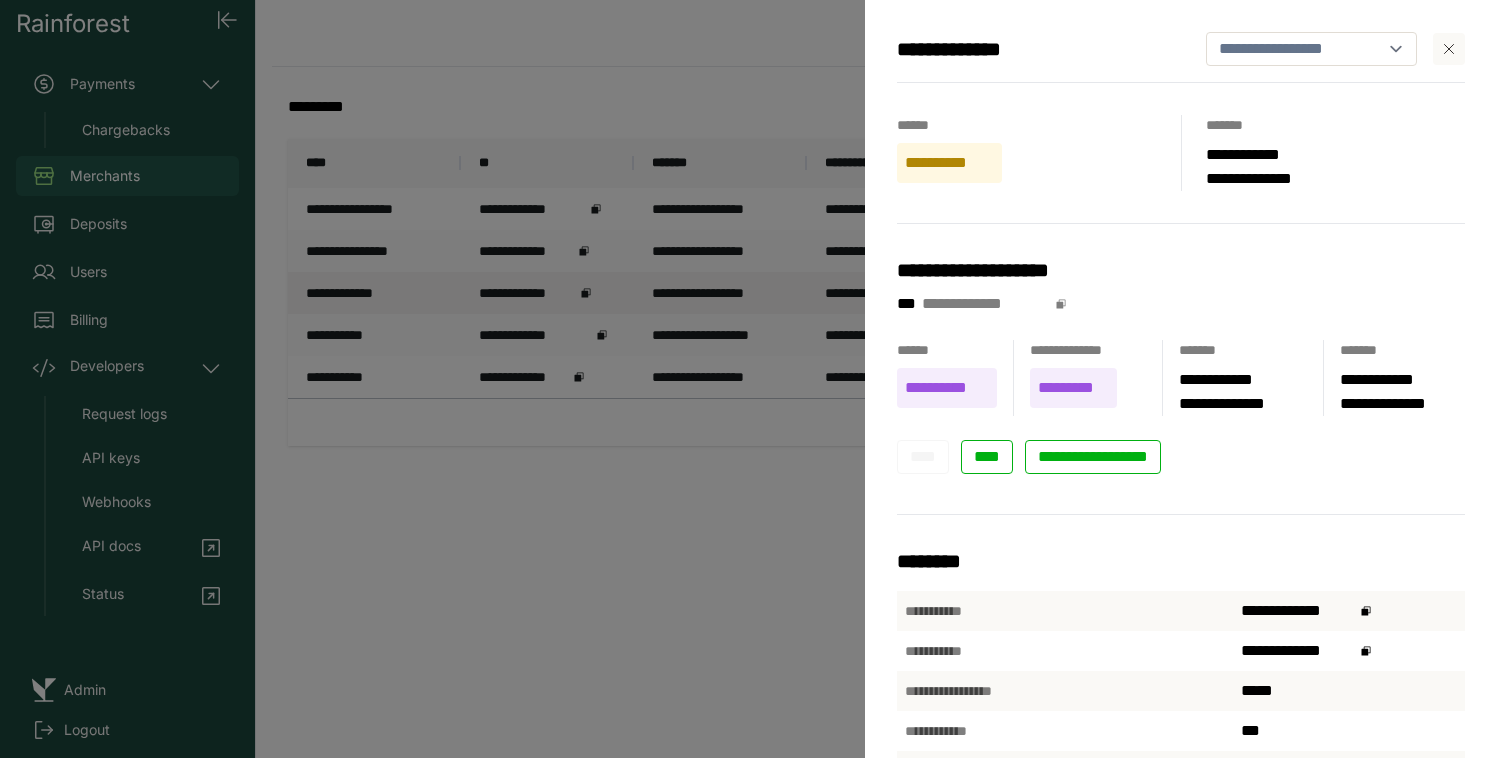click on "**********" at bounding box center [756, 379] 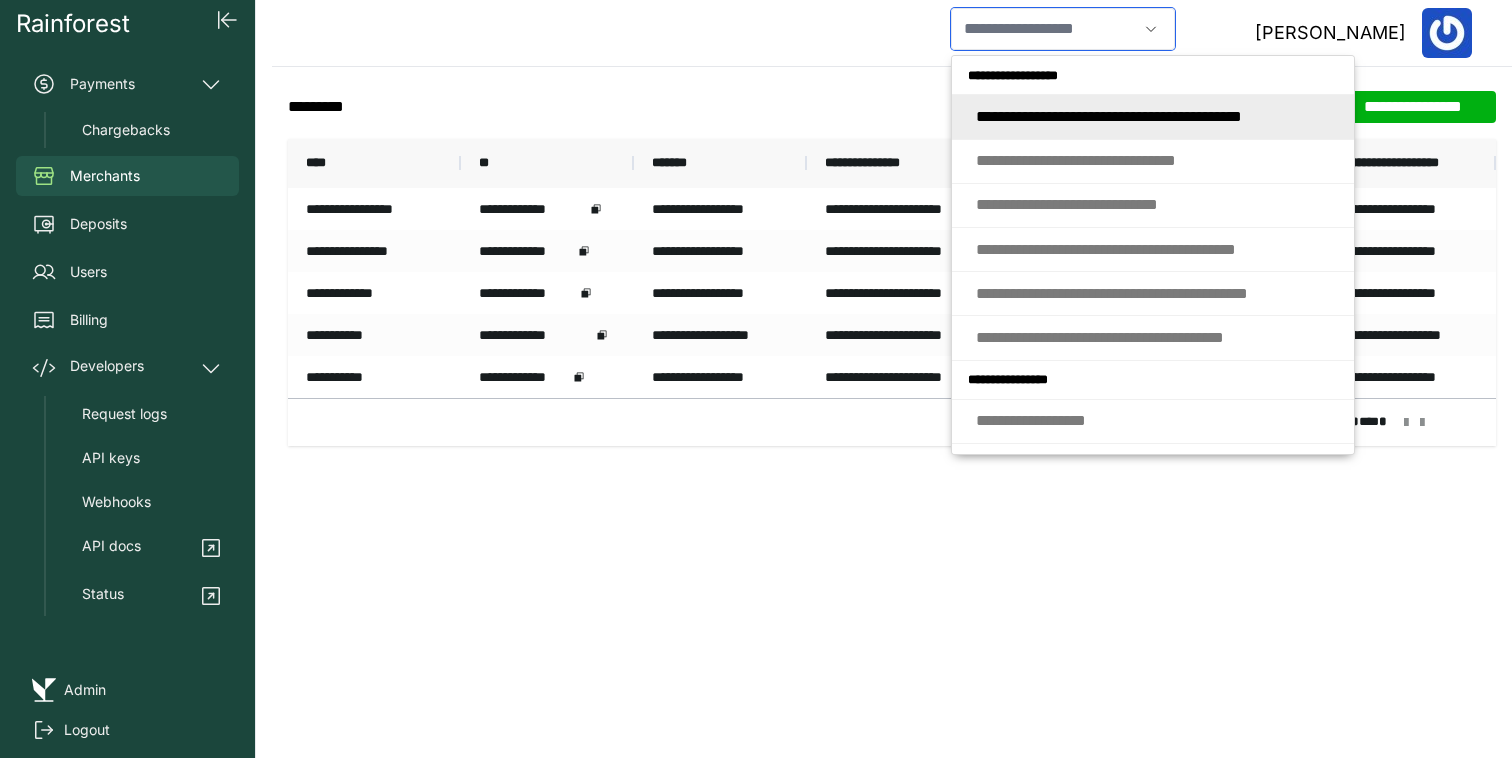 click at bounding box center [1044, 29] 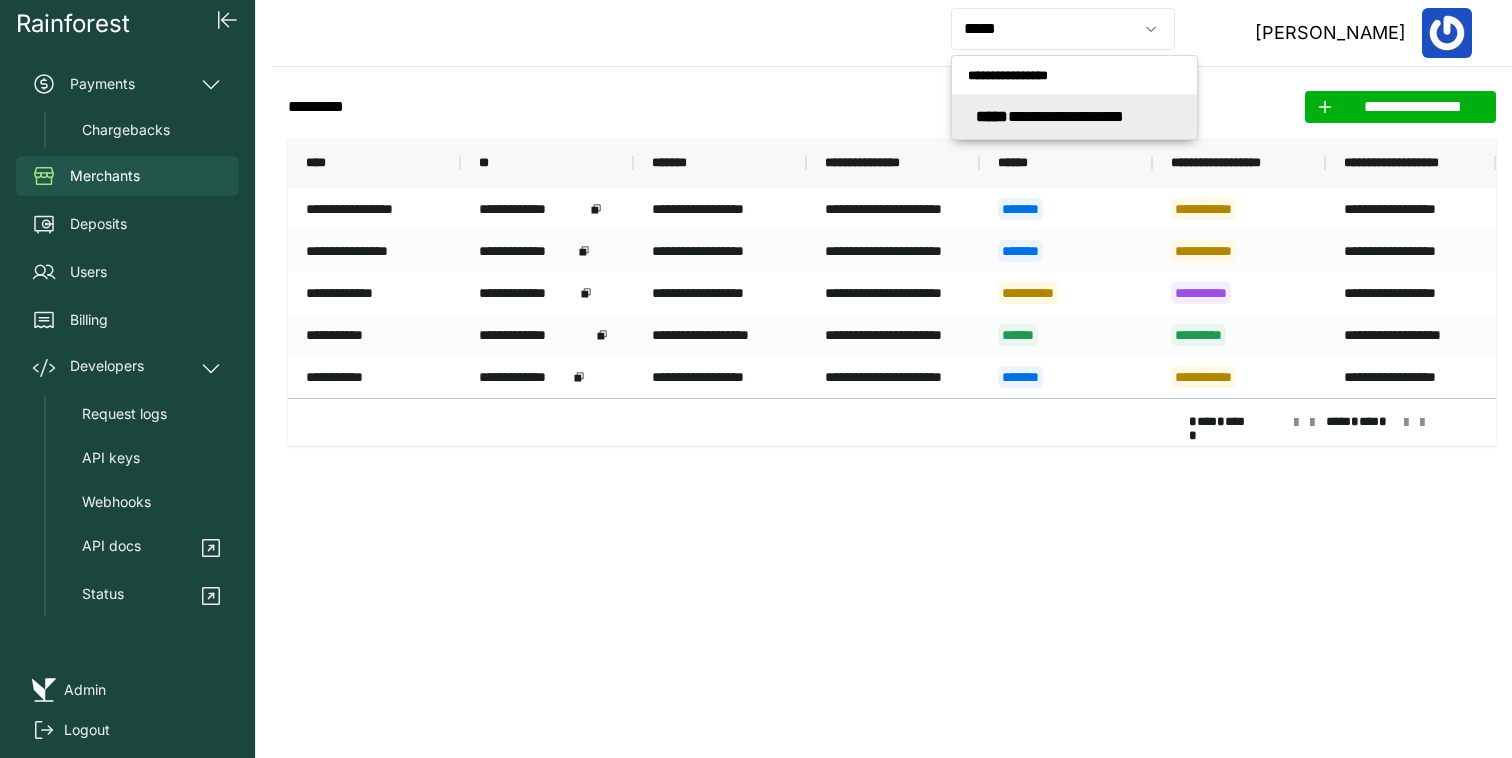 type on "**********" 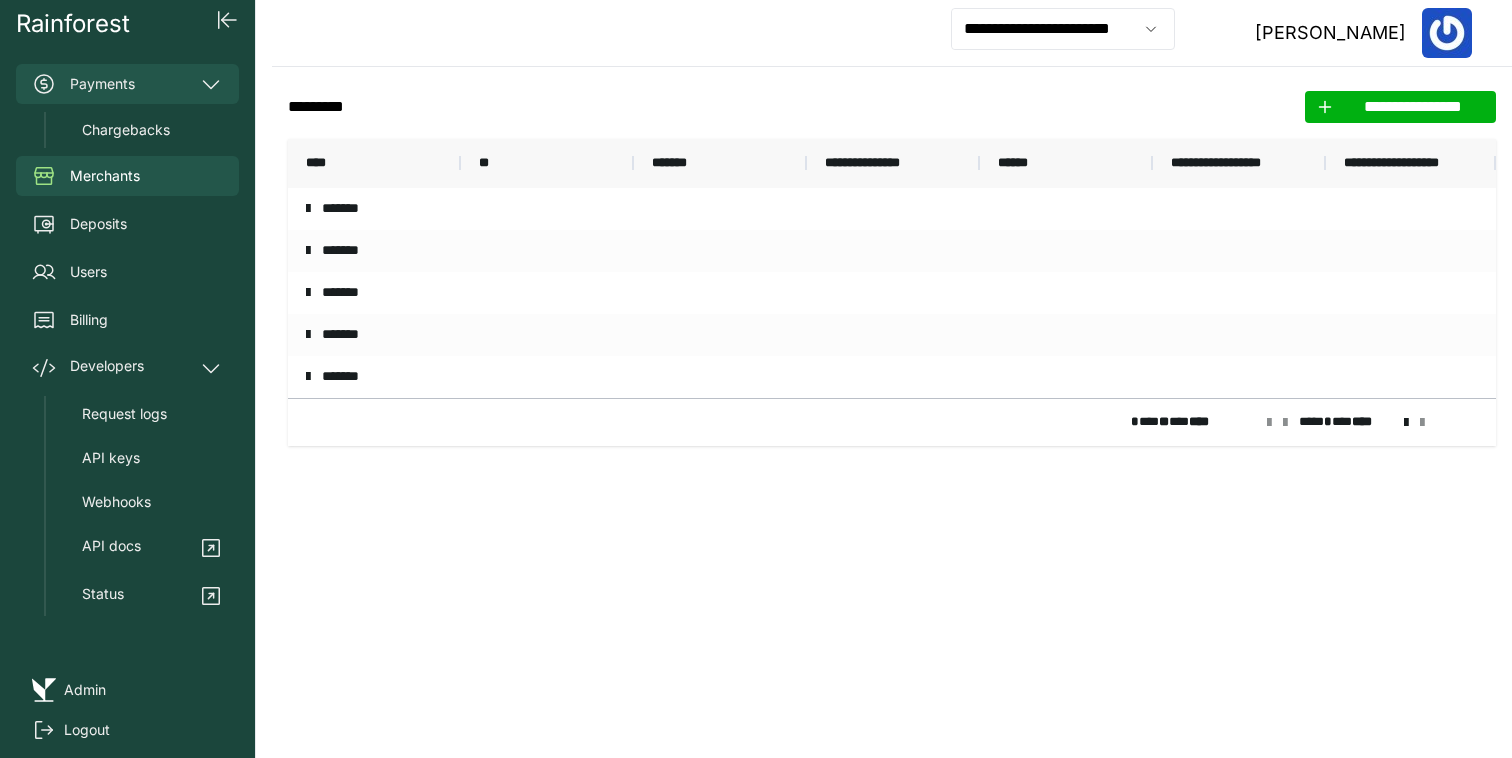 click on "Payments" at bounding box center (127, 84) 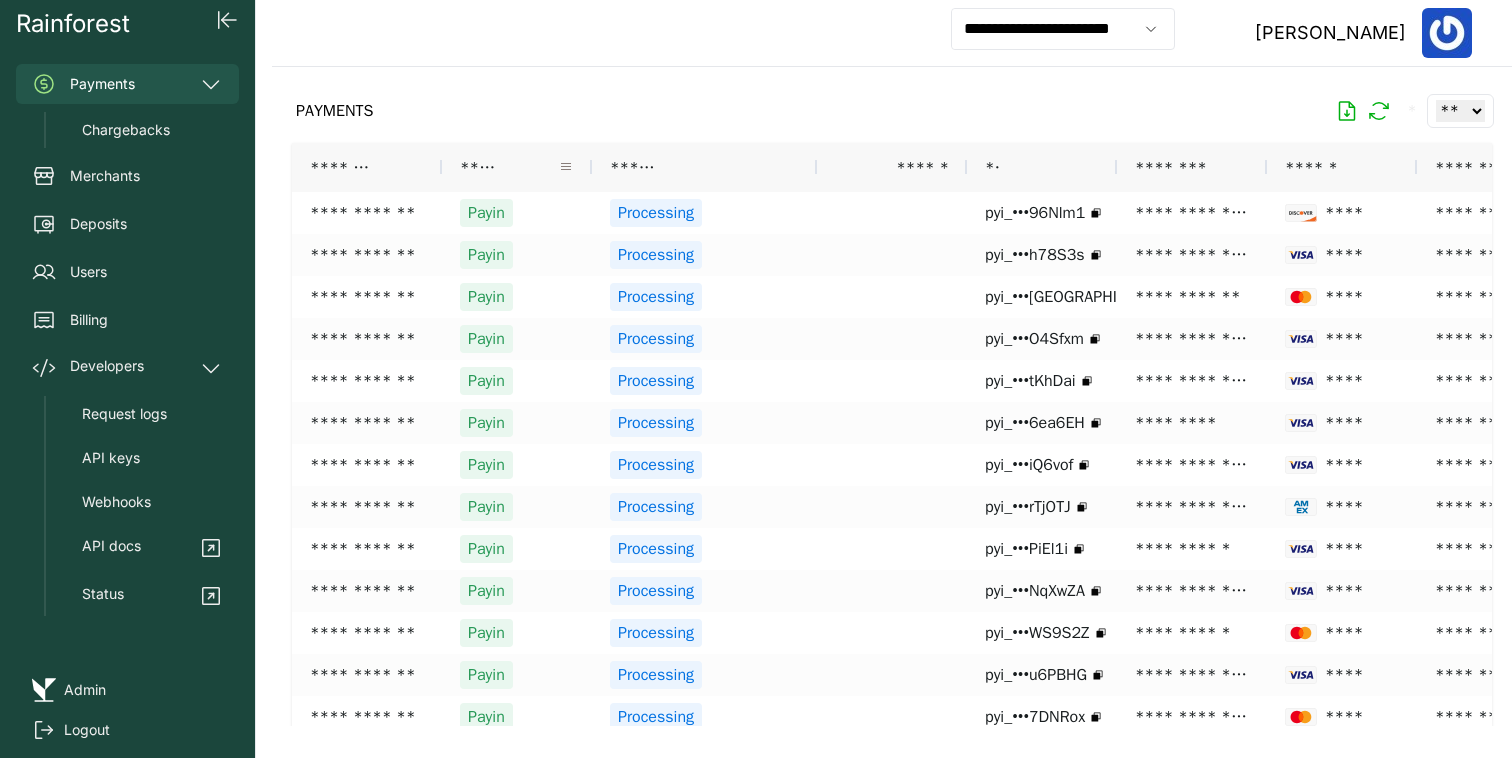click at bounding box center (566, 167) 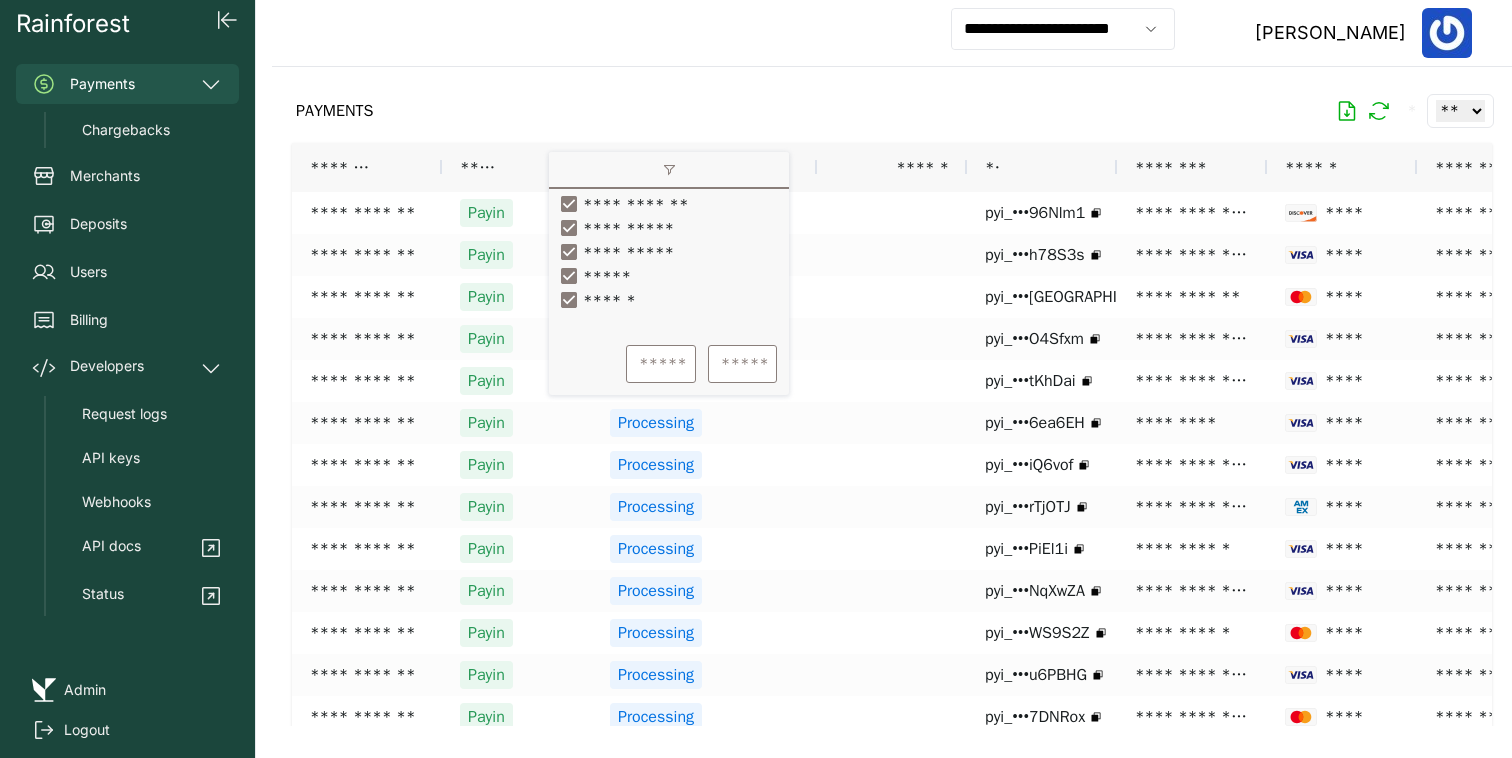 click on "**********" at bounding box center [625, 228] 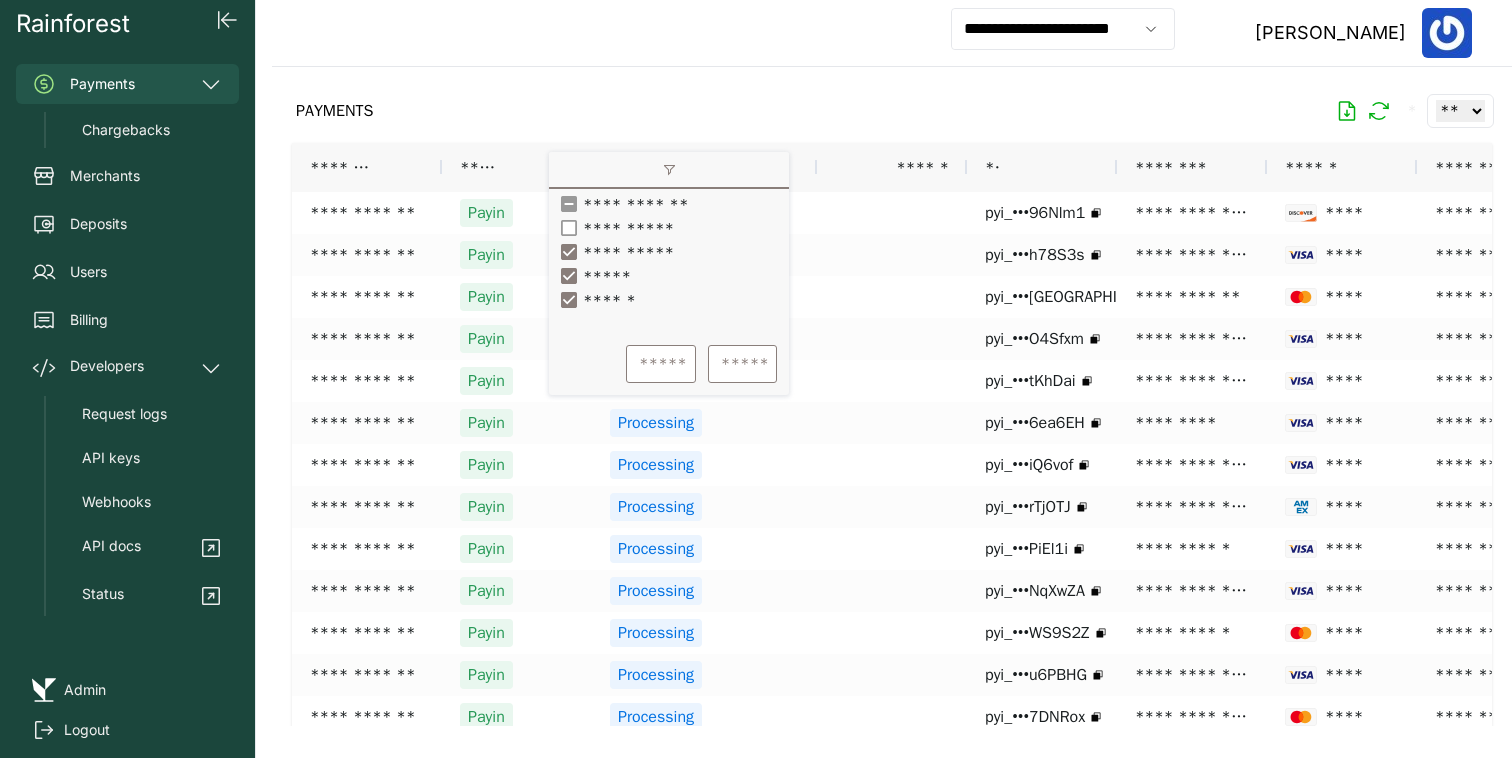 click on "**********" at bounding box center (622, 204) 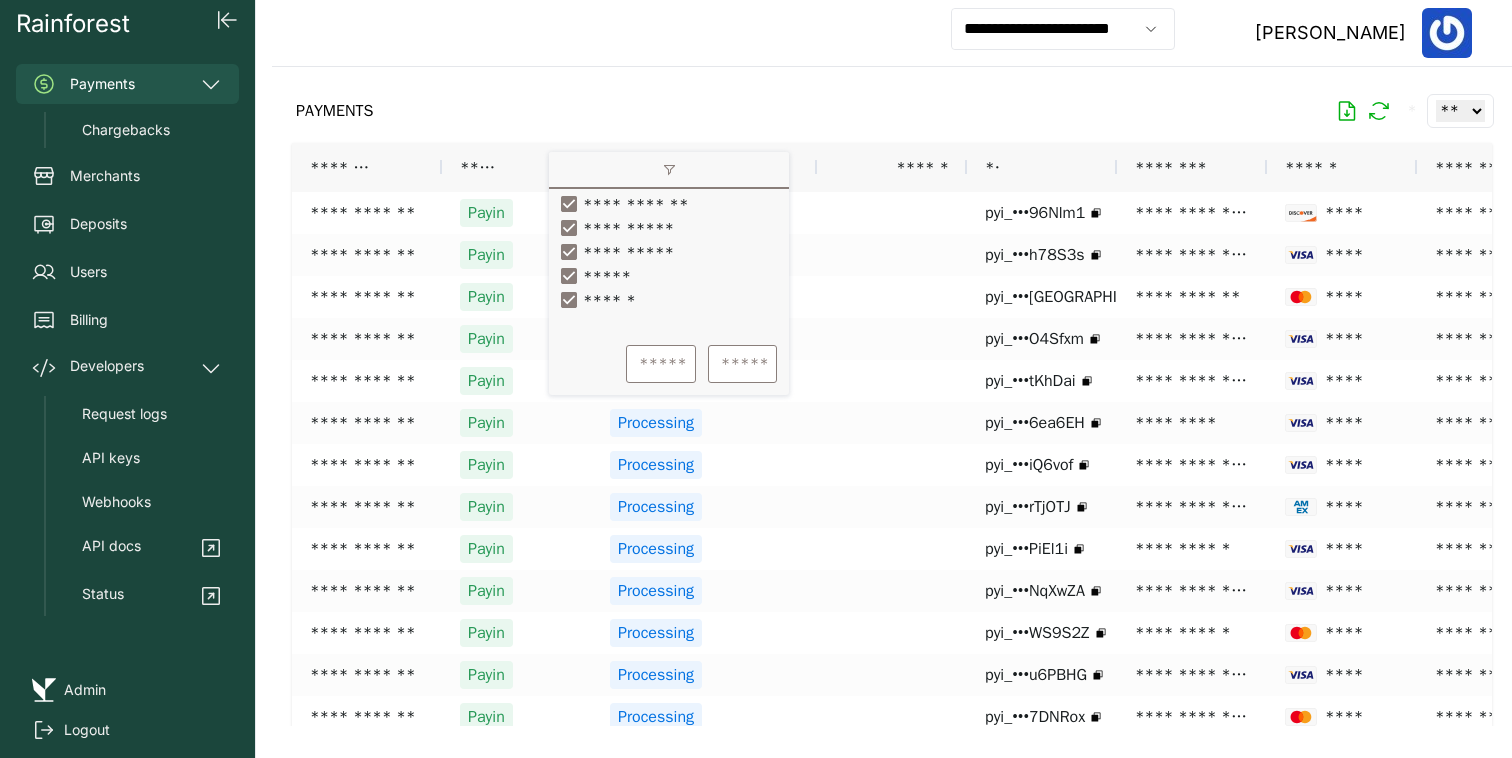 click on "**********" at bounding box center (622, 204) 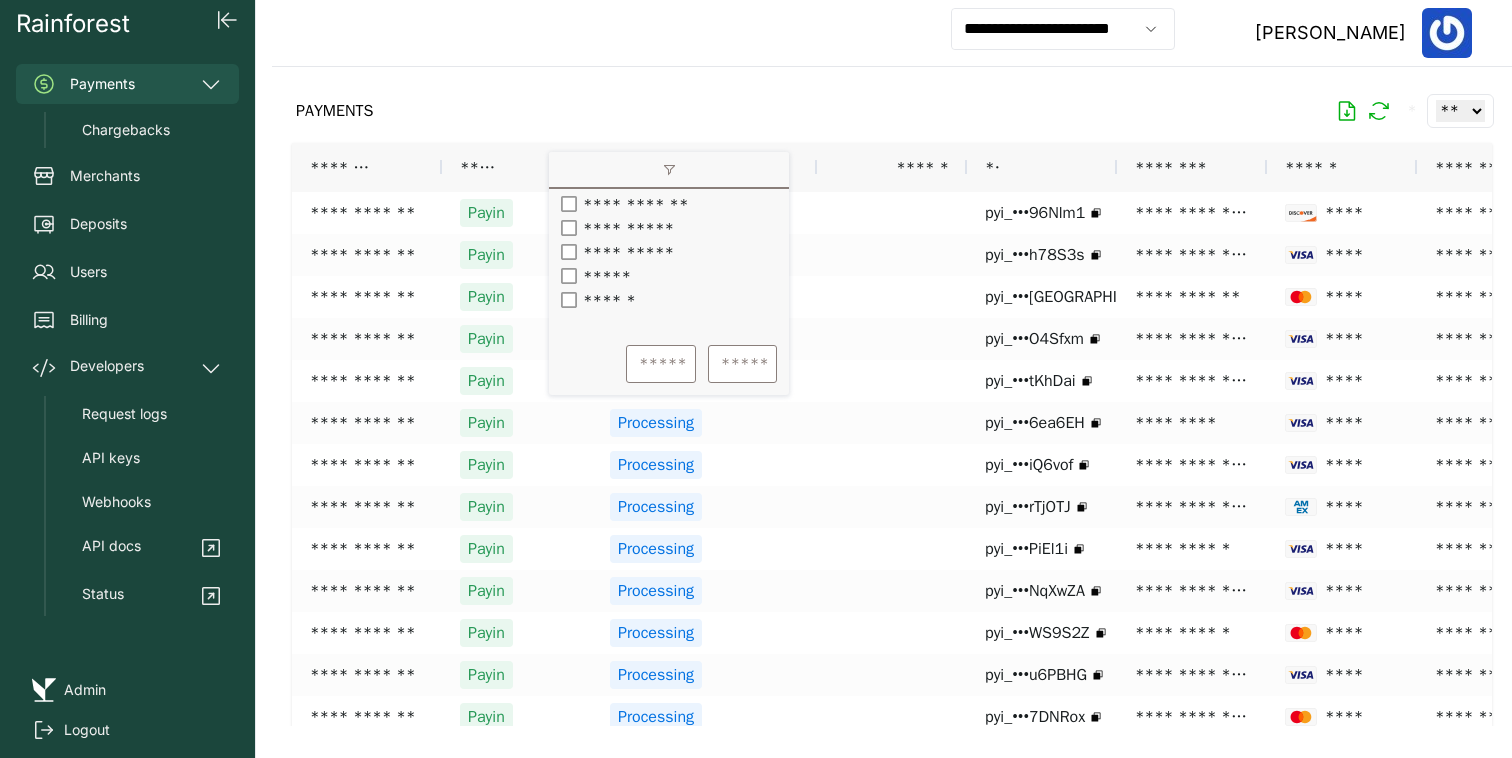 click on "******" at bounding box center (609, 300) 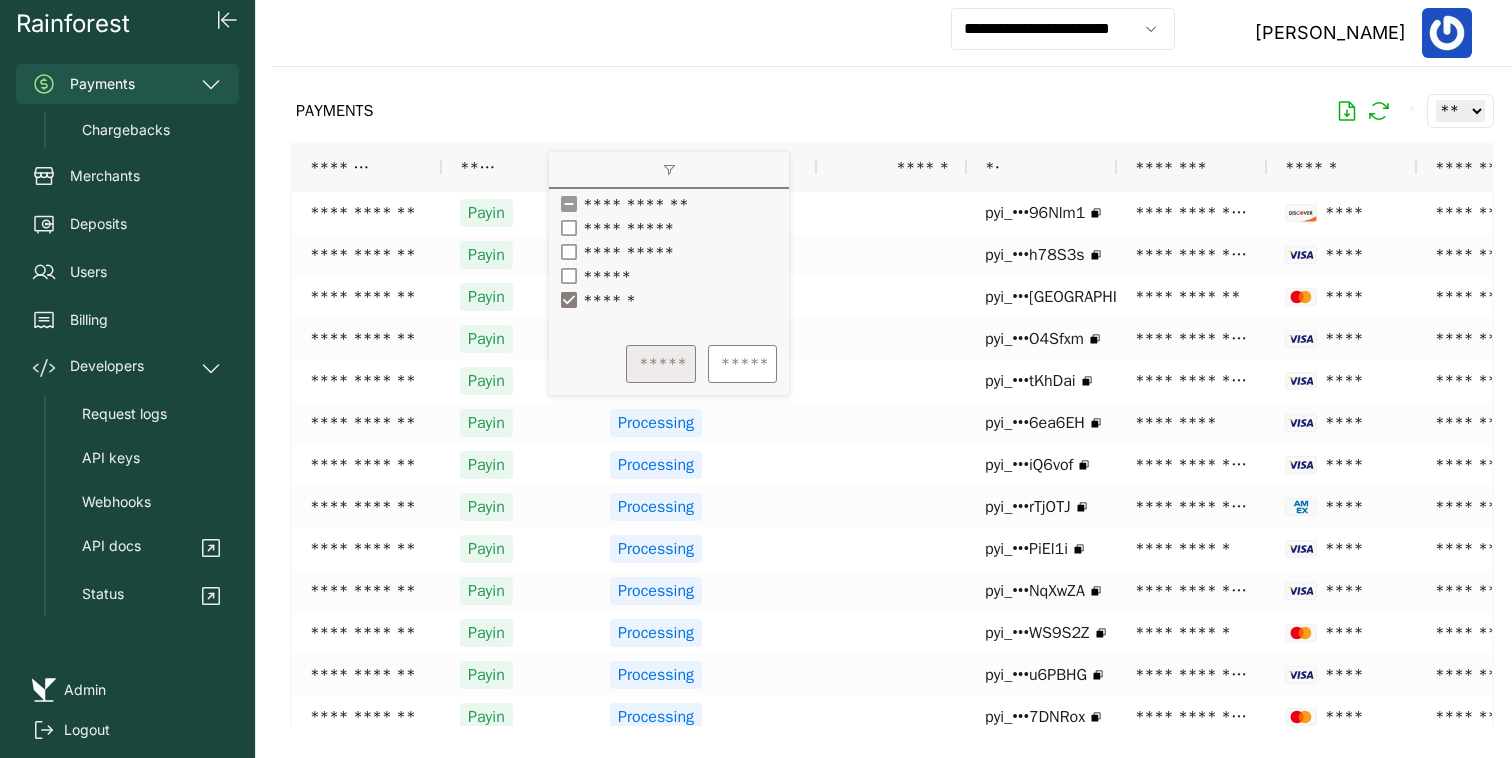 click on "*****" at bounding box center [661, 364] 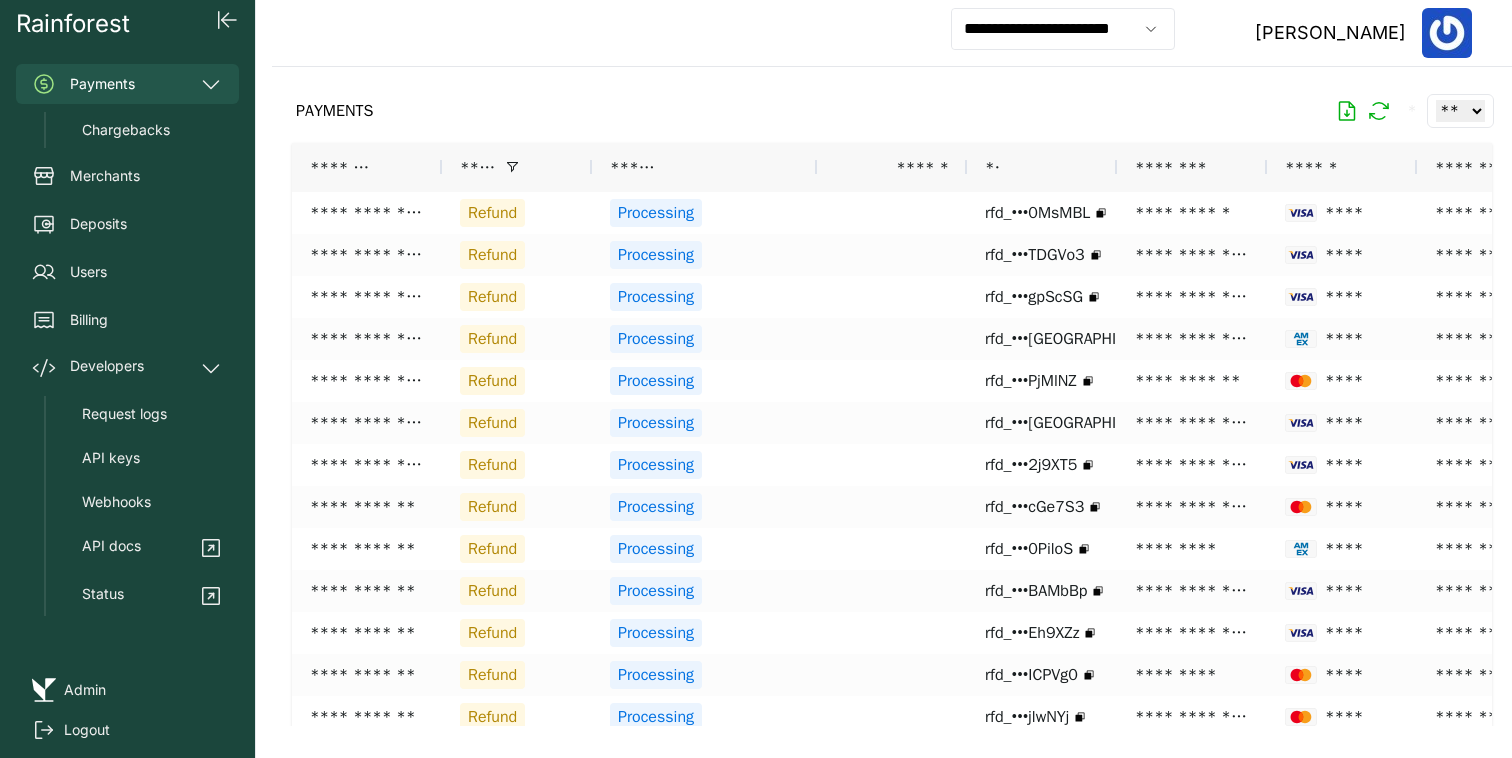 click on "**********" at bounding box center (892, 33) 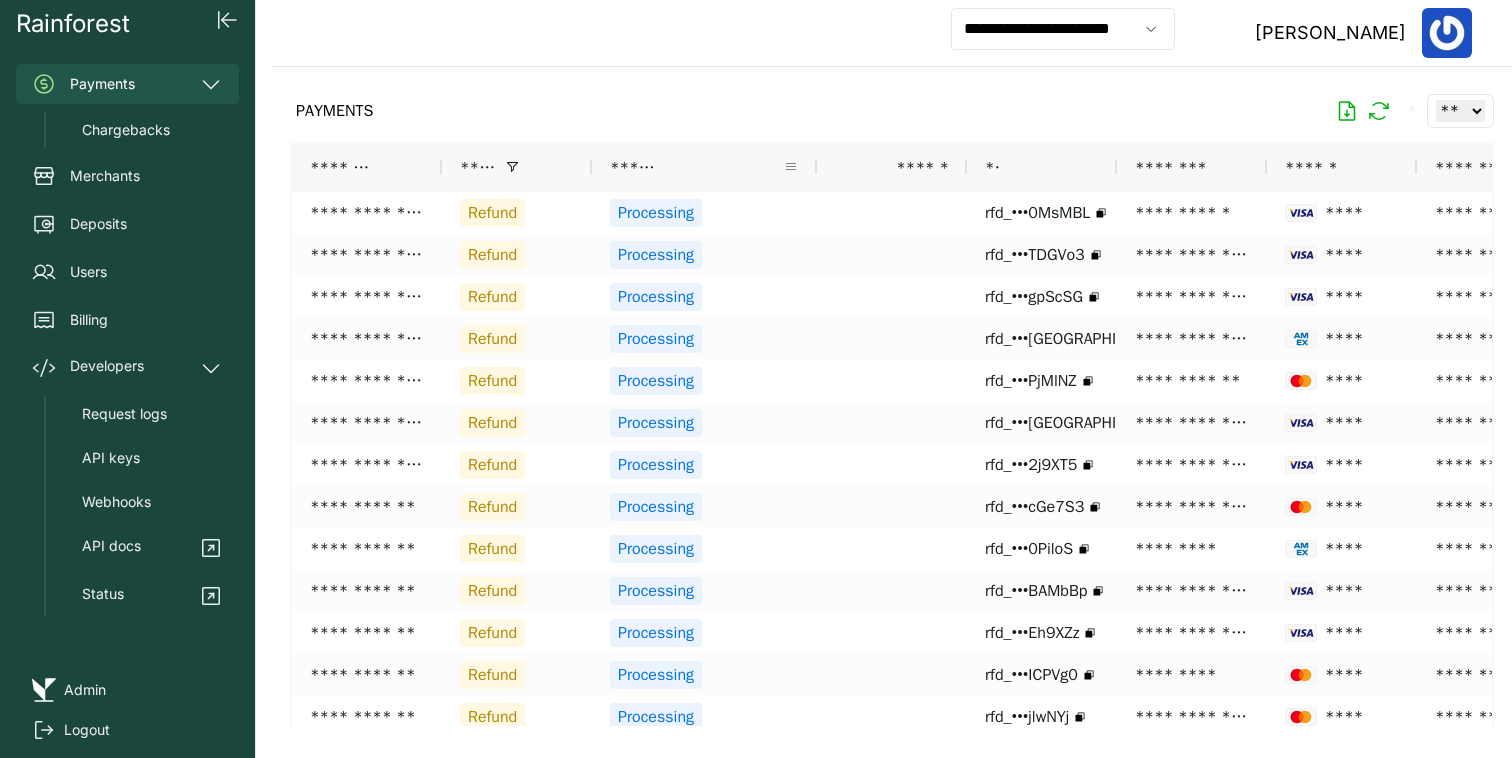 click at bounding box center (791, 167) 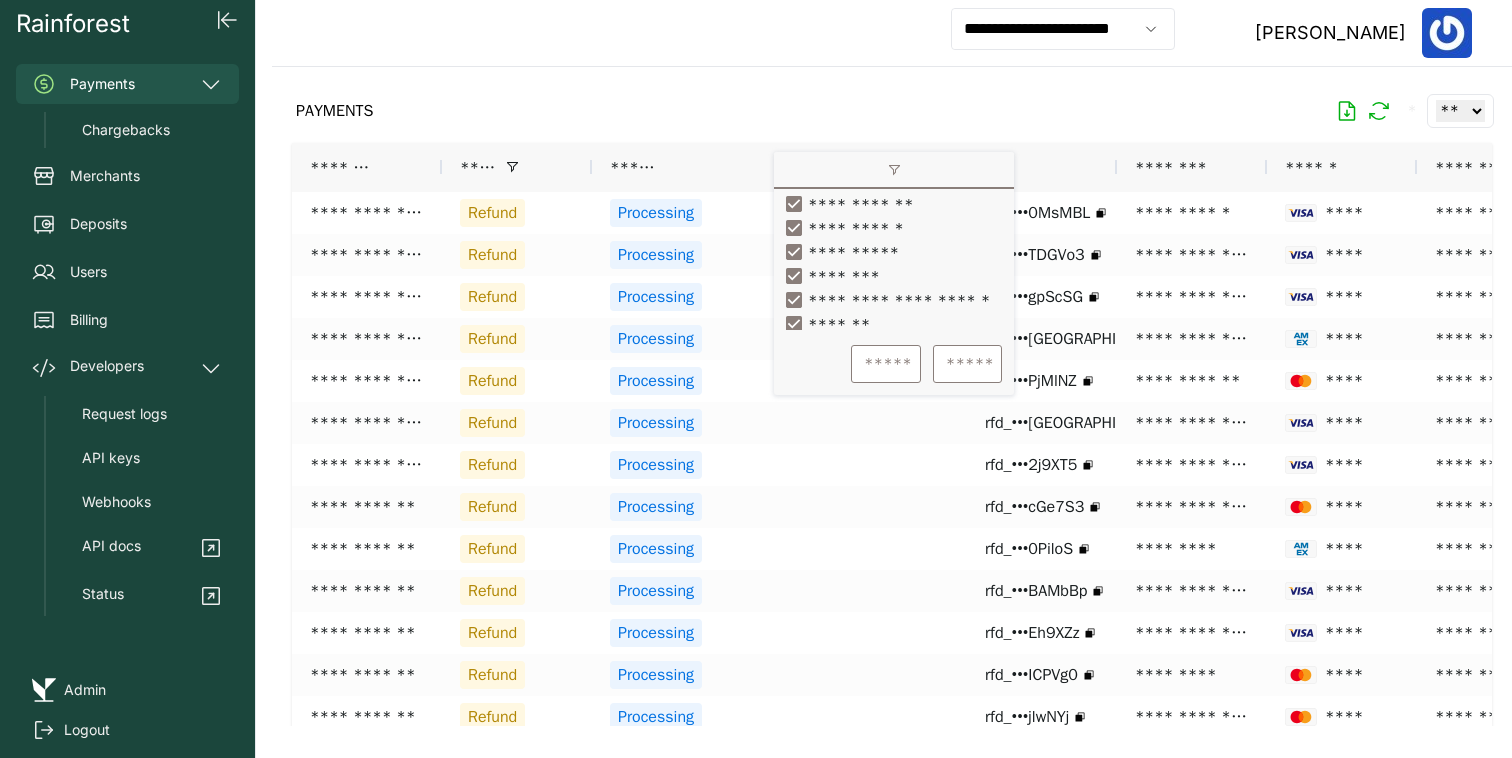 click on "**********" at bounding box center (839, 204) 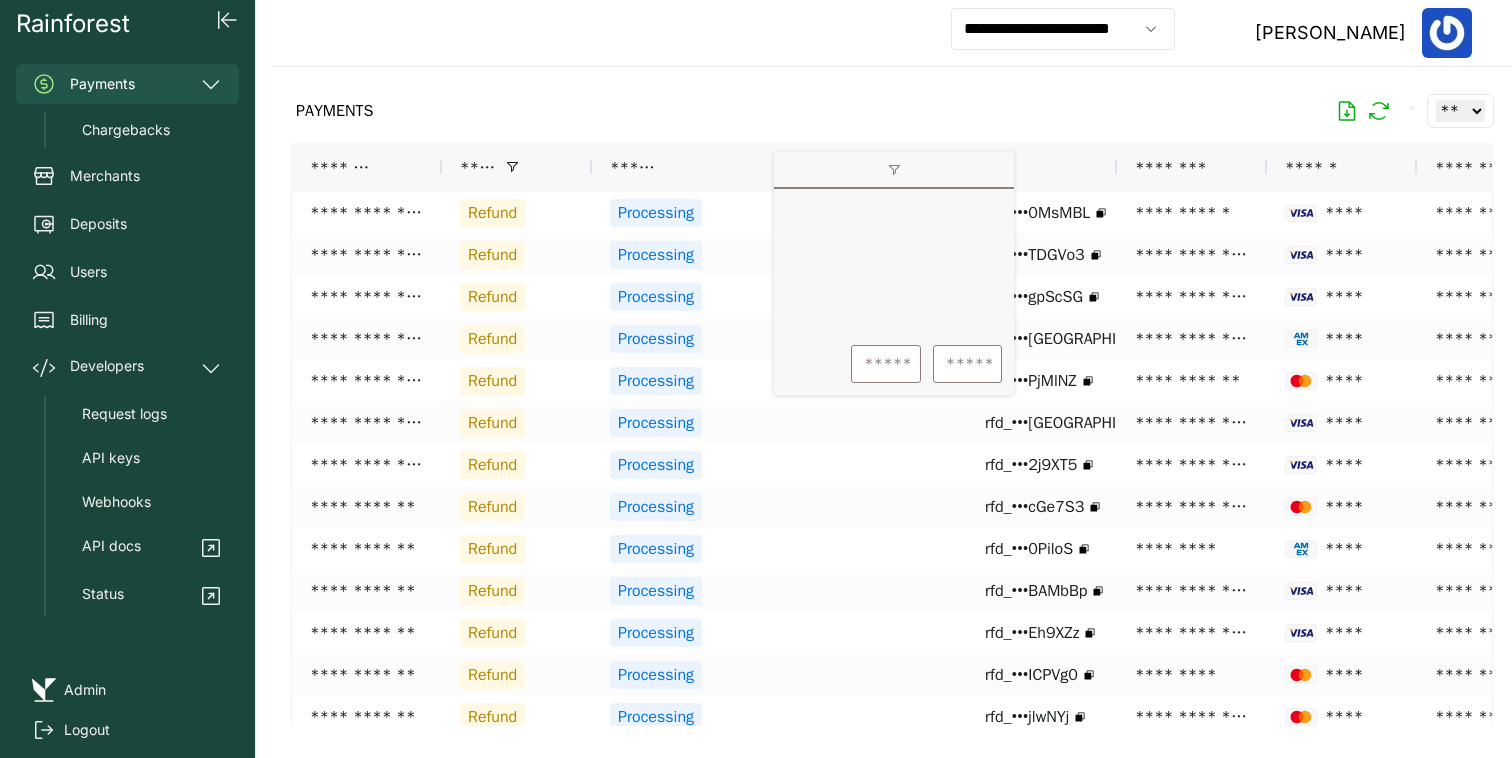 scroll, scrollTop: 318, scrollLeft: 0, axis: vertical 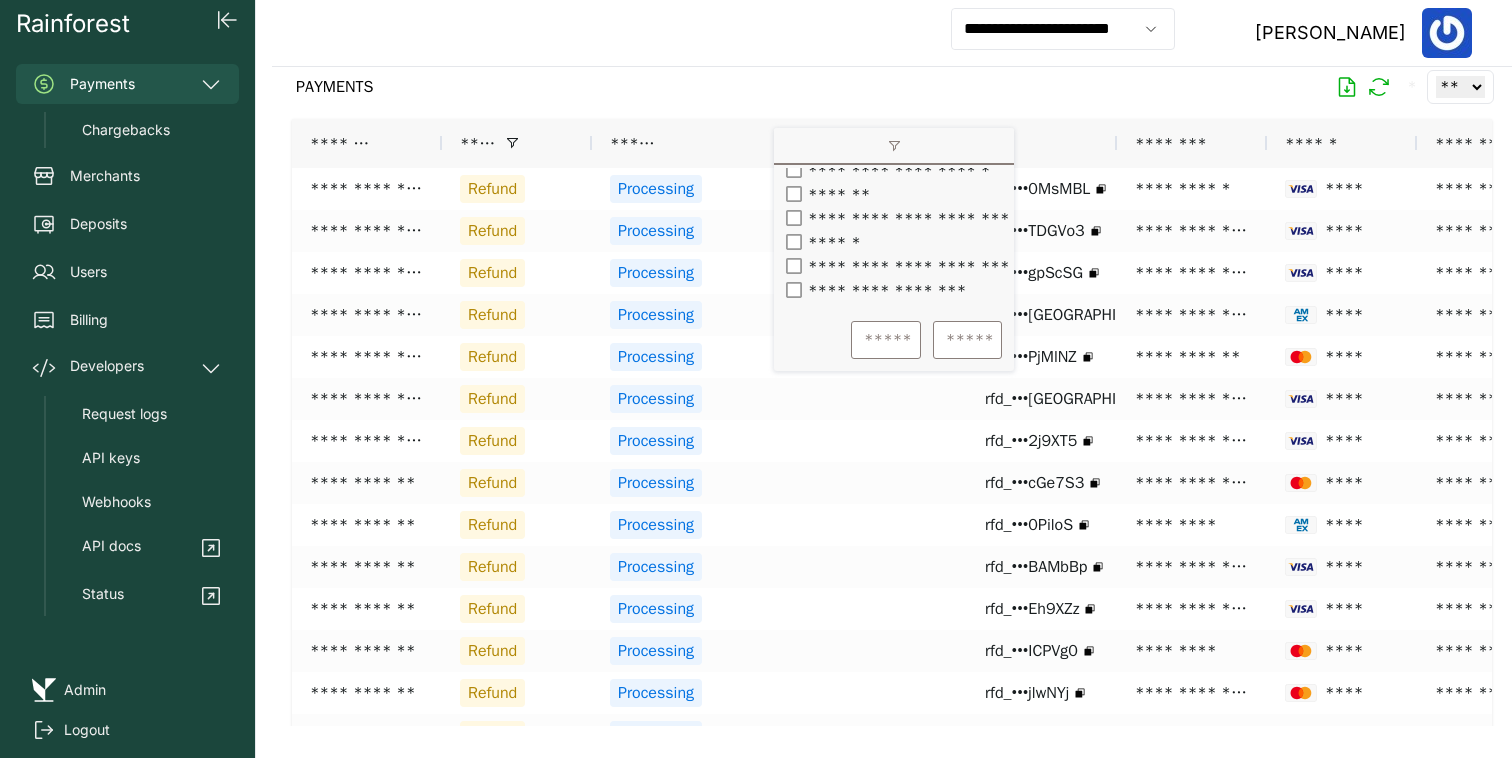 click on "******" at bounding box center [829, 242] 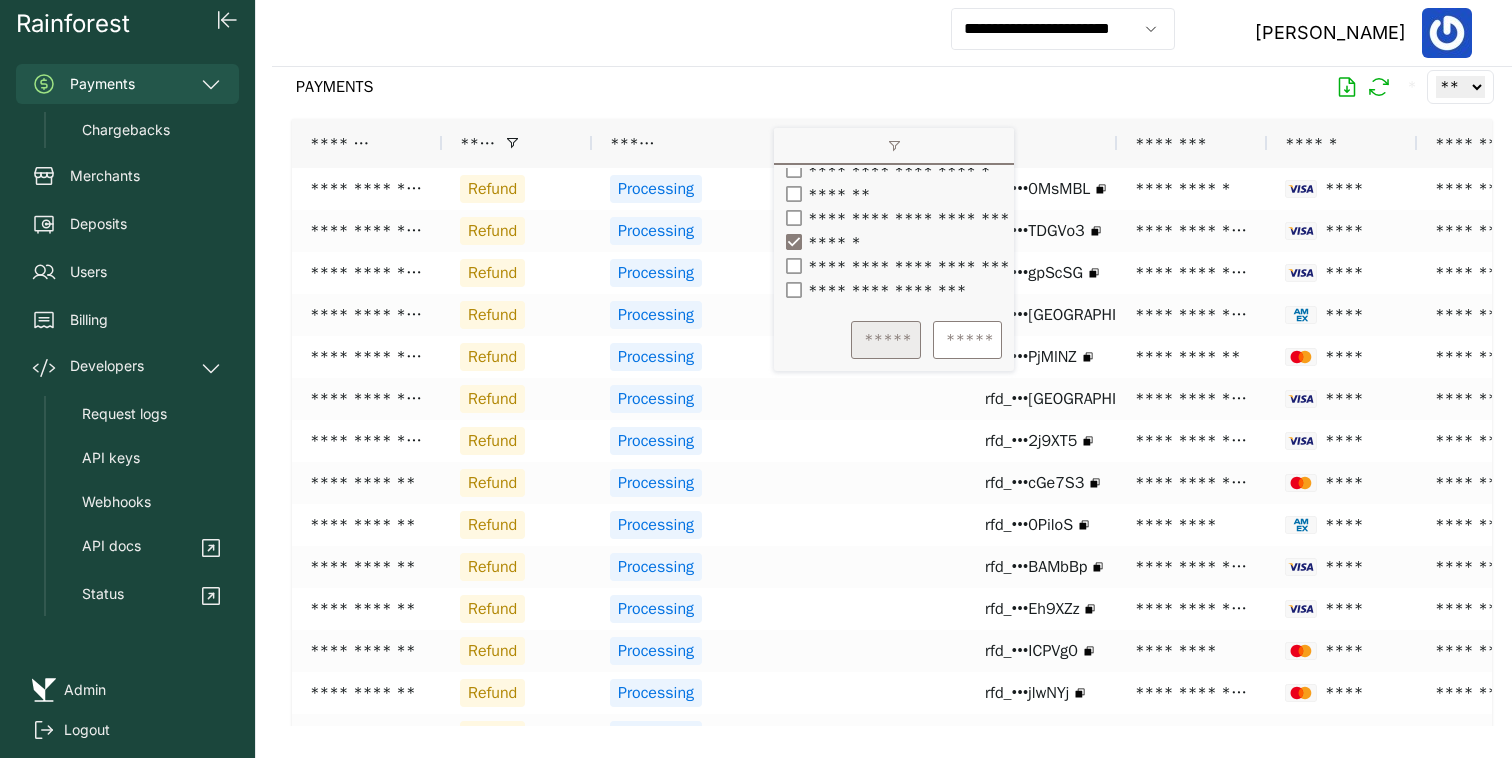 click on "*****" at bounding box center [886, 340] 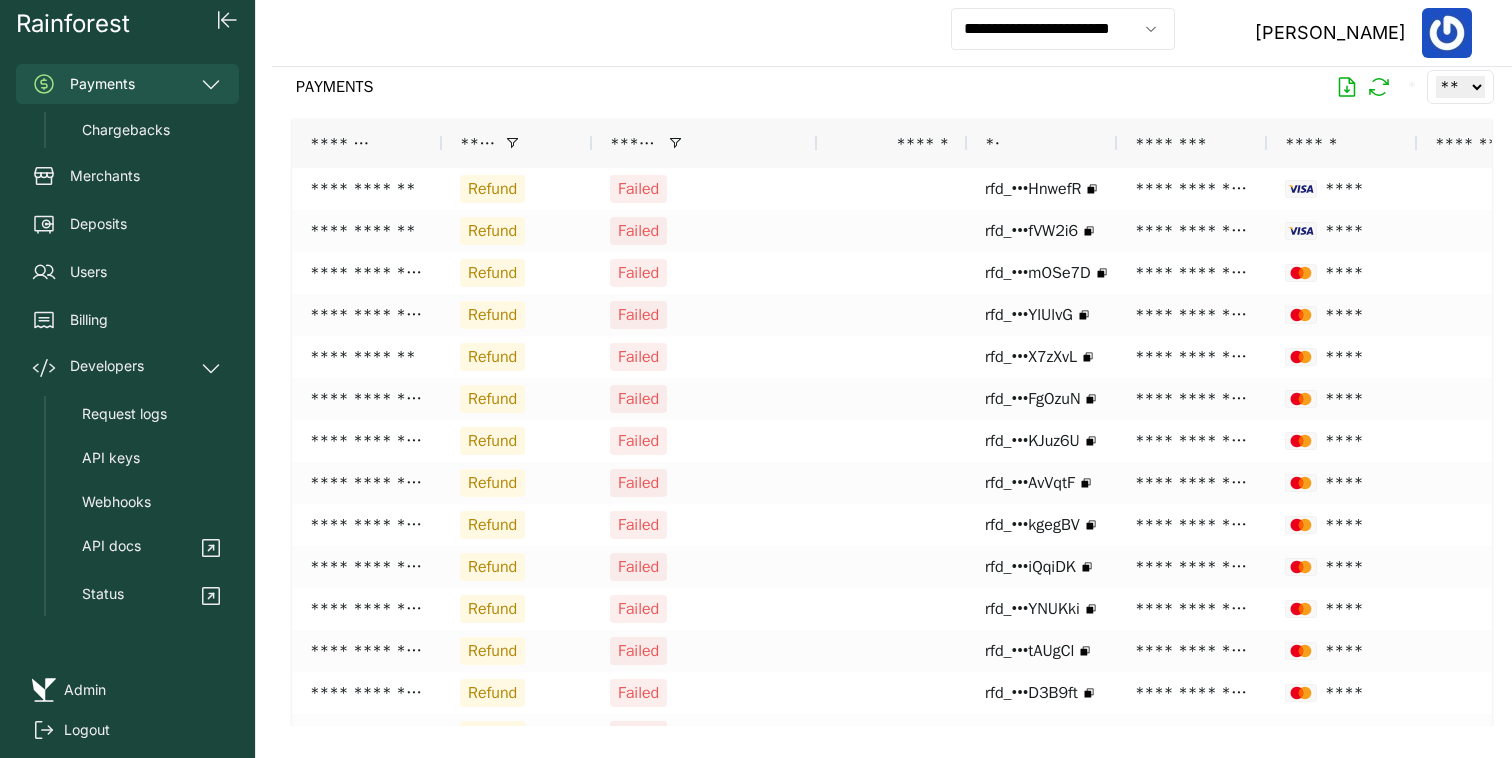 click on "PAYMENTS * ** ** ** ***" at bounding box center (892, 87) 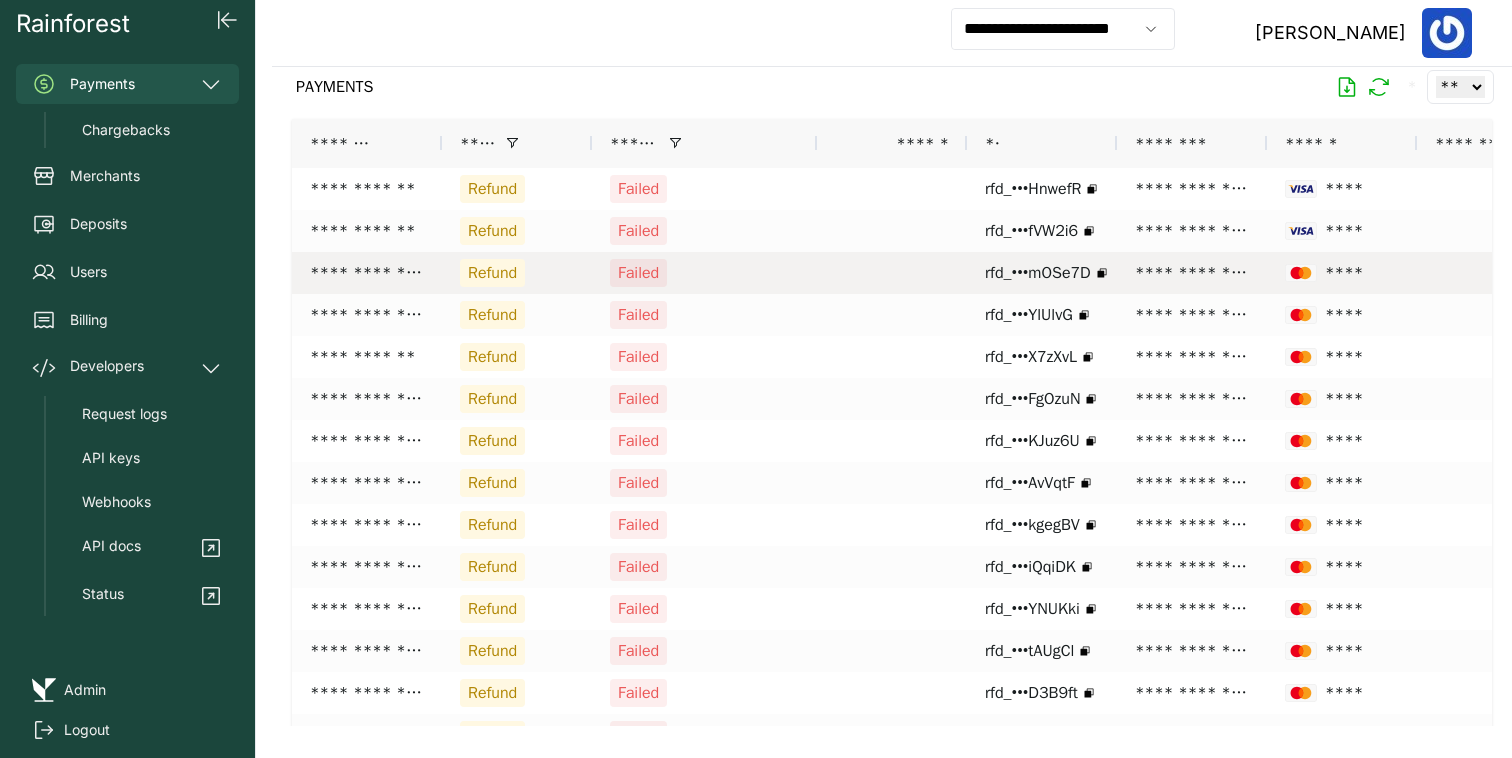 scroll, scrollTop: 0, scrollLeft: 171, axis: horizontal 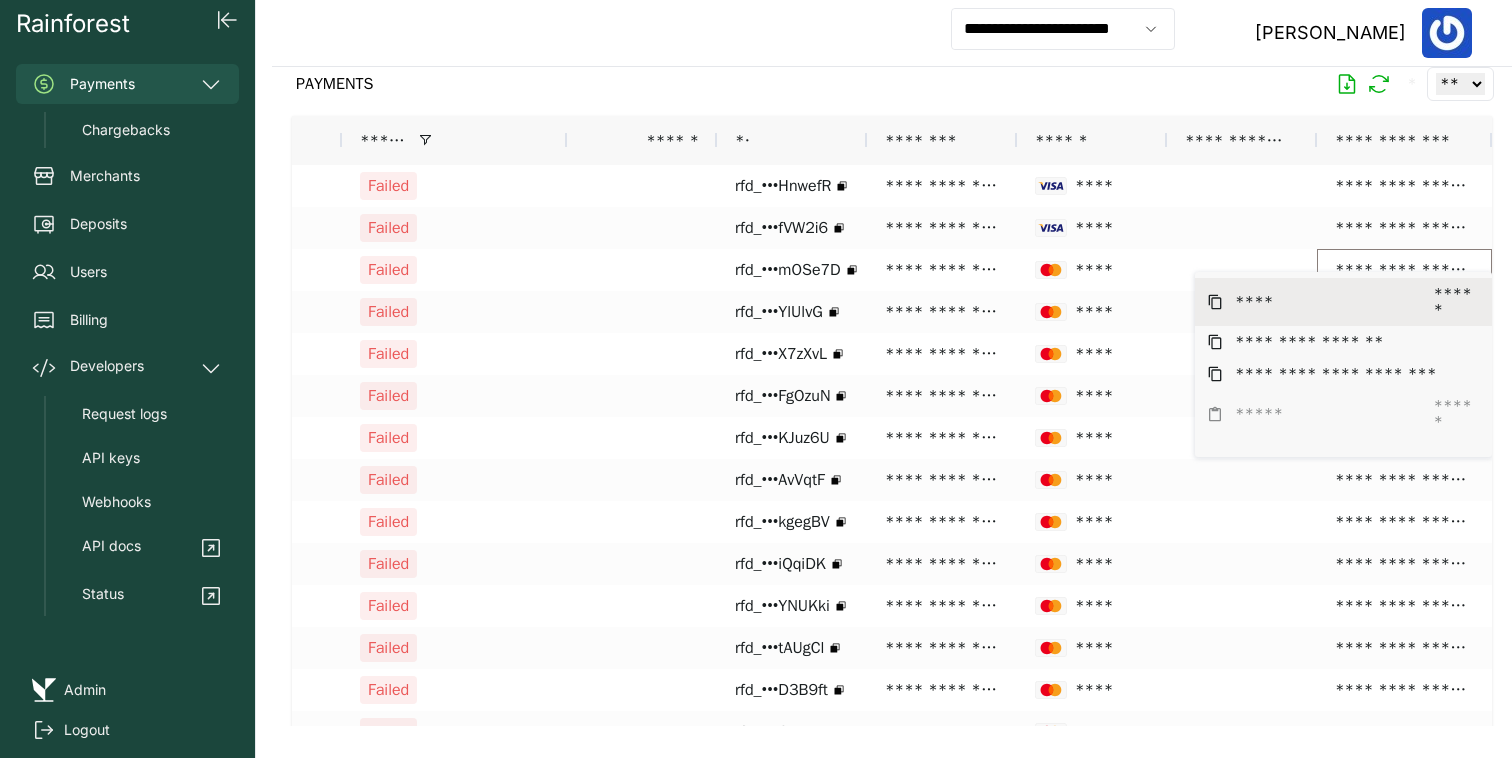 click on "****" at bounding box center [1328, 302] 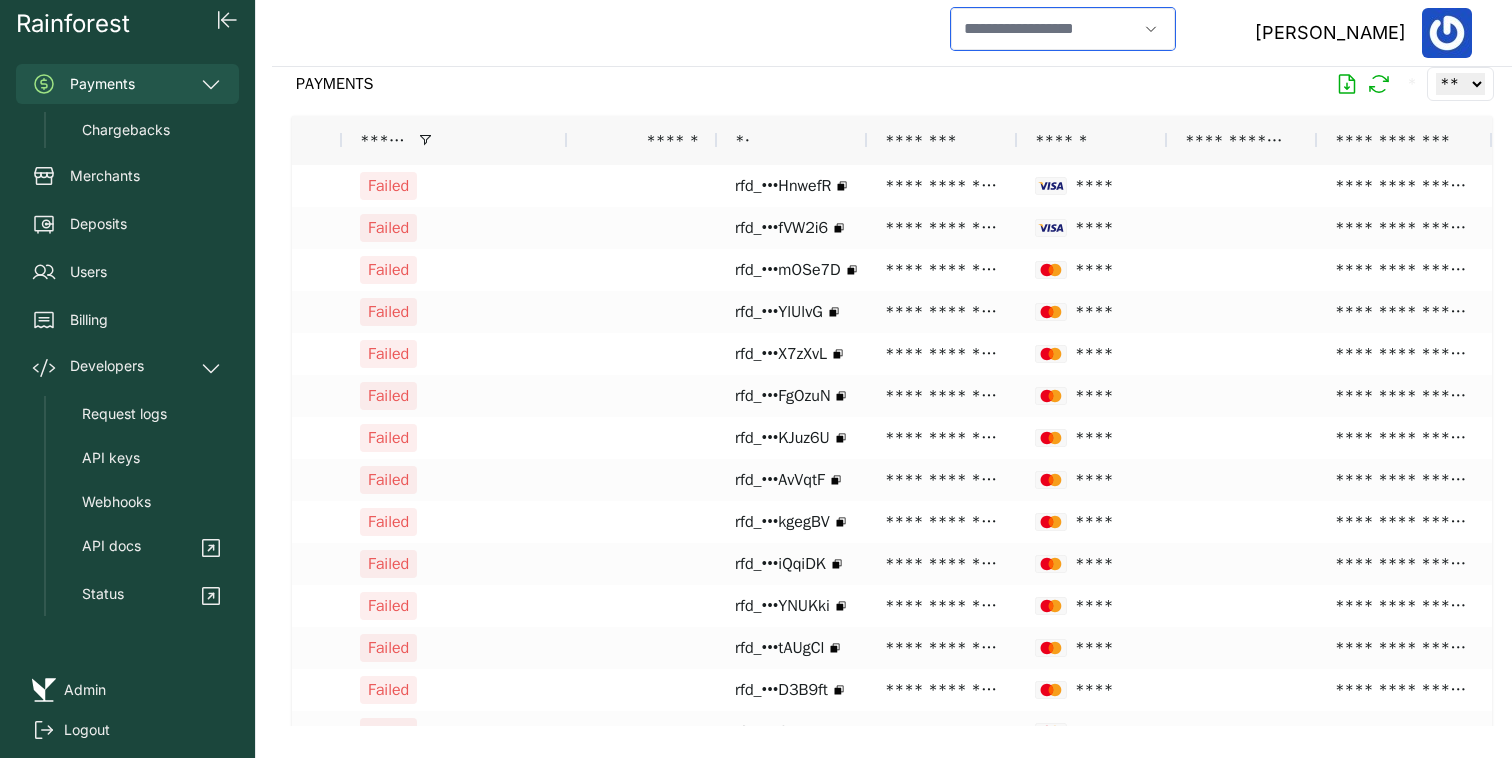 click at bounding box center (1044, 29) 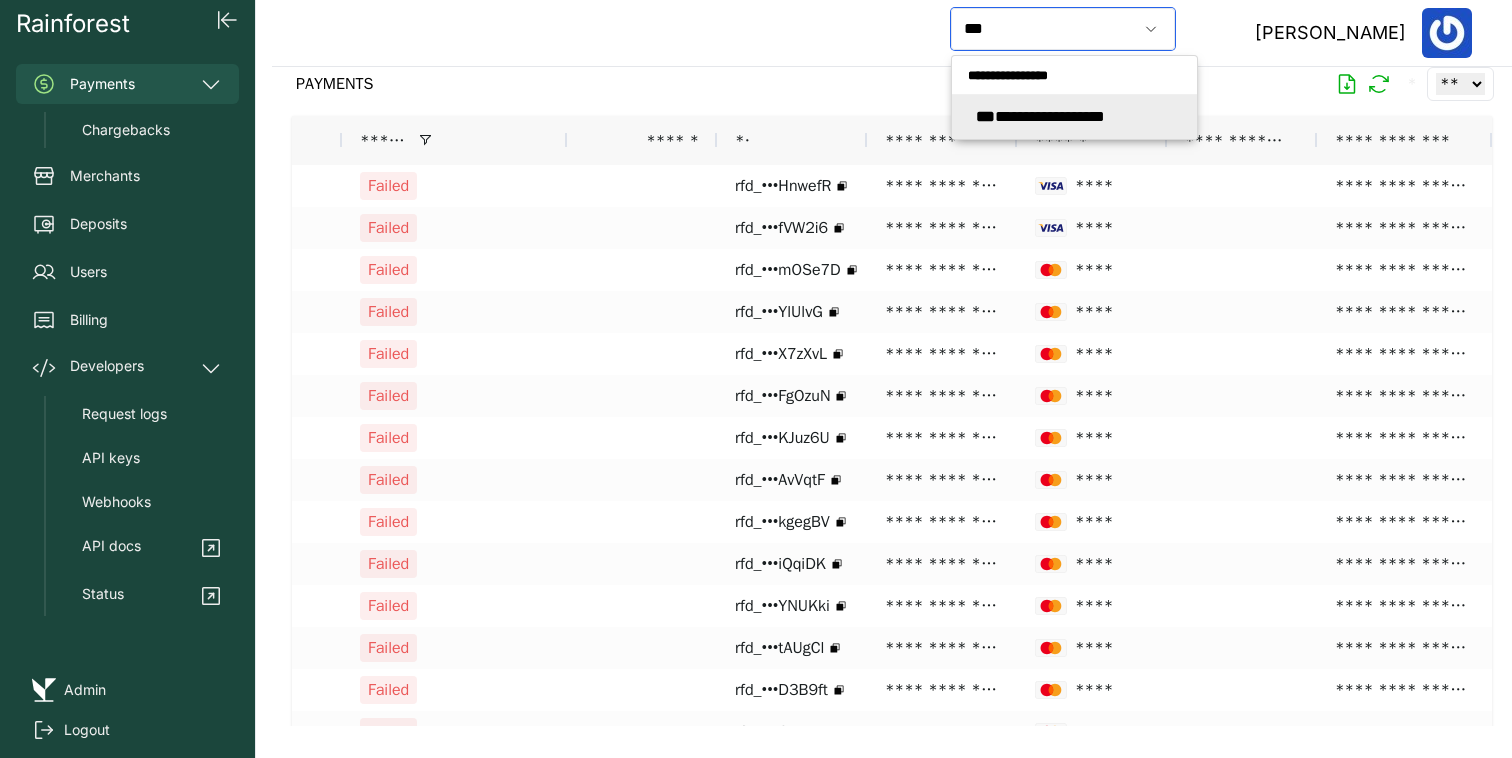 click on "**********" 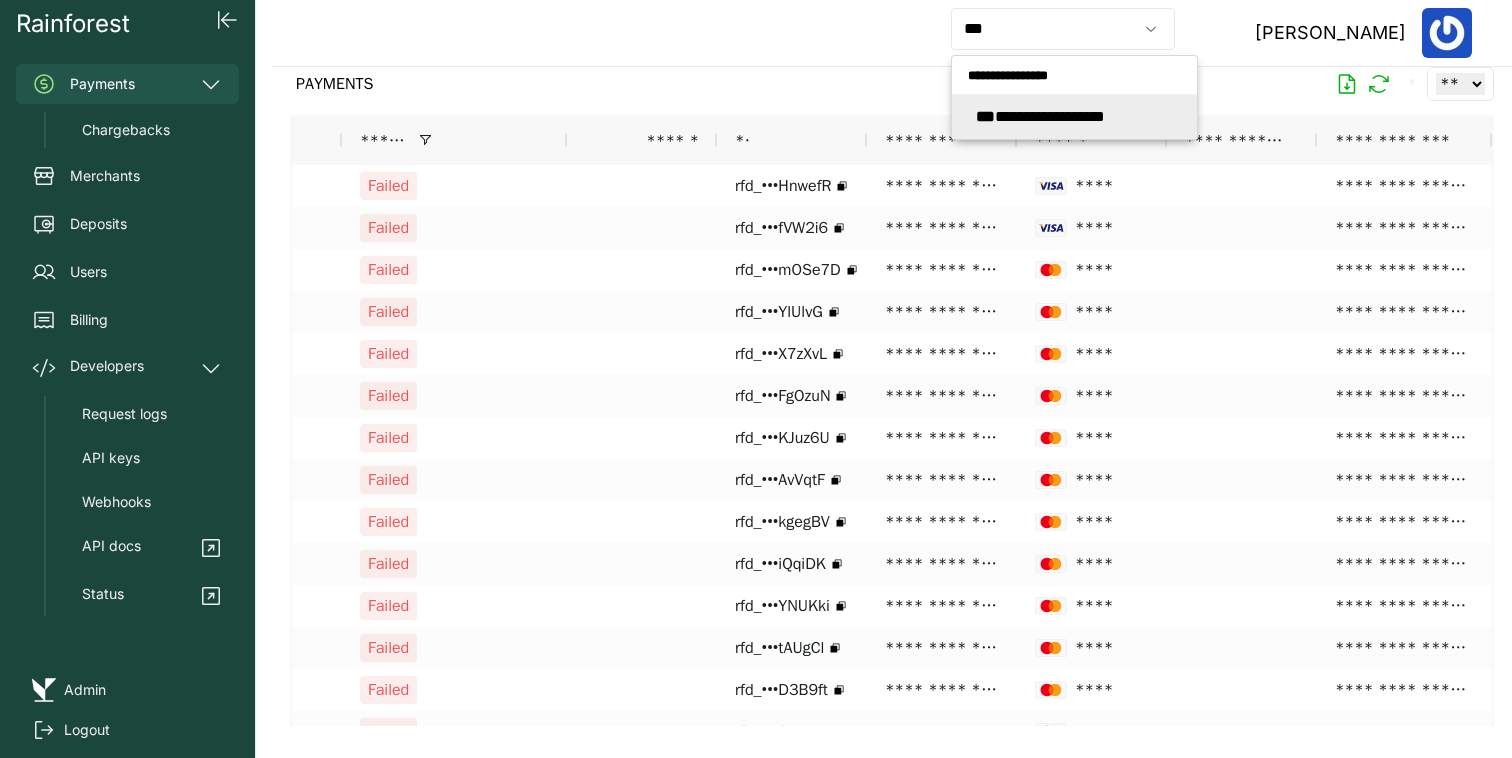 type on "**********" 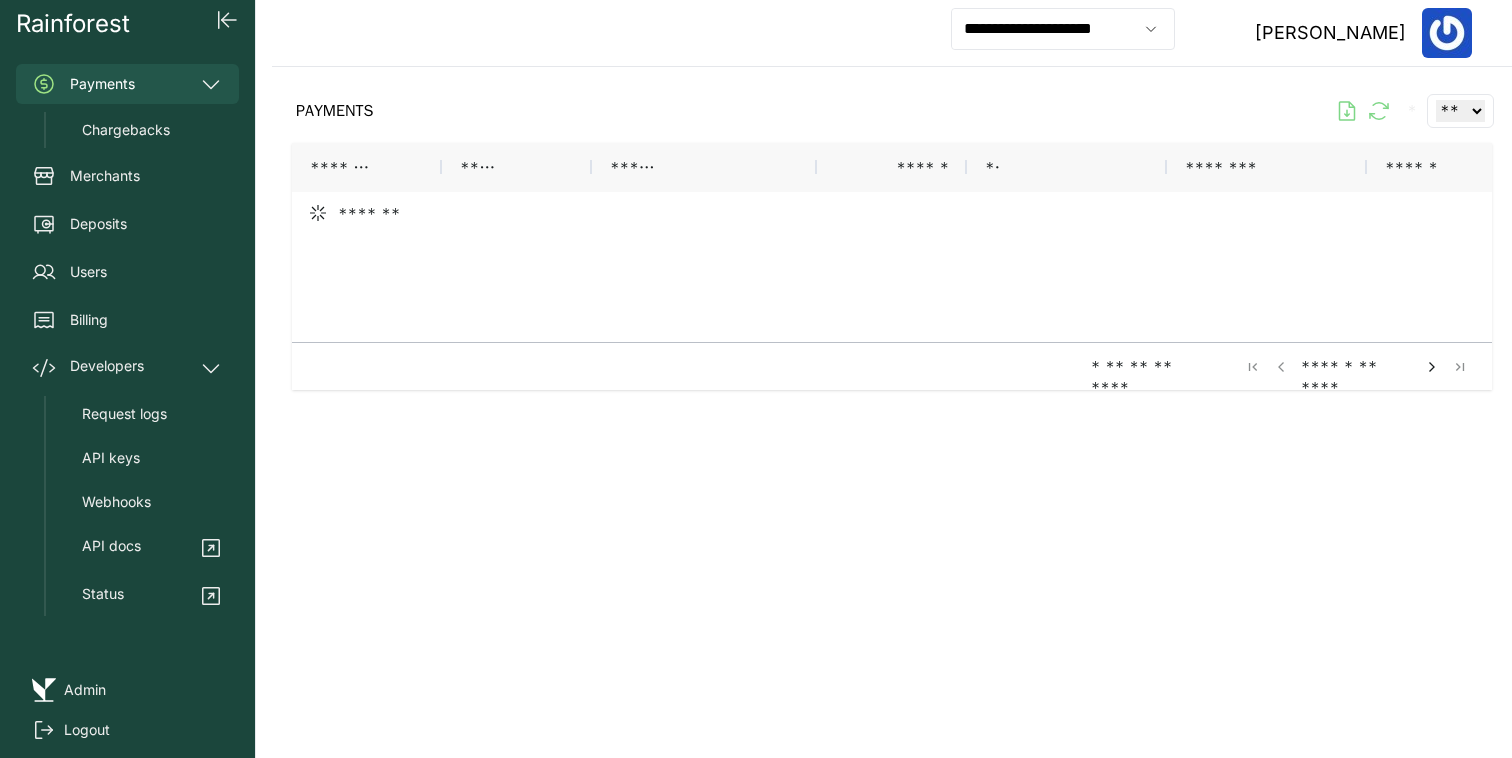 scroll, scrollTop: 0, scrollLeft: 0, axis: both 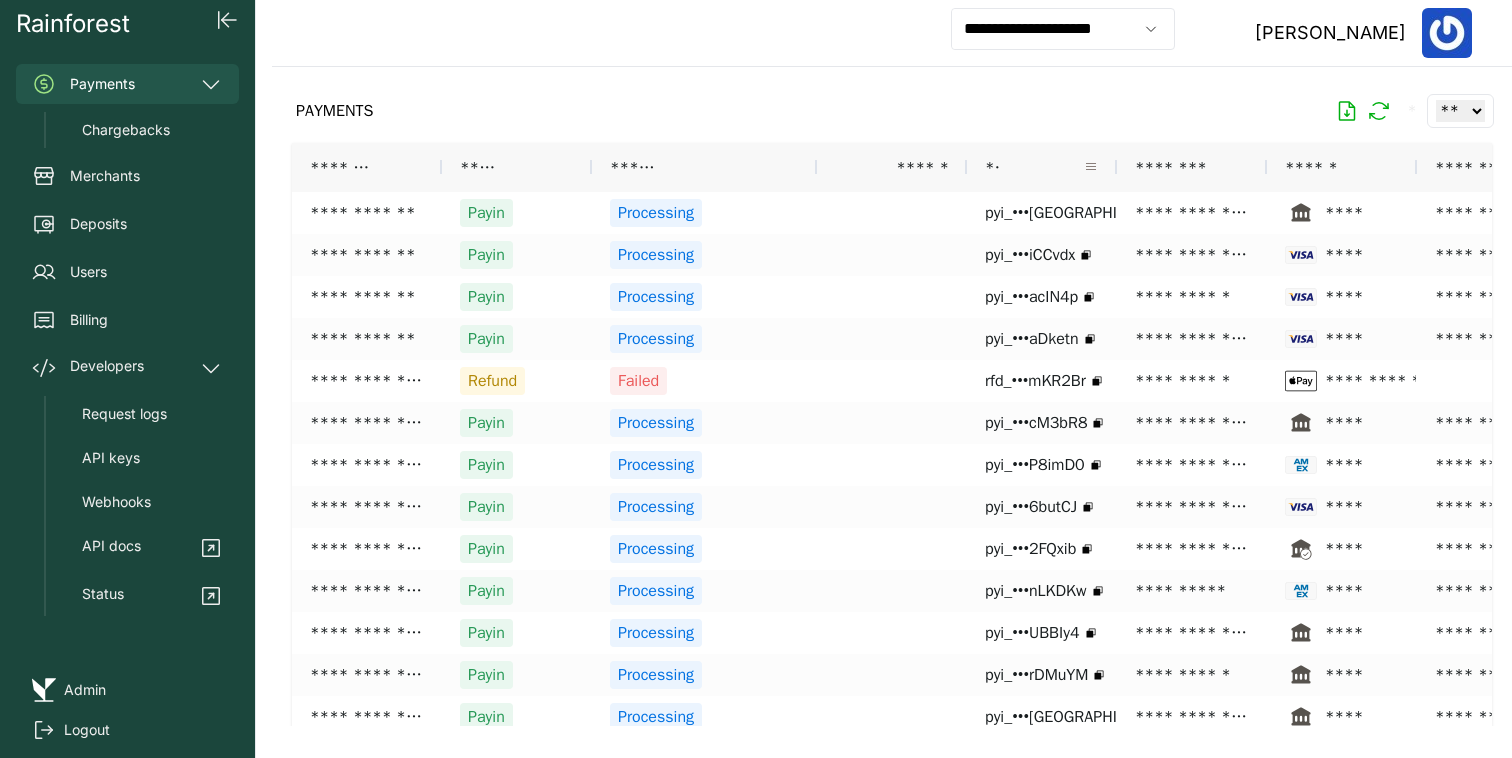 click at bounding box center (1091, 167) 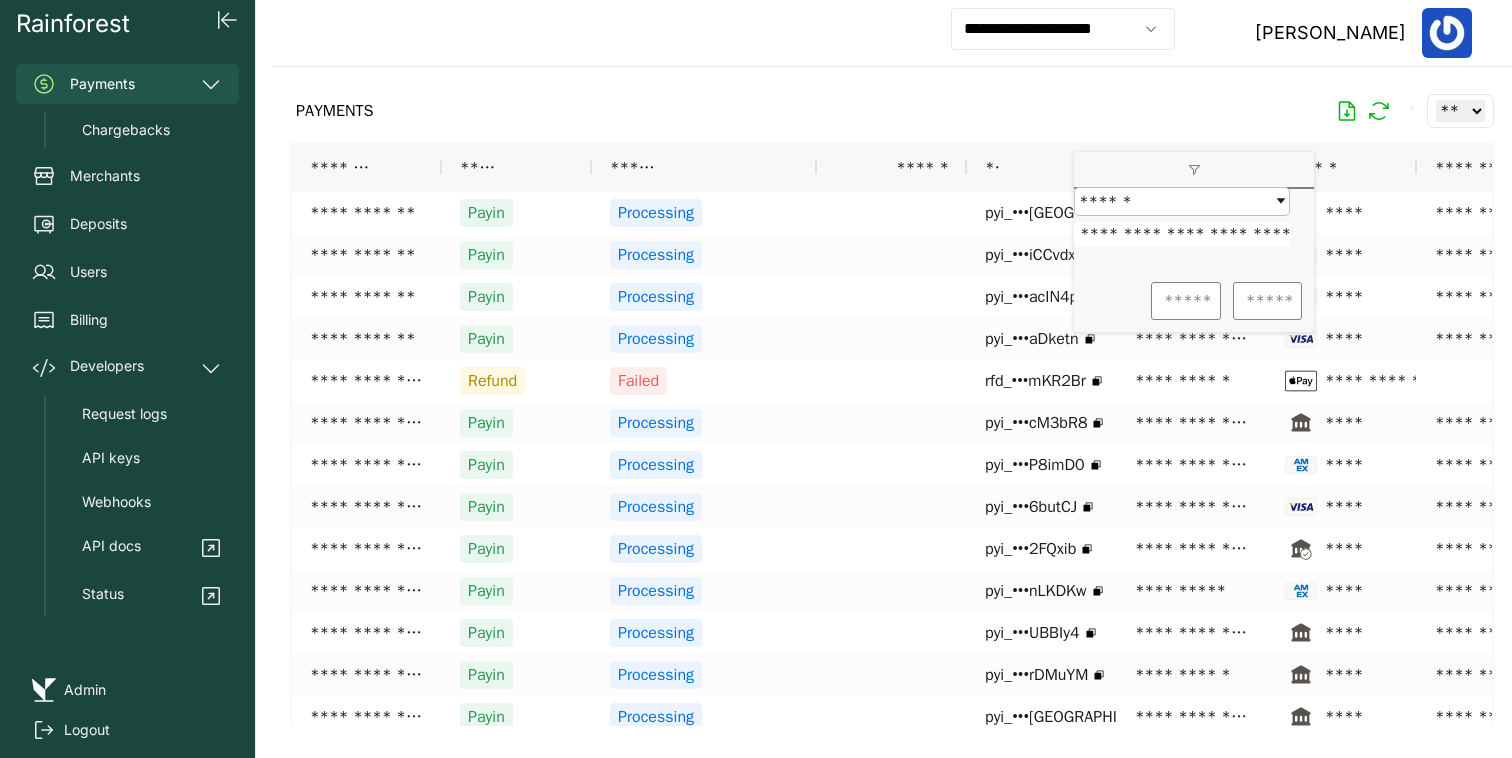 scroll, scrollTop: 0, scrollLeft: 70, axis: horizontal 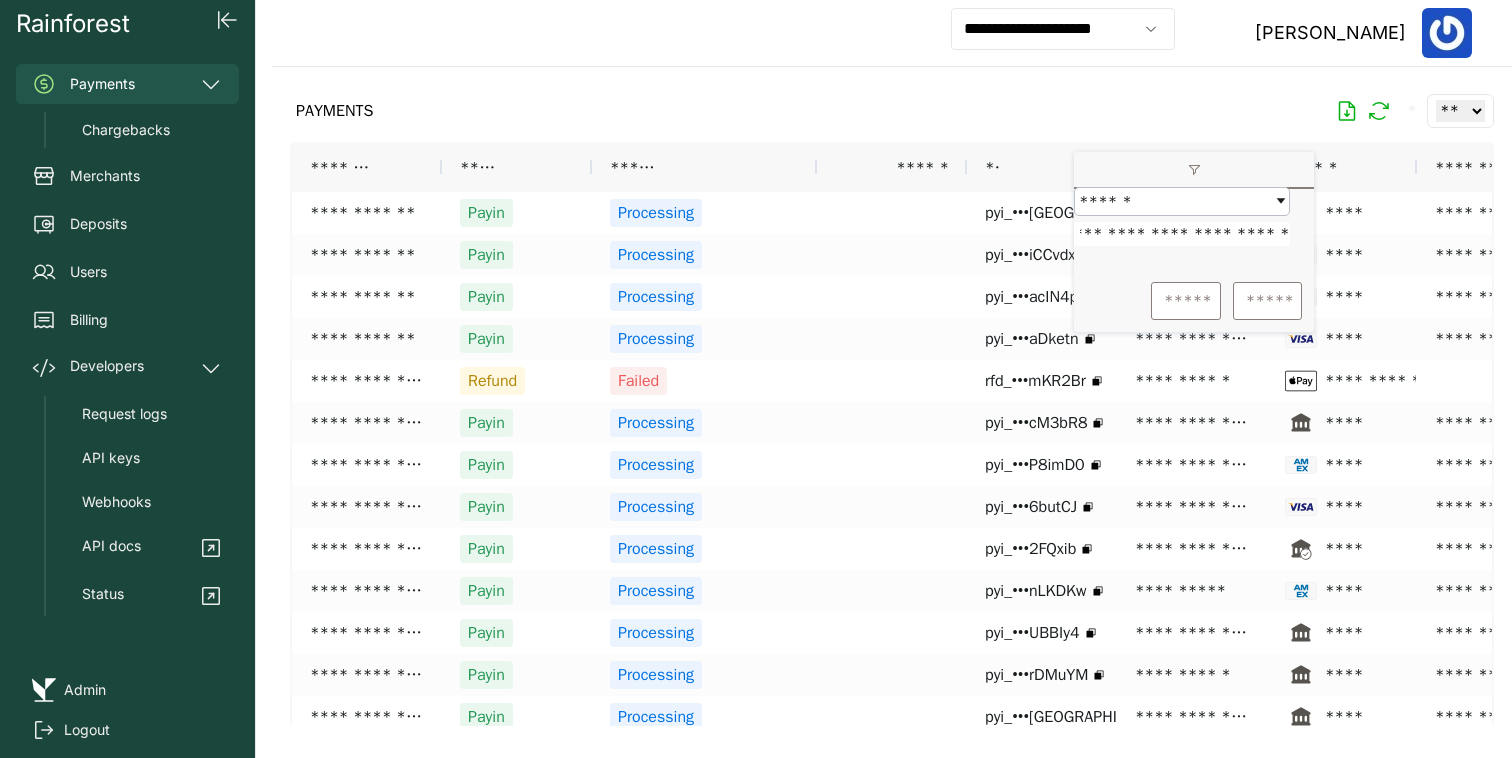 type on "**********" 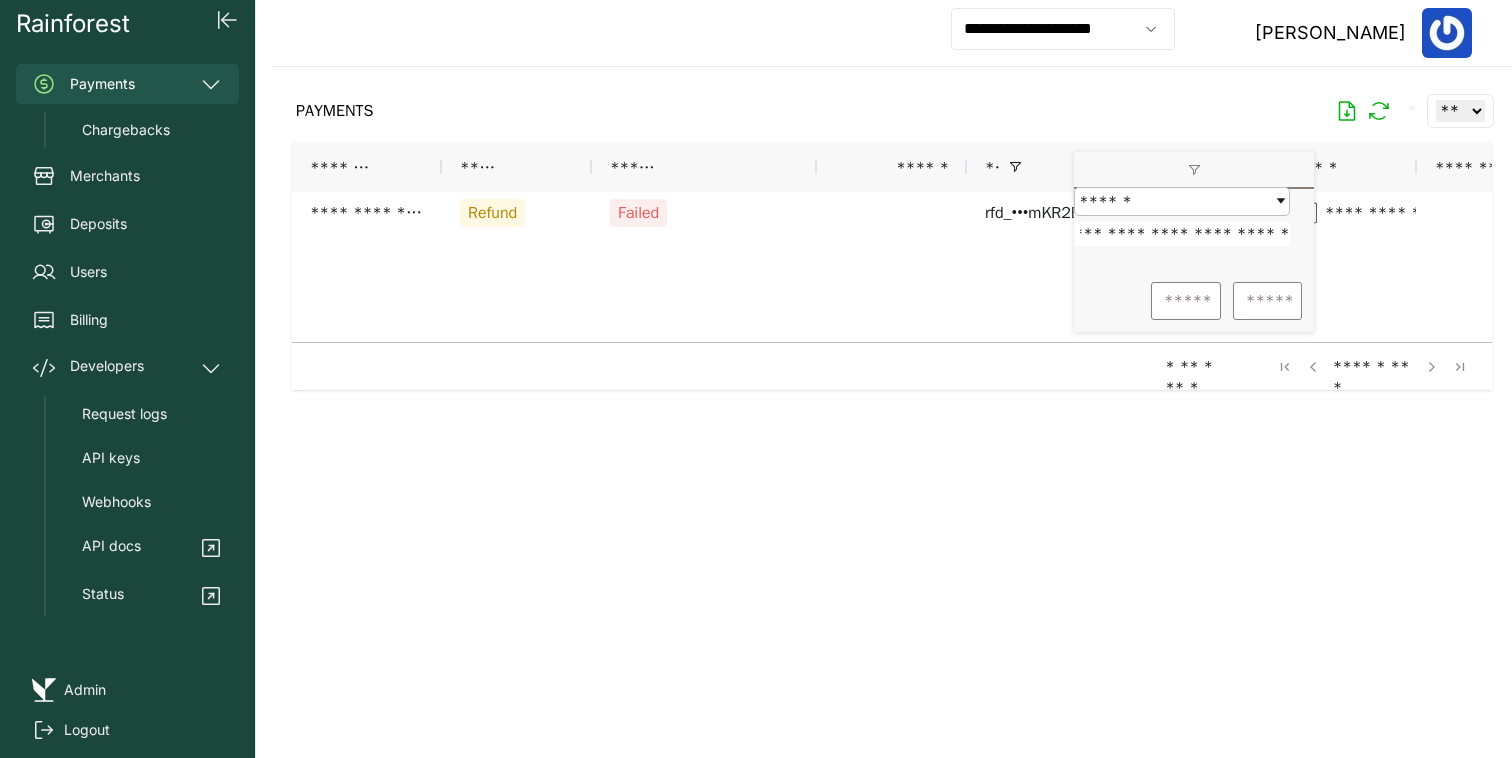 click at bounding box center [892, 396] 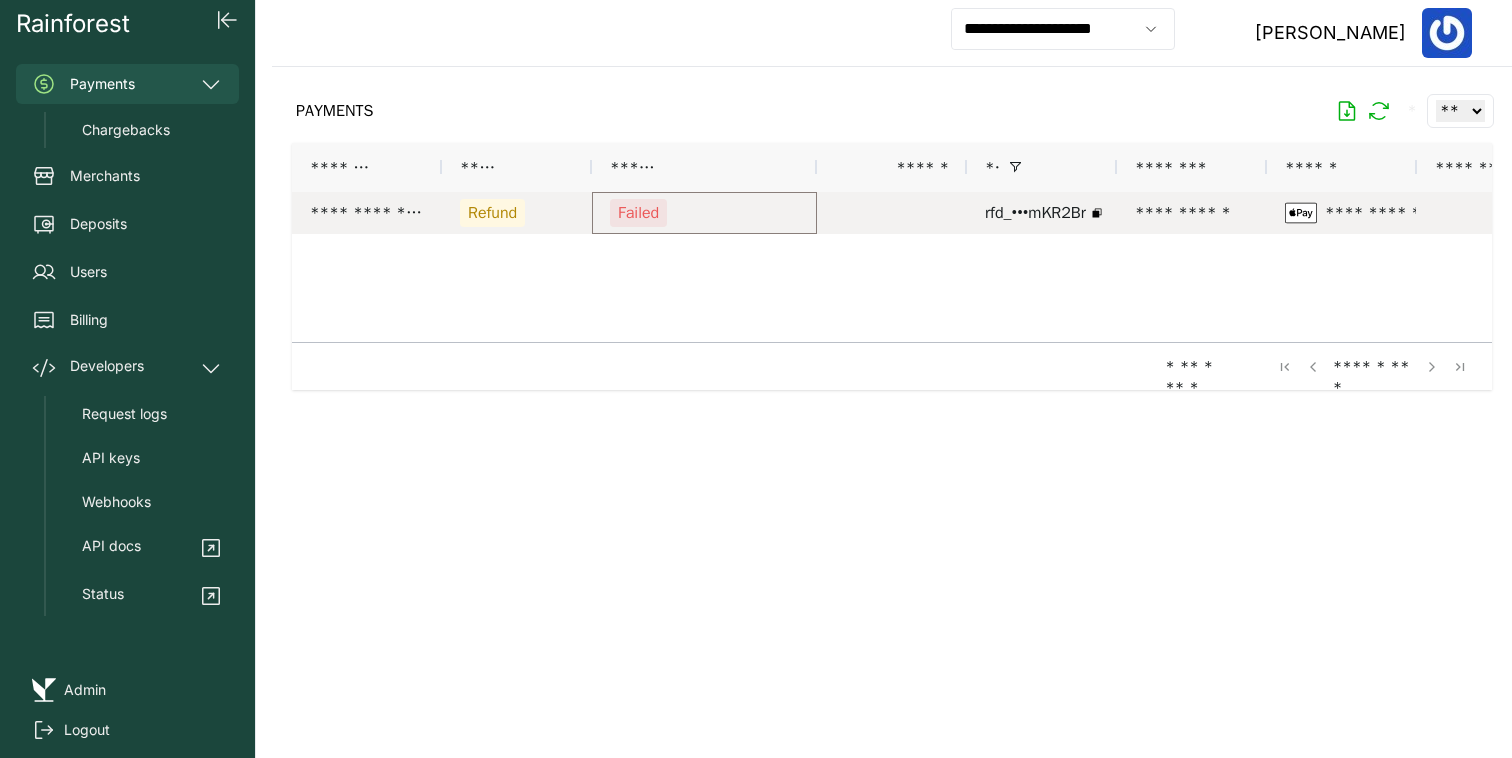 click on "Failed" at bounding box center (704, 213) 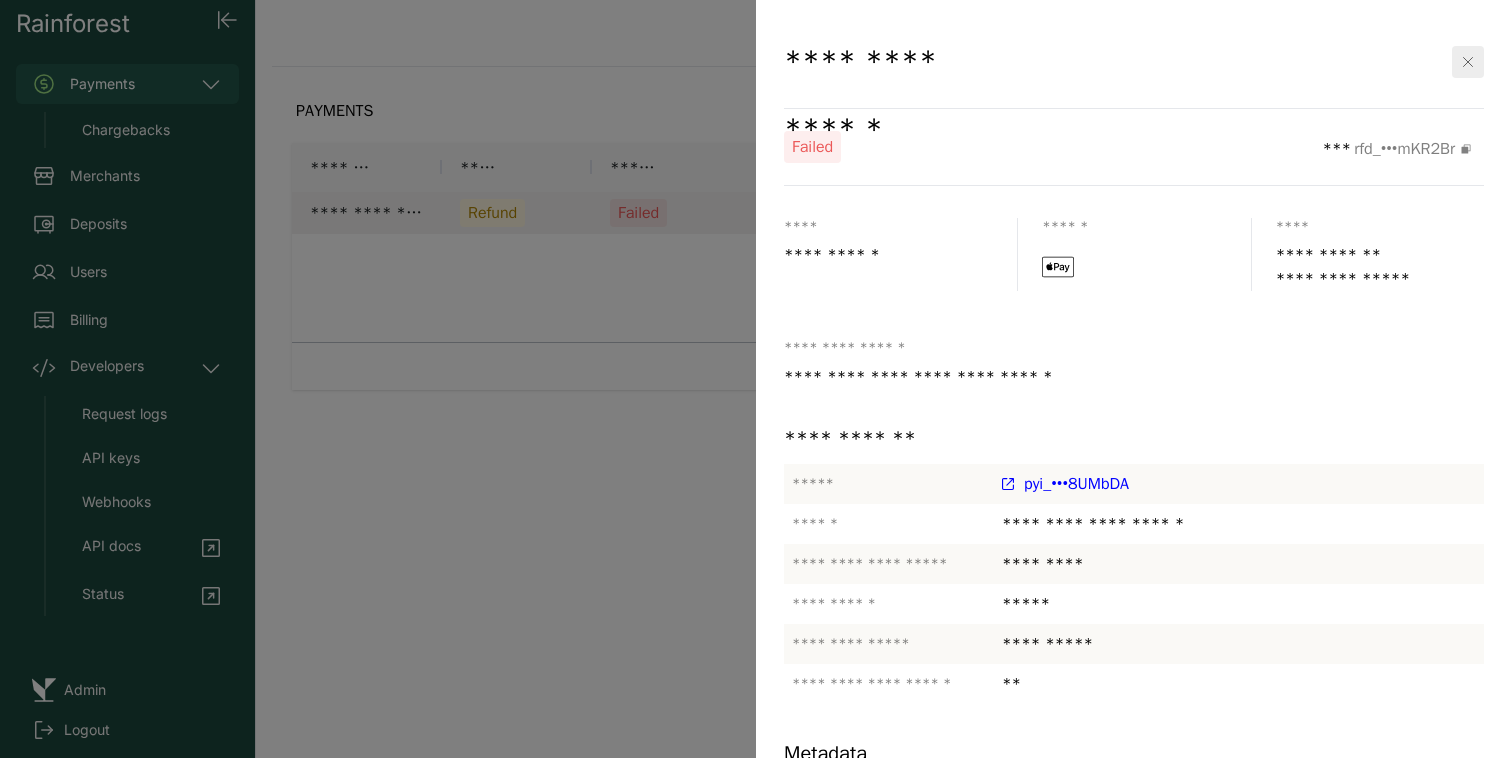 click at bounding box center (756, 379) 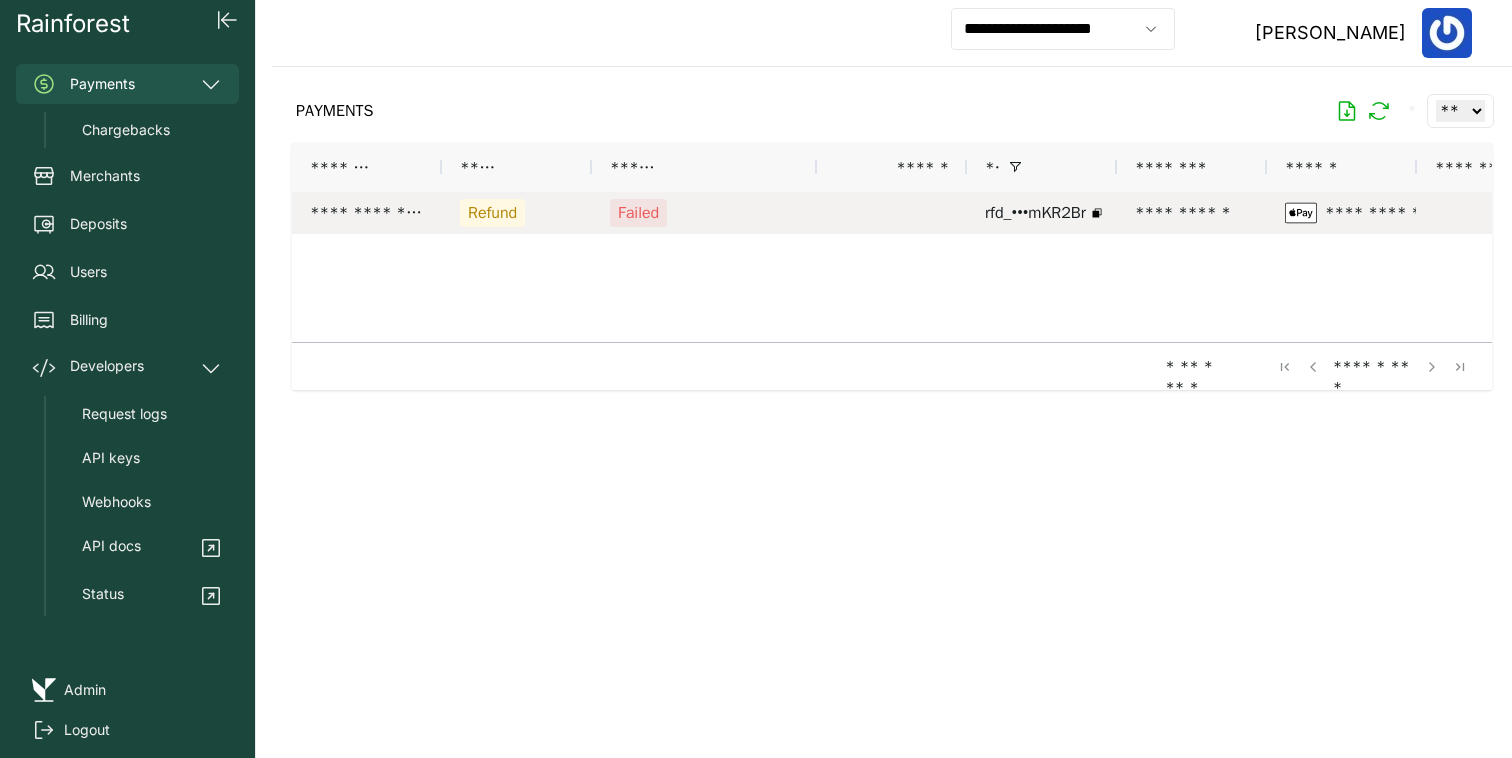 scroll, scrollTop: 0, scrollLeft: 187, axis: horizontal 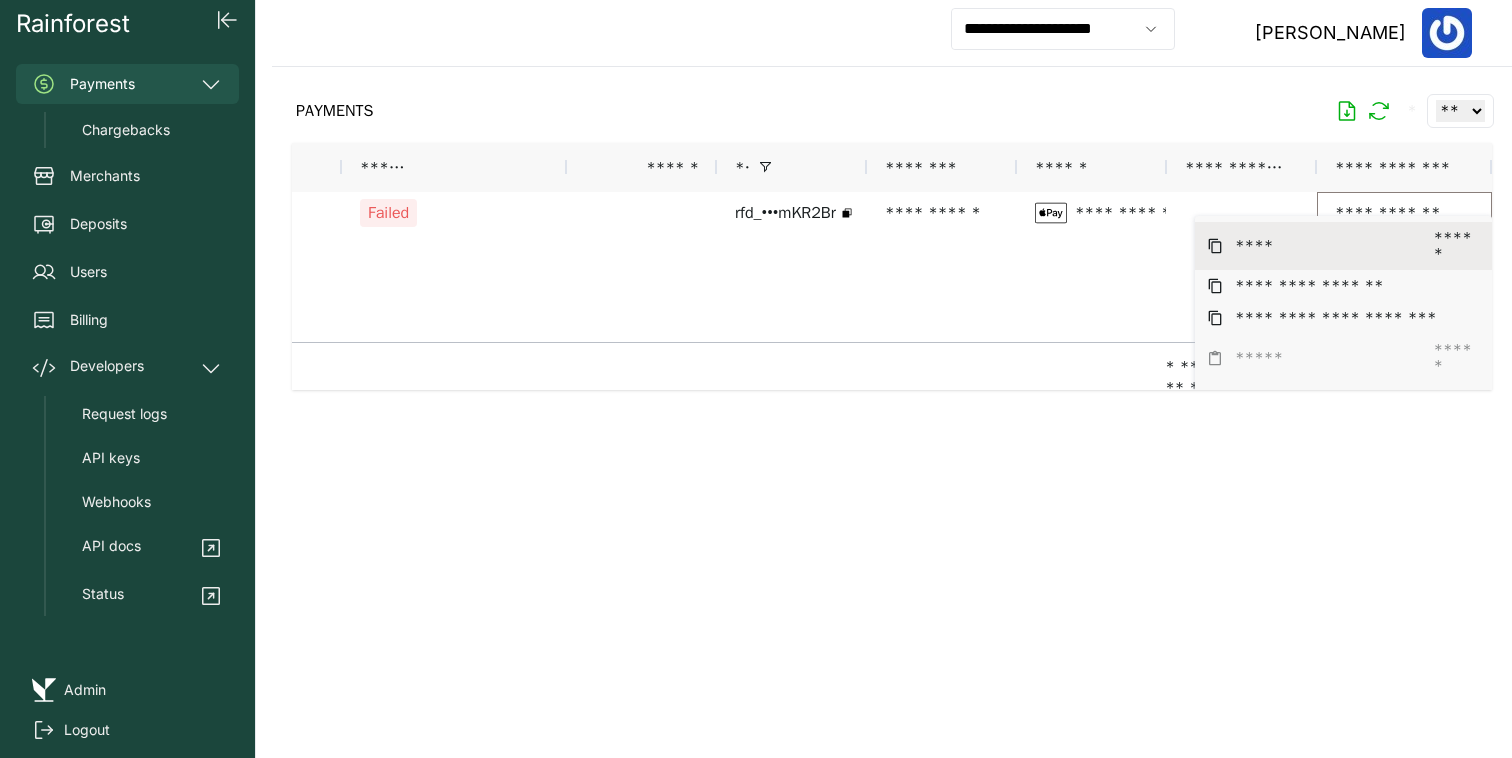 click on "****" at bounding box center (1328, 246) 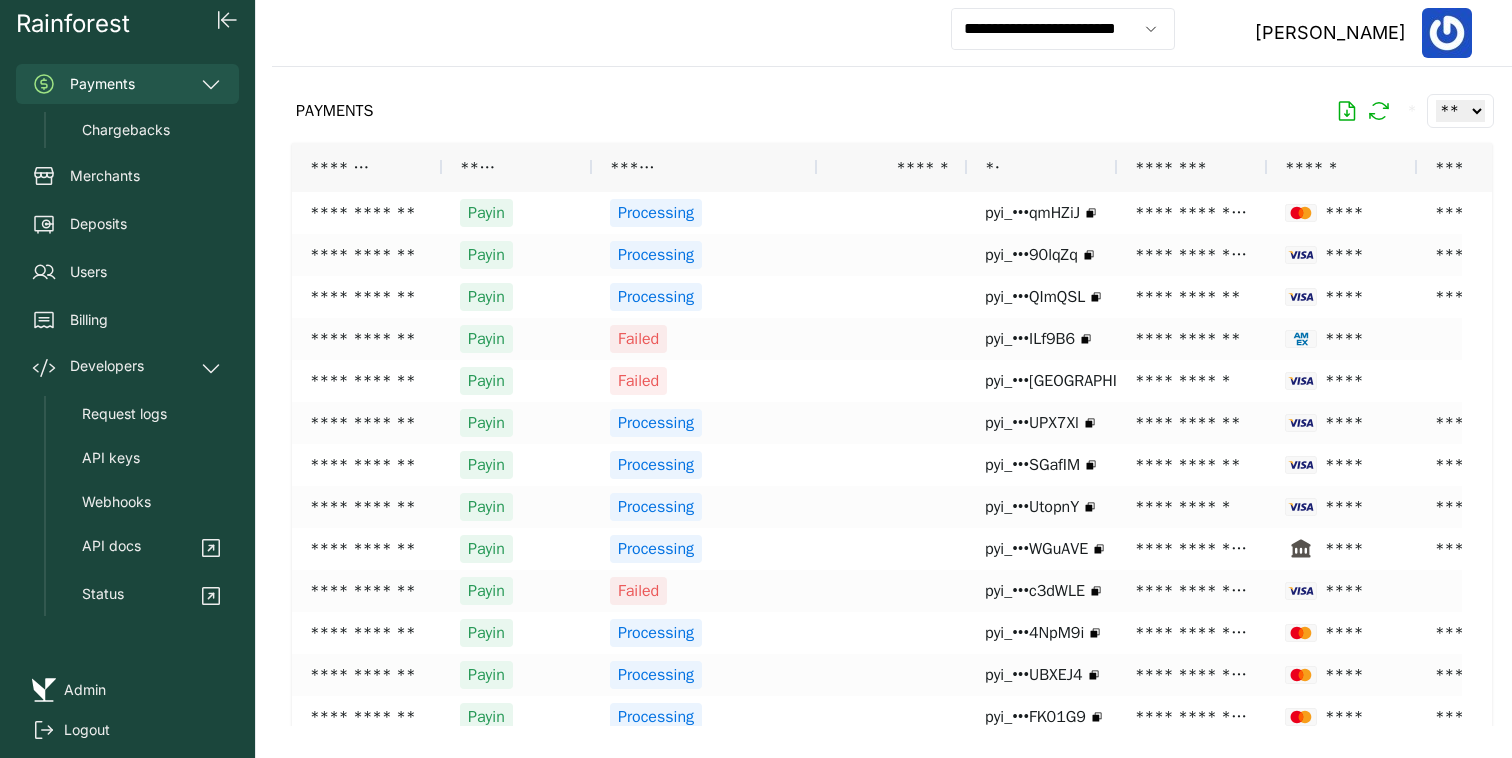 scroll, scrollTop: 0, scrollLeft: 0, axis: both 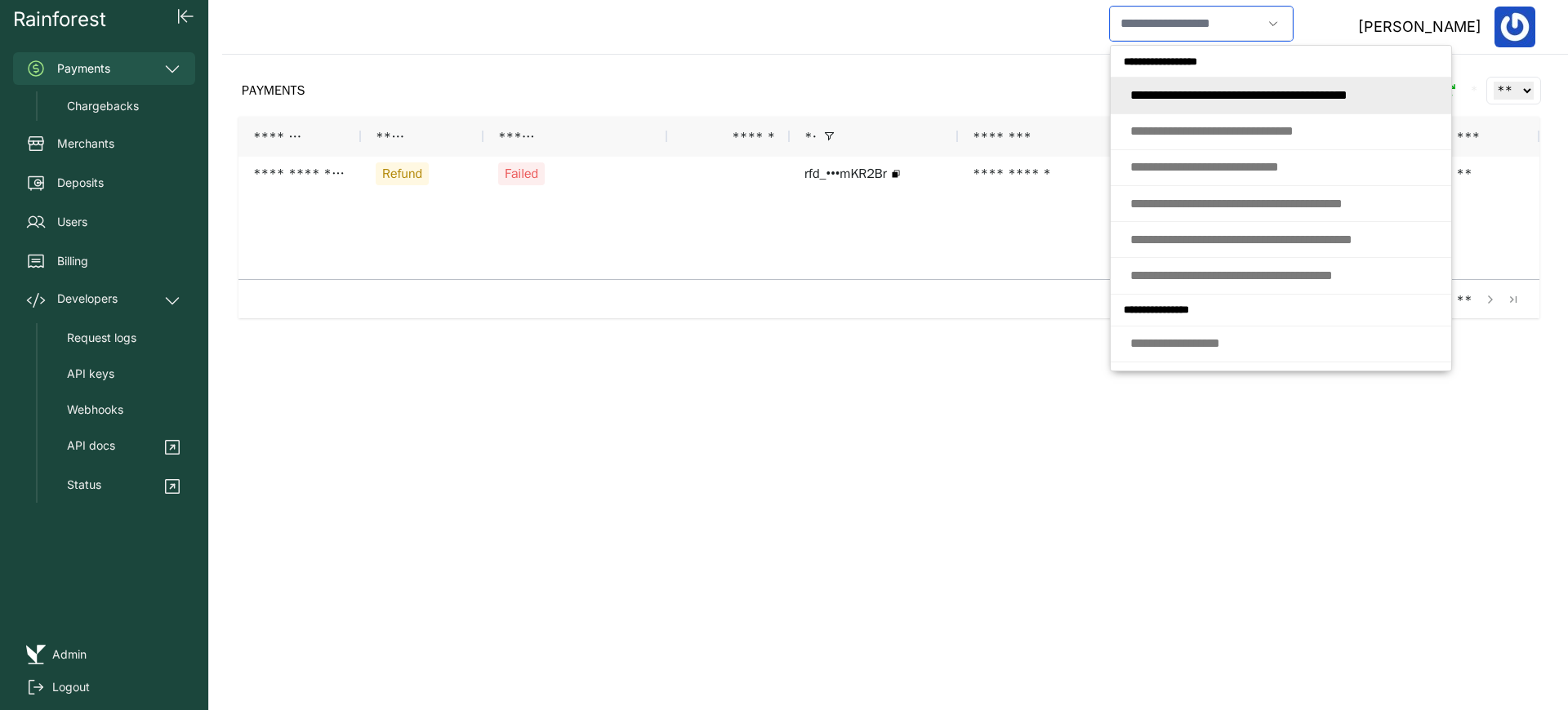 click at bounding box center (1186, 24) 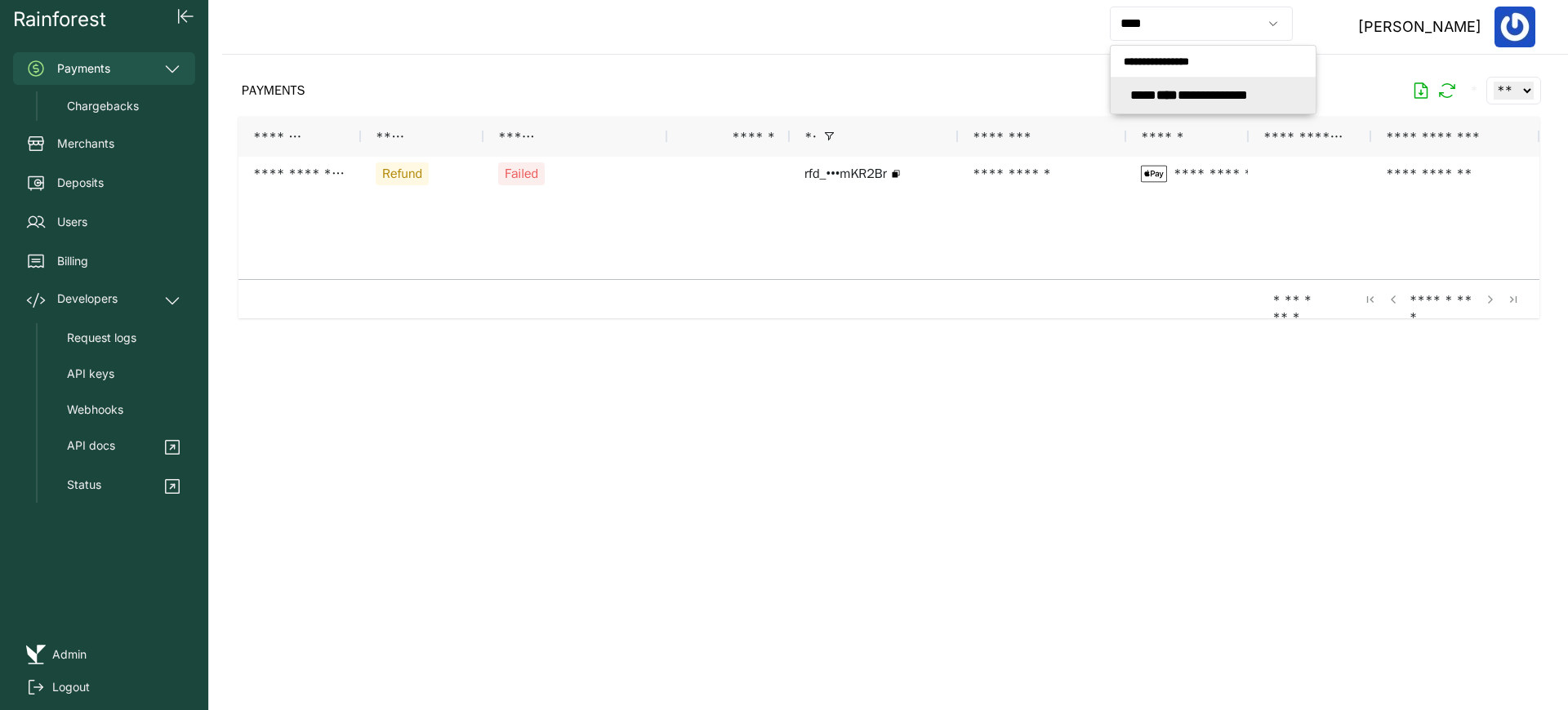 type on "**********" 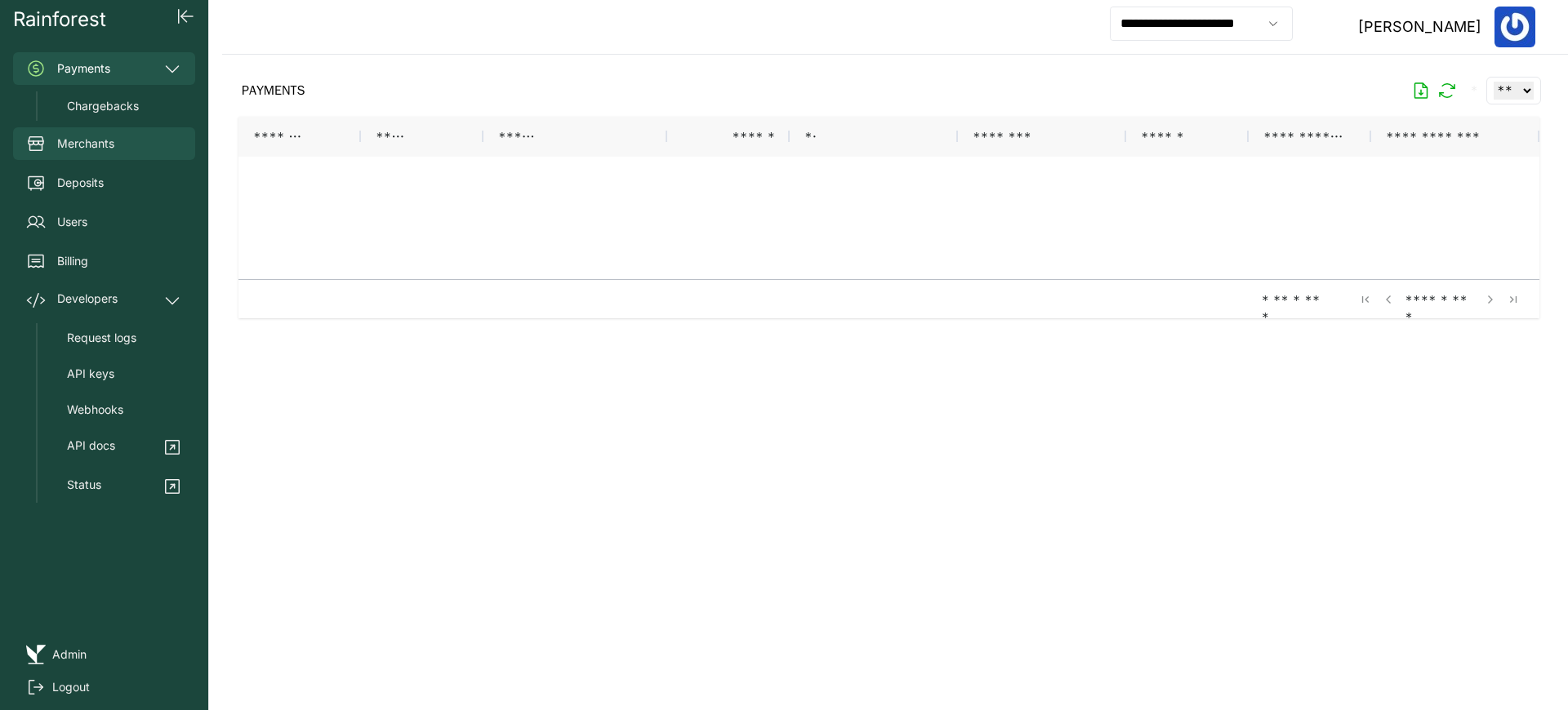click on "Merchants" at bounding box center [104, 144] 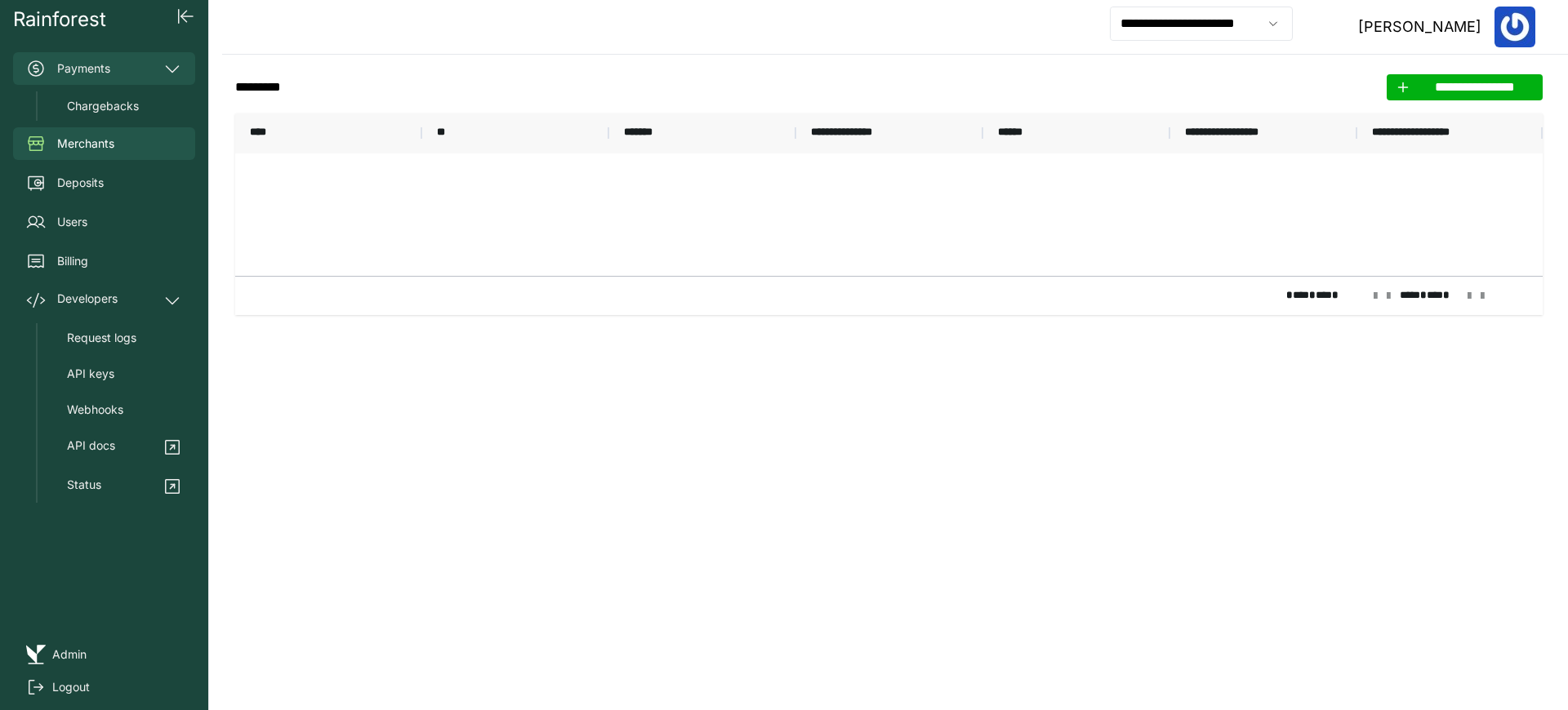 click on "Payments" at bounding box center (104, 69) 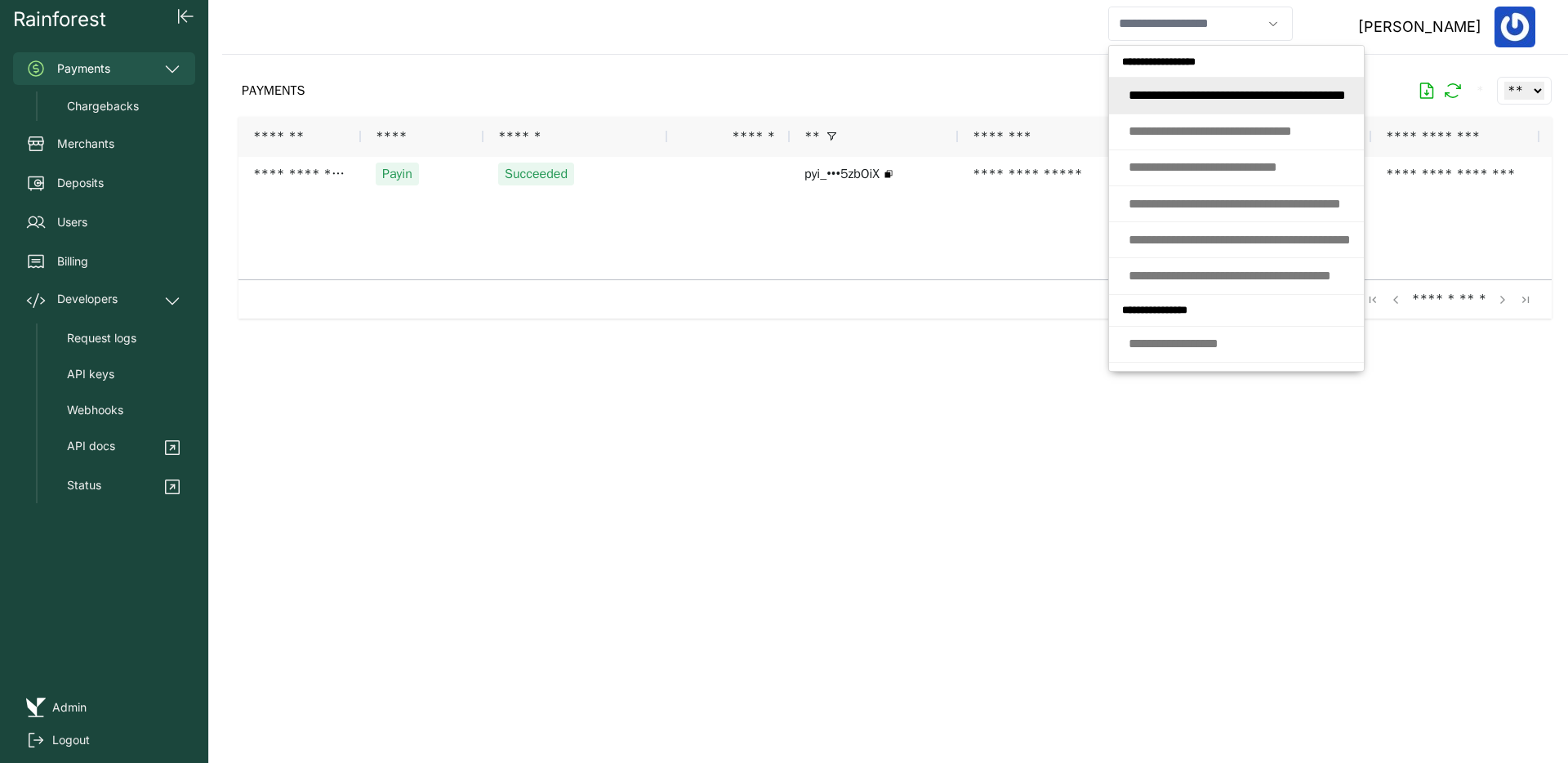 click at bounding box center (1185, 24) 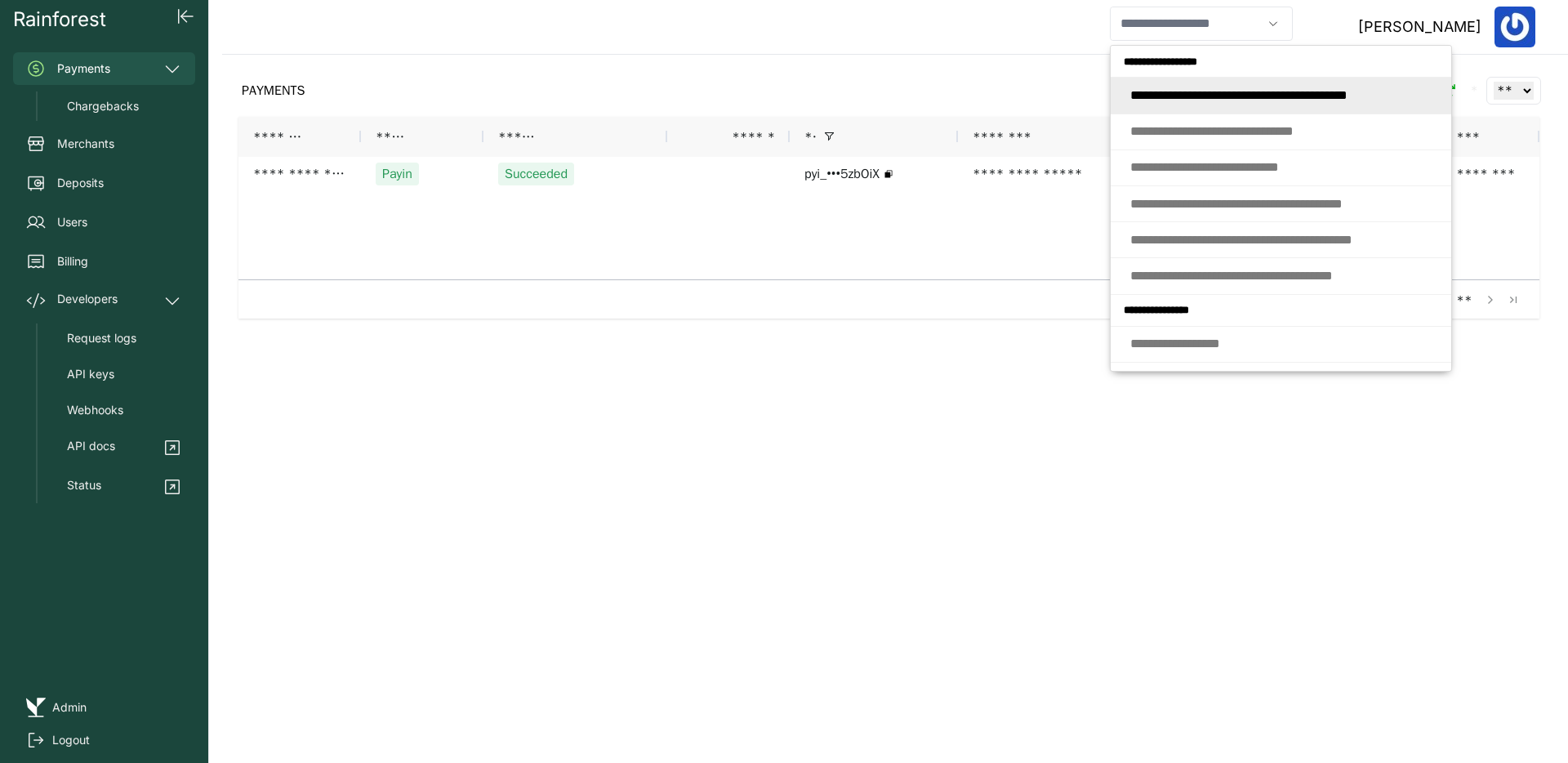 scroll, scrollTop: 0, scrollLeft: 0, axis: both 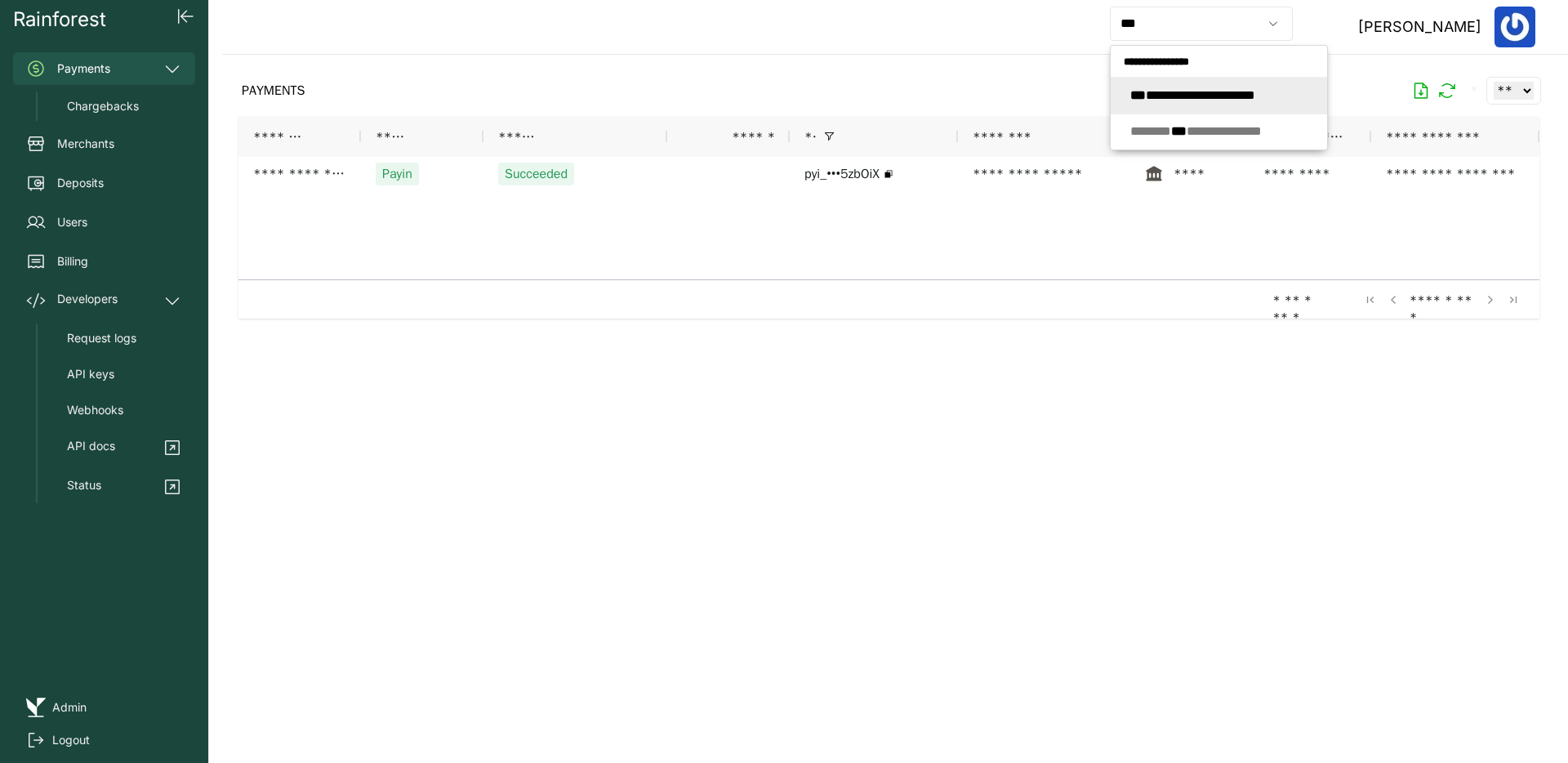 type on "**********" 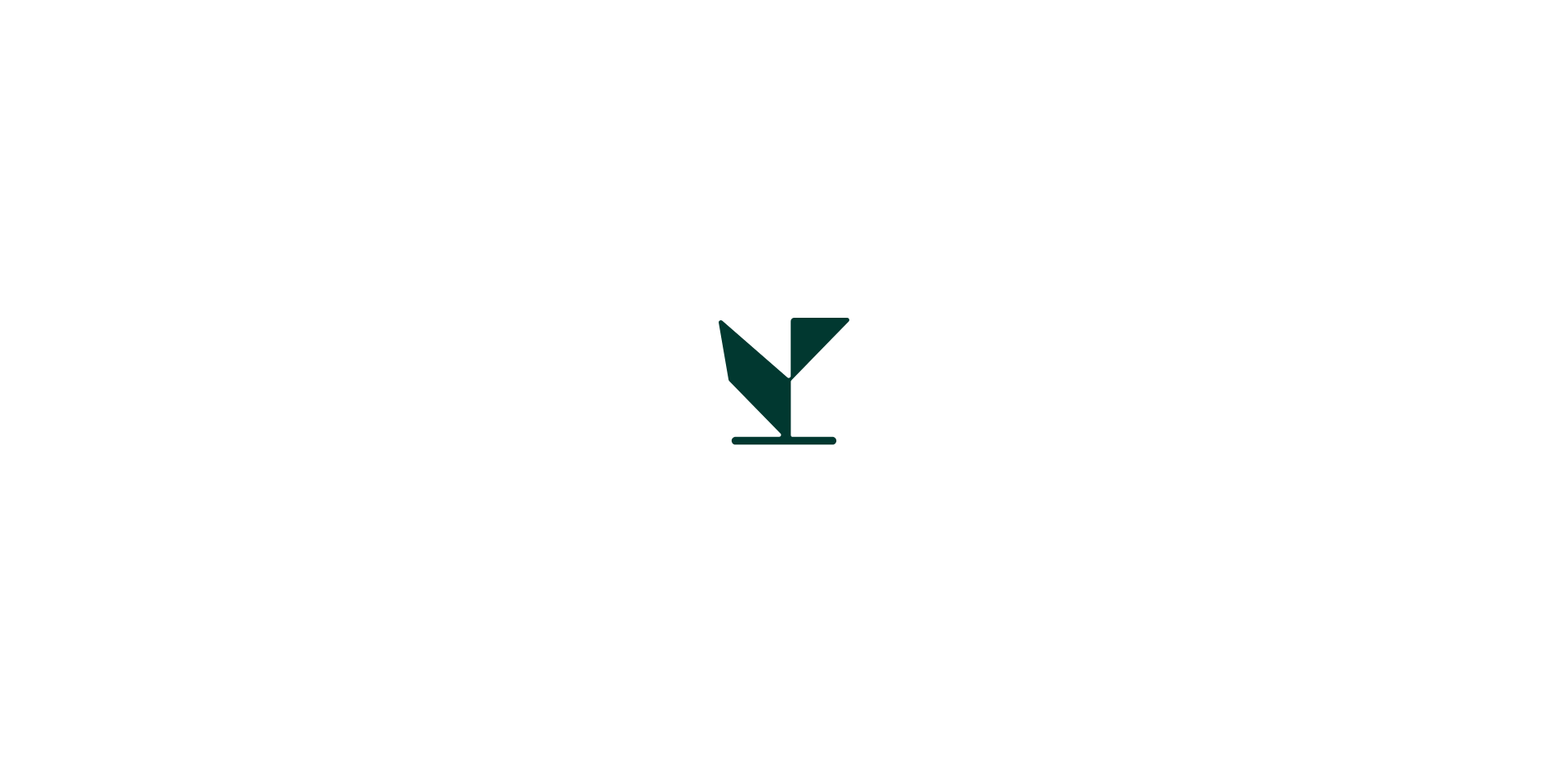 scroll, scrollTop: 0, scrollLeft: 0, axis: both 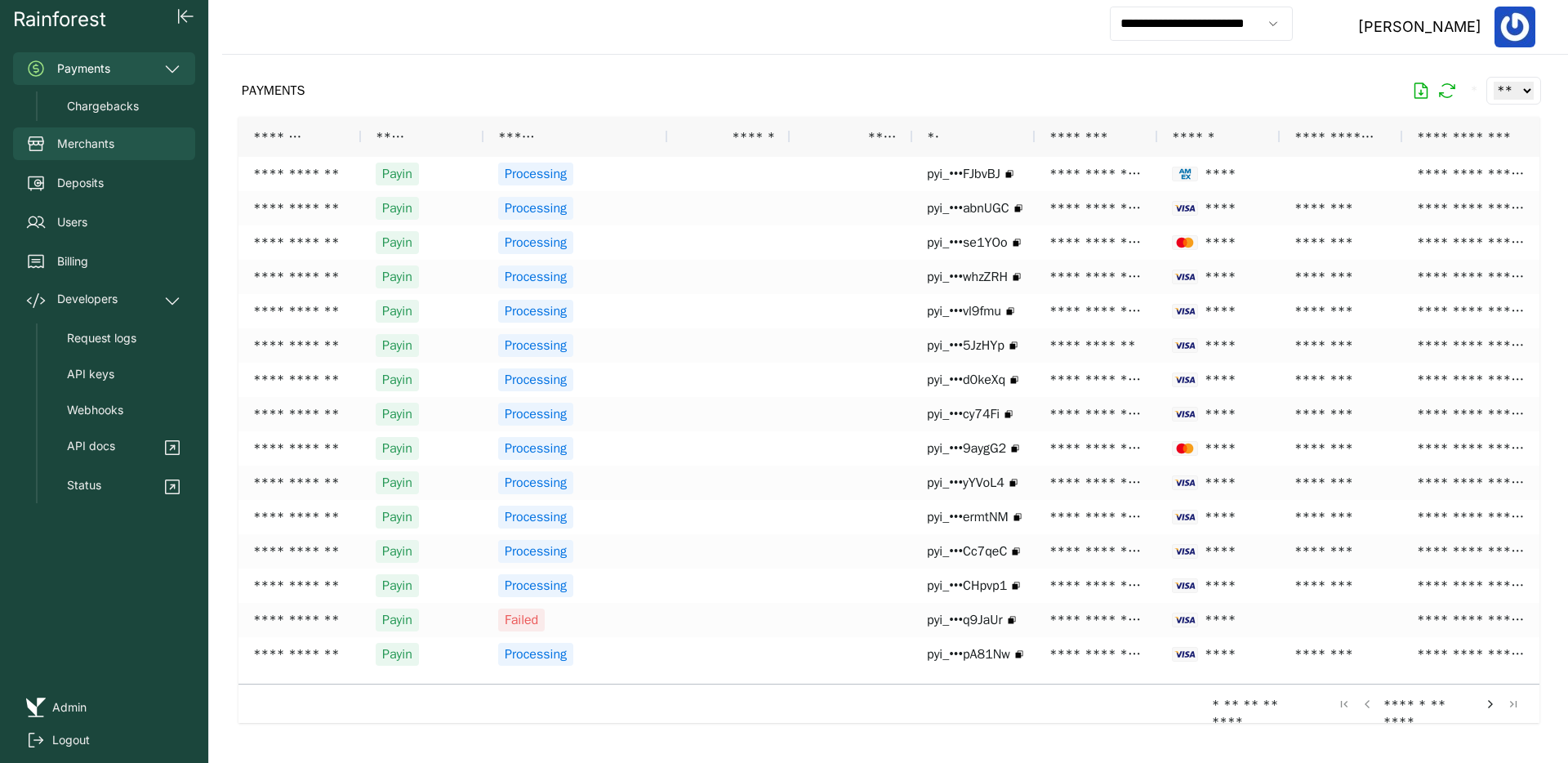 click on "Merchants" at bounding box center (104, 144) 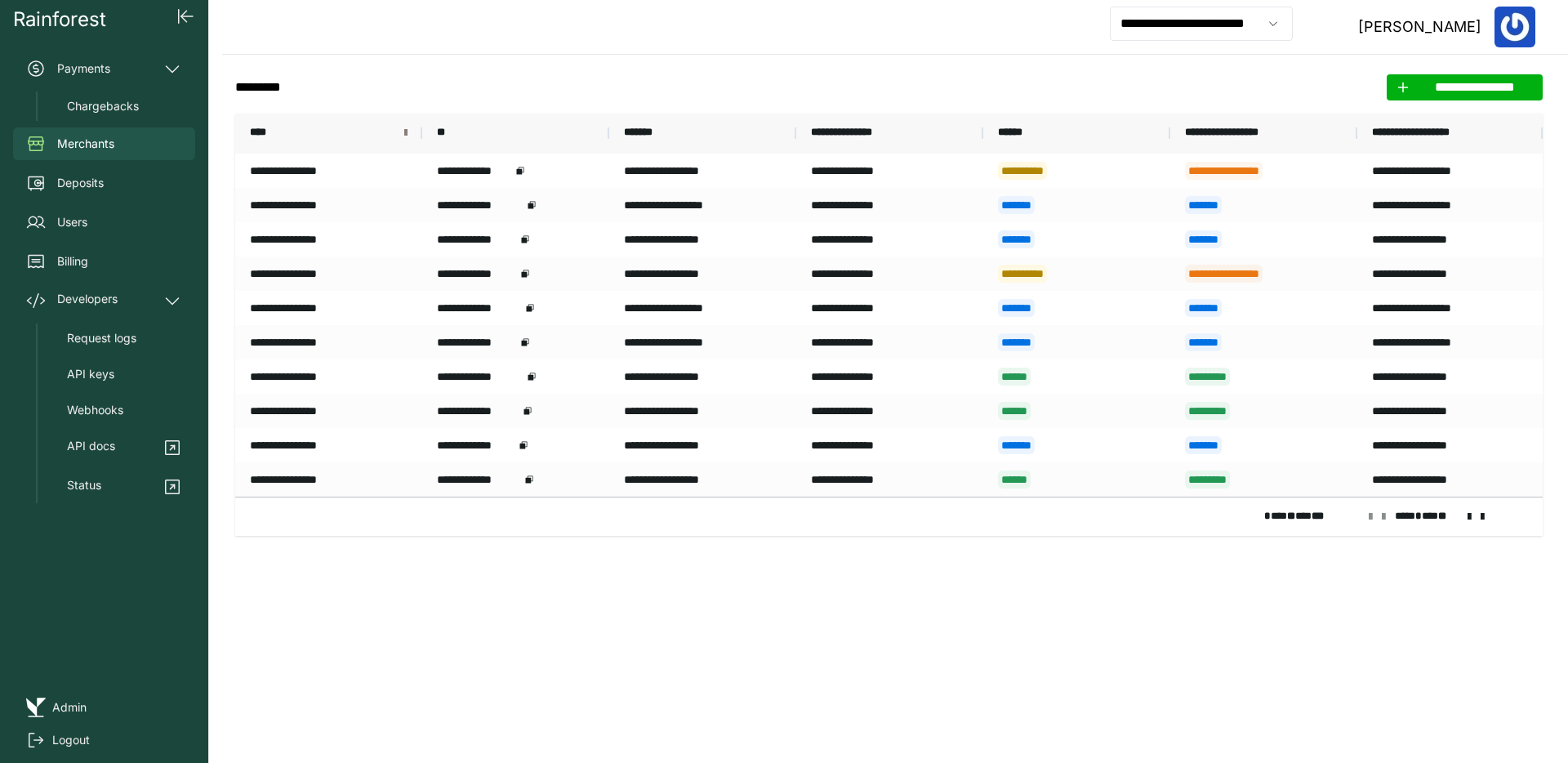 click at bounding box center (406, 133) 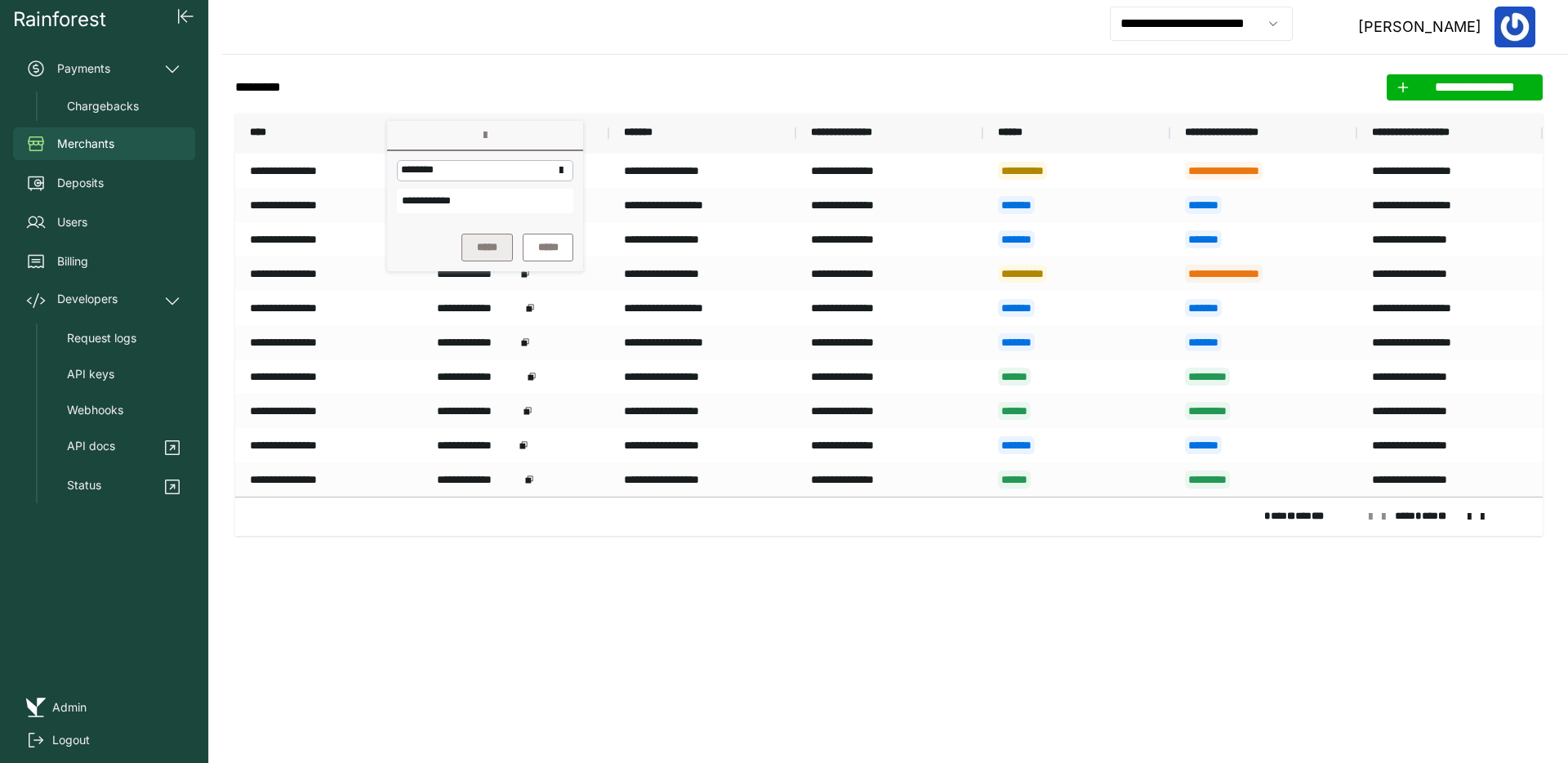 type on "**********" 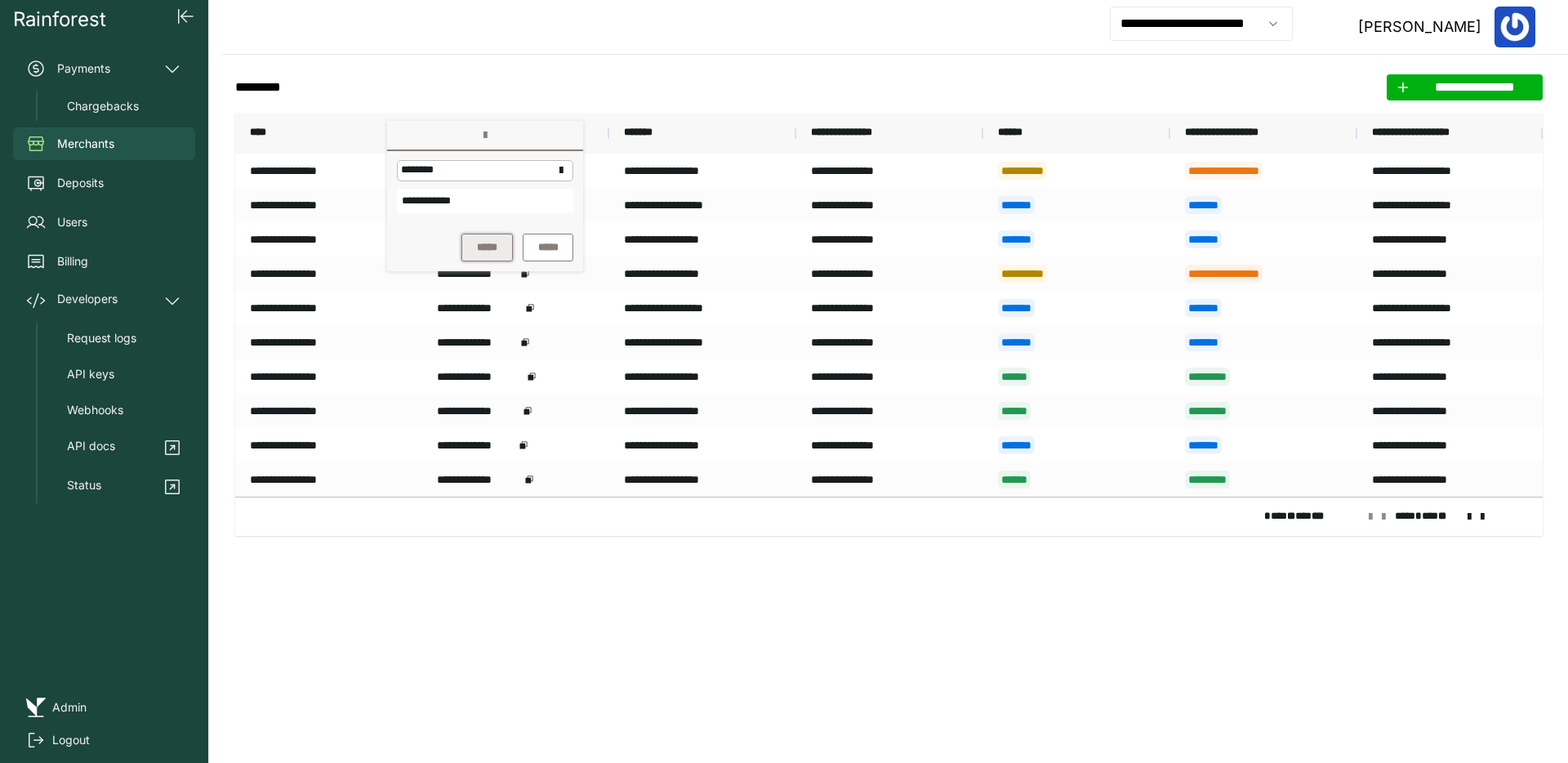 click on "*****" at bounding box center [487, 248] 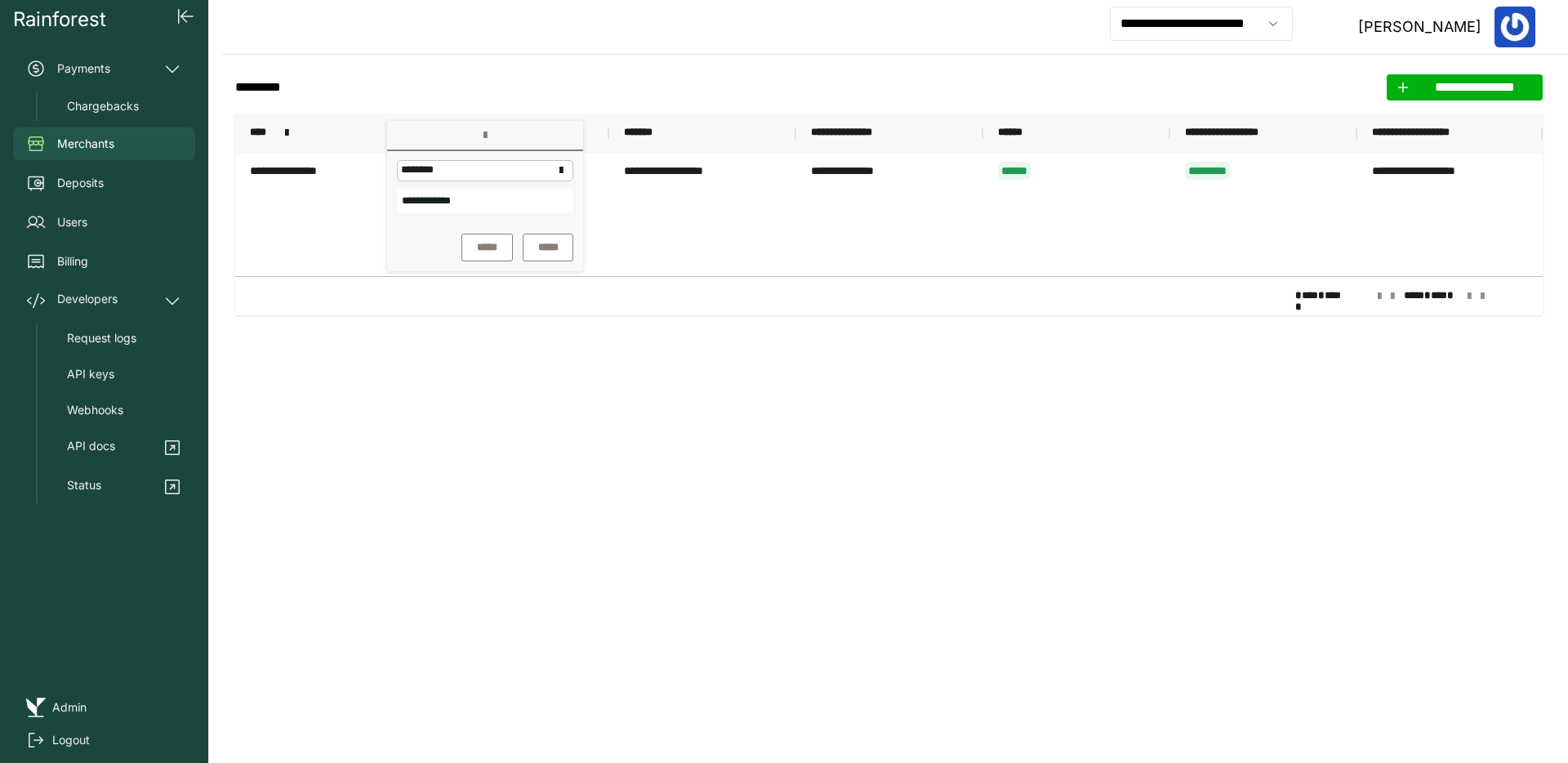 drag, startPoint x: 789, startPoint y: 572, endPoint x: 787, endPoint y: 564, distance: 8.246211 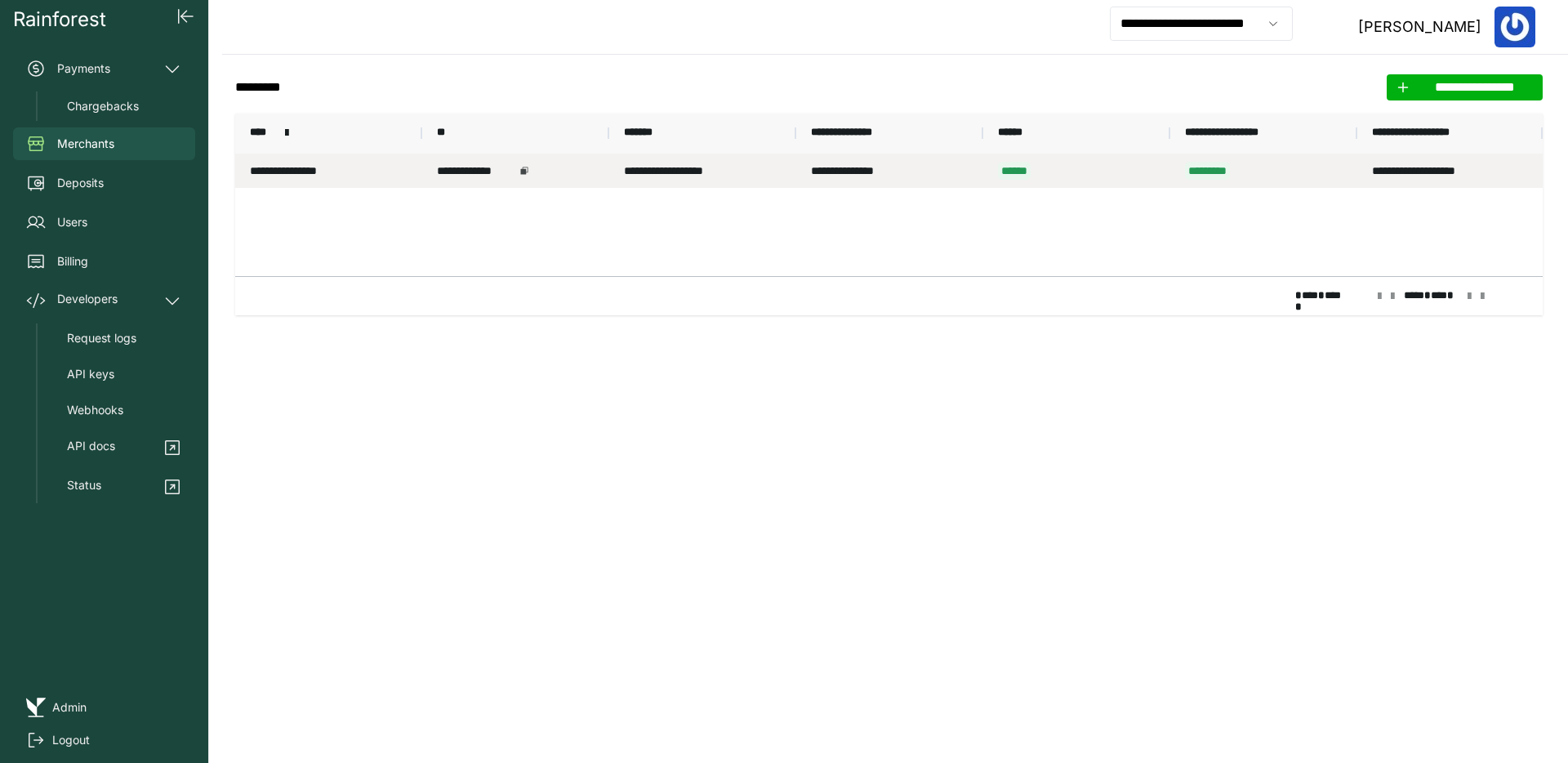 click 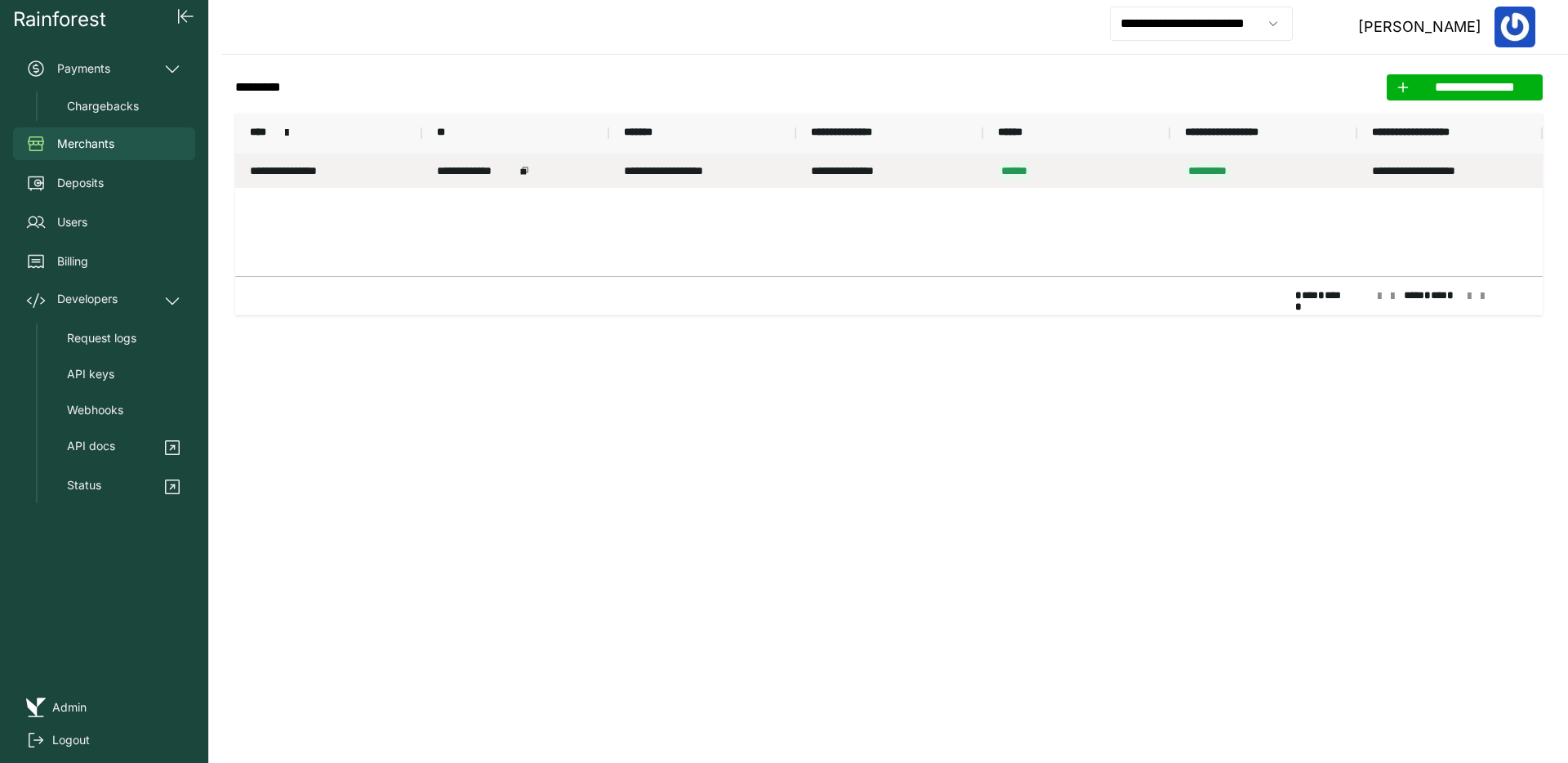 click on "**********" at bounding box center [328, 171] 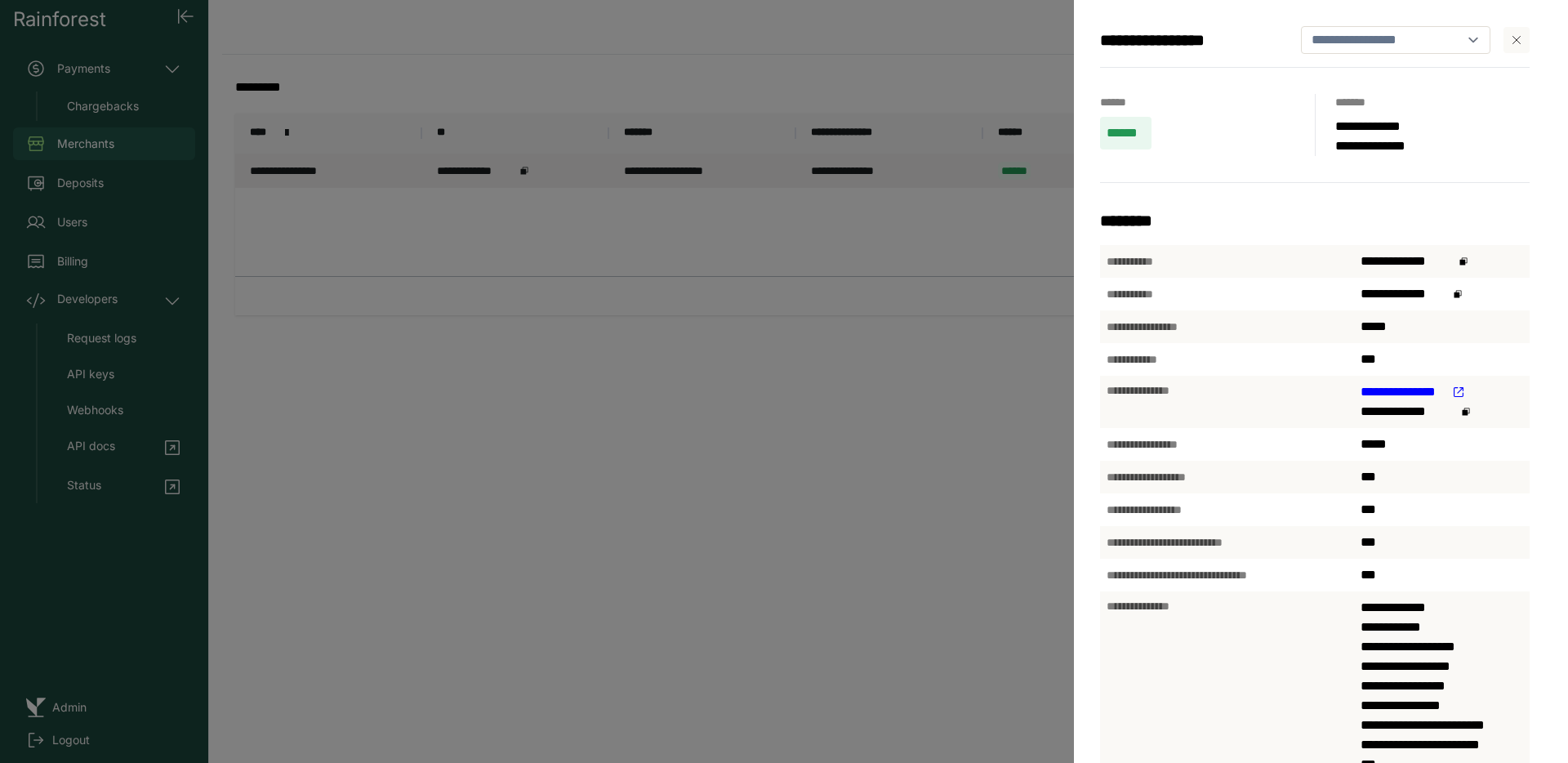 click on "**********" at bounding box center (1180, 40) 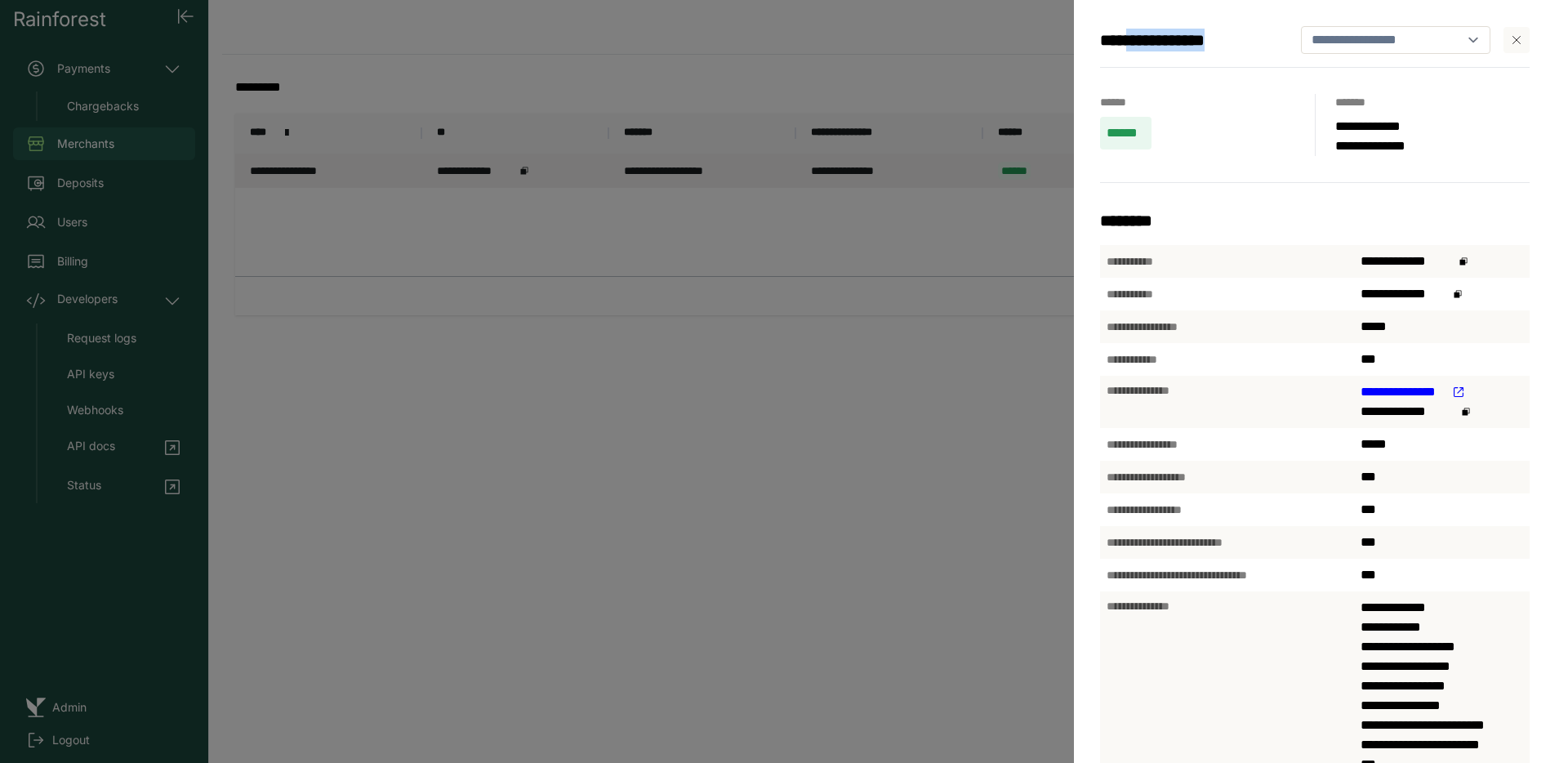 click on "**********" at bounding box center [1180, 40] 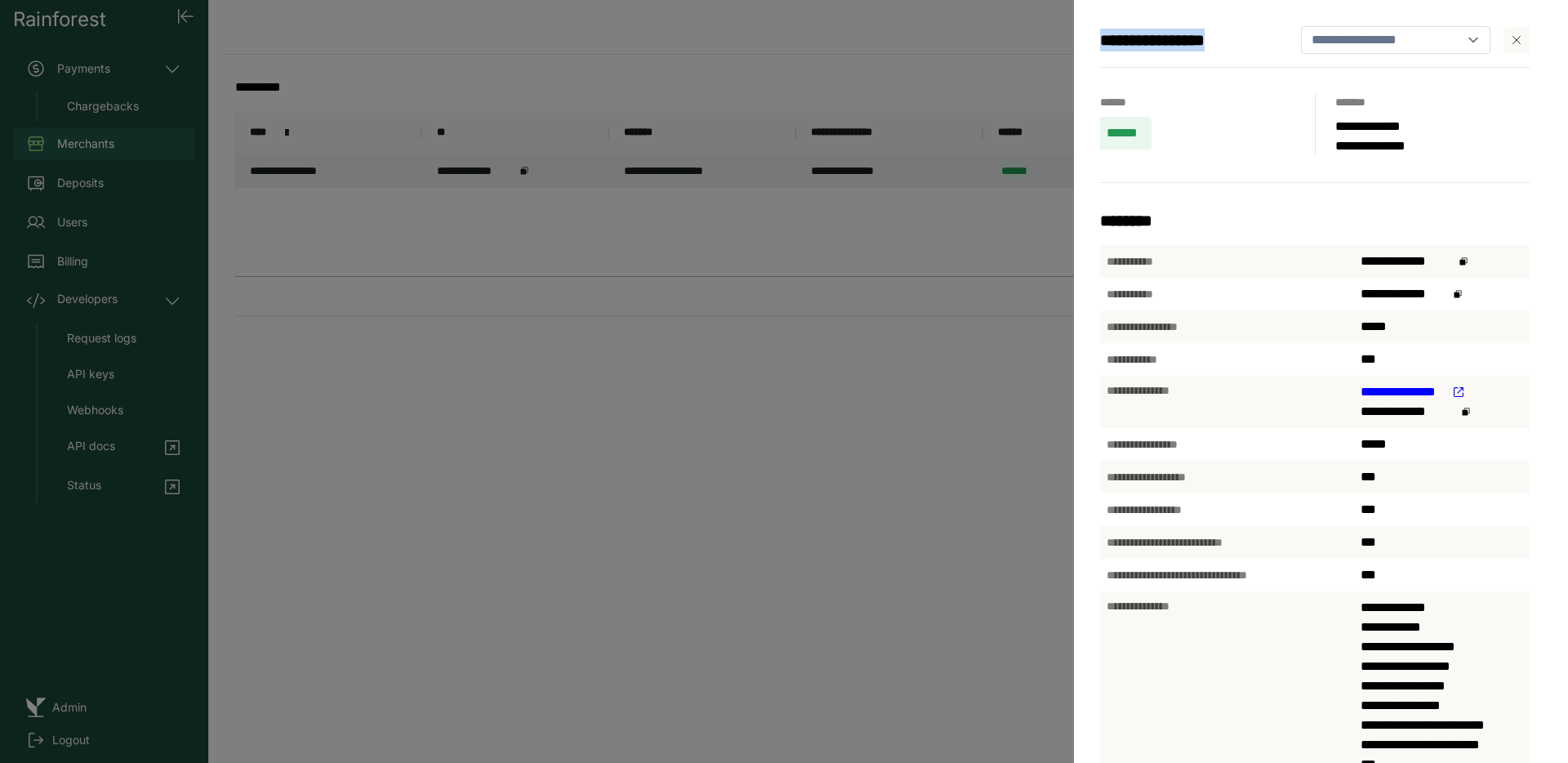 click on "**********" at bounding box center (1180, 40) 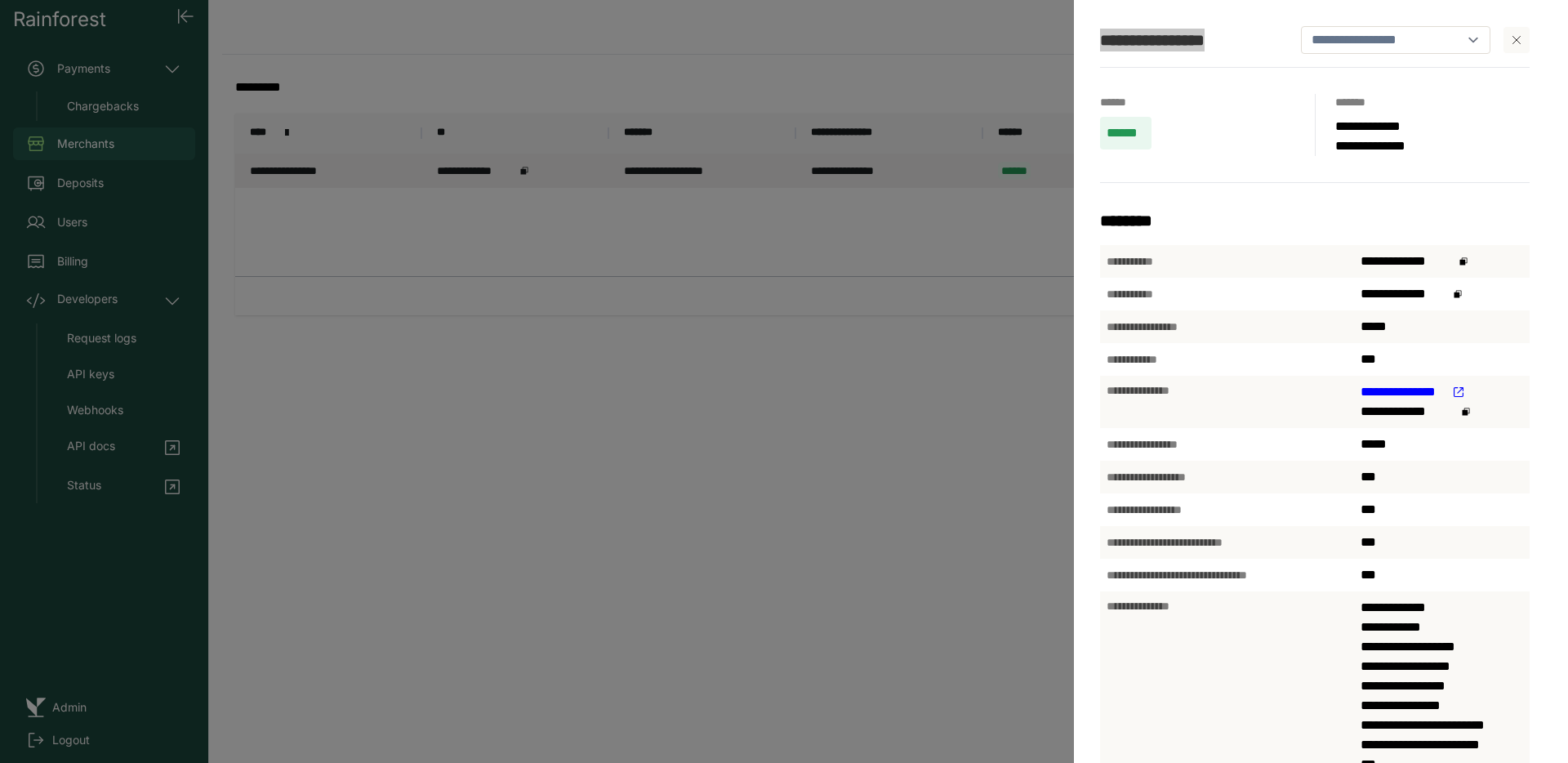 scroll, scrollTop: 522, scrollLeft: 0, axis: vertical 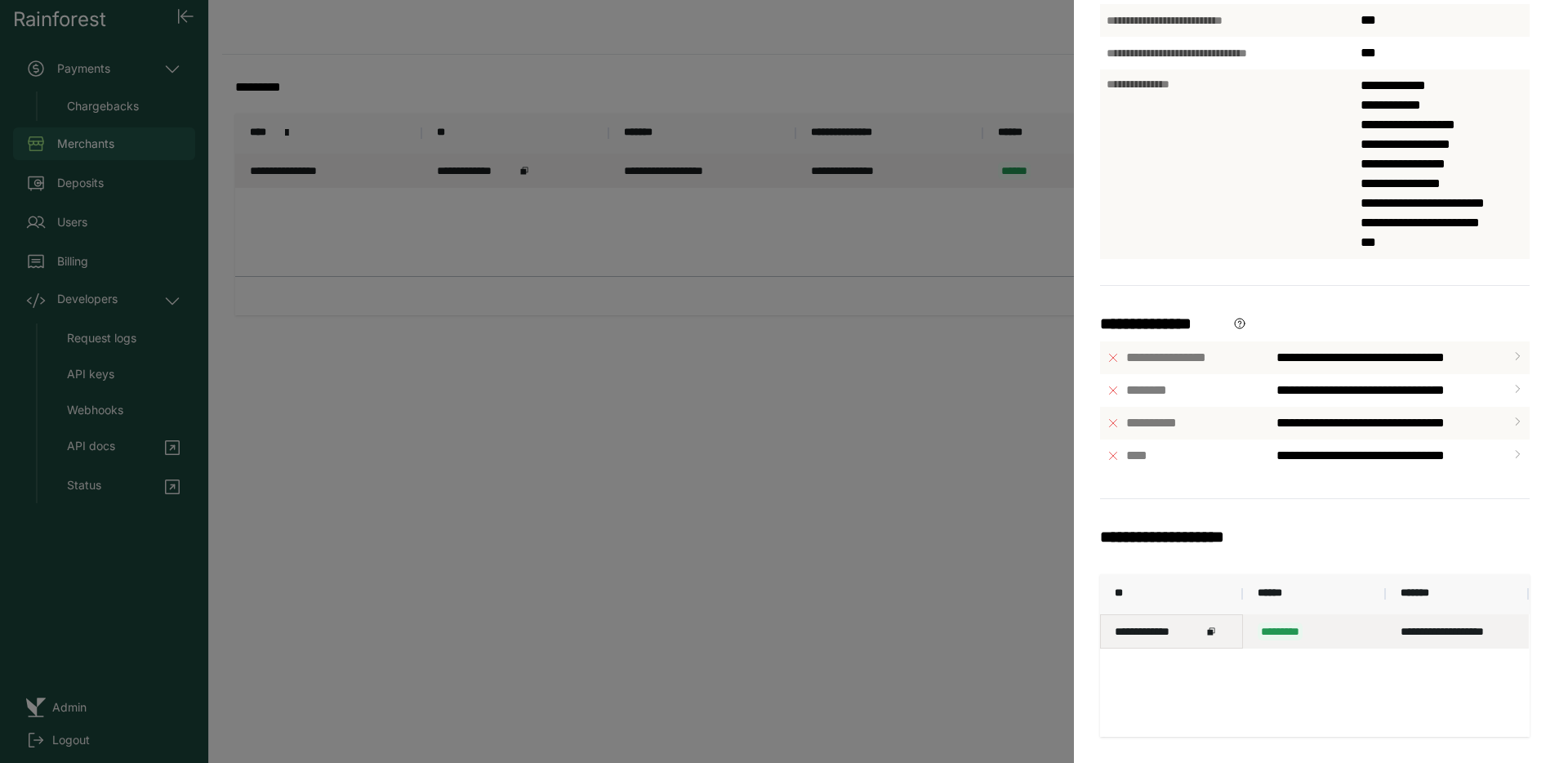 click on "**********" at bounding box center [1158, 631] 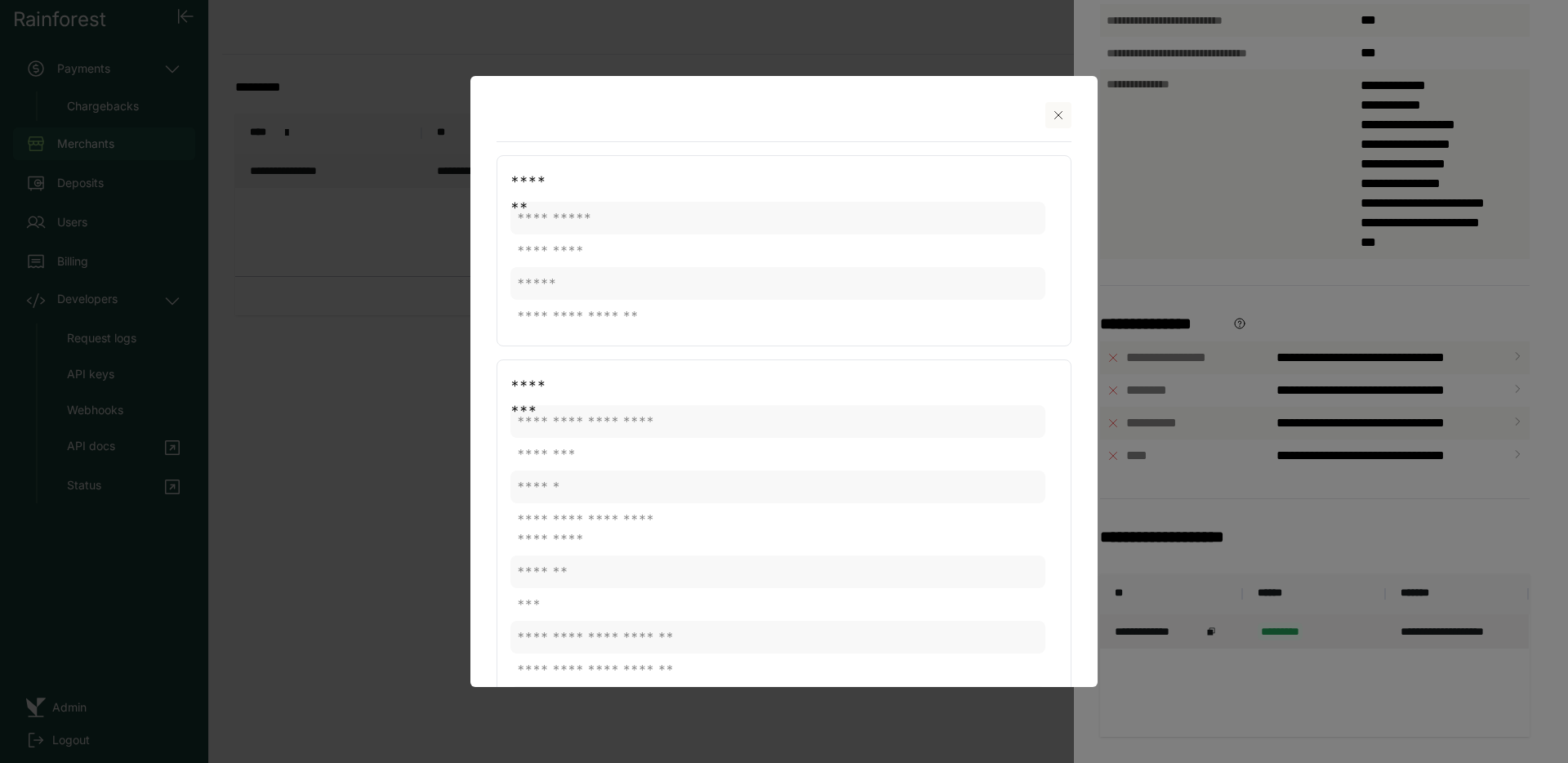 click at bounding box center [784, 382] 